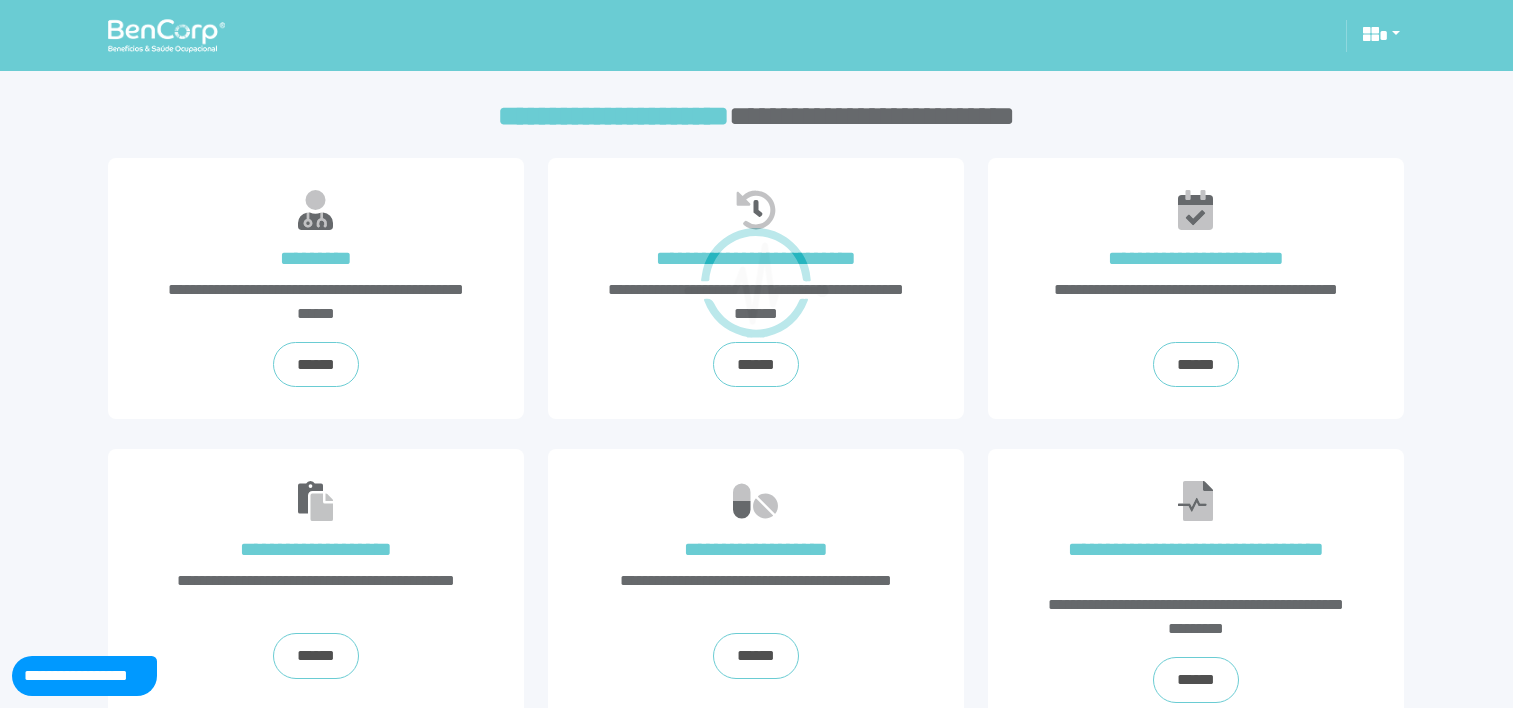 scroll, scrollTop: 0, scrollLeft: 0, axis: both 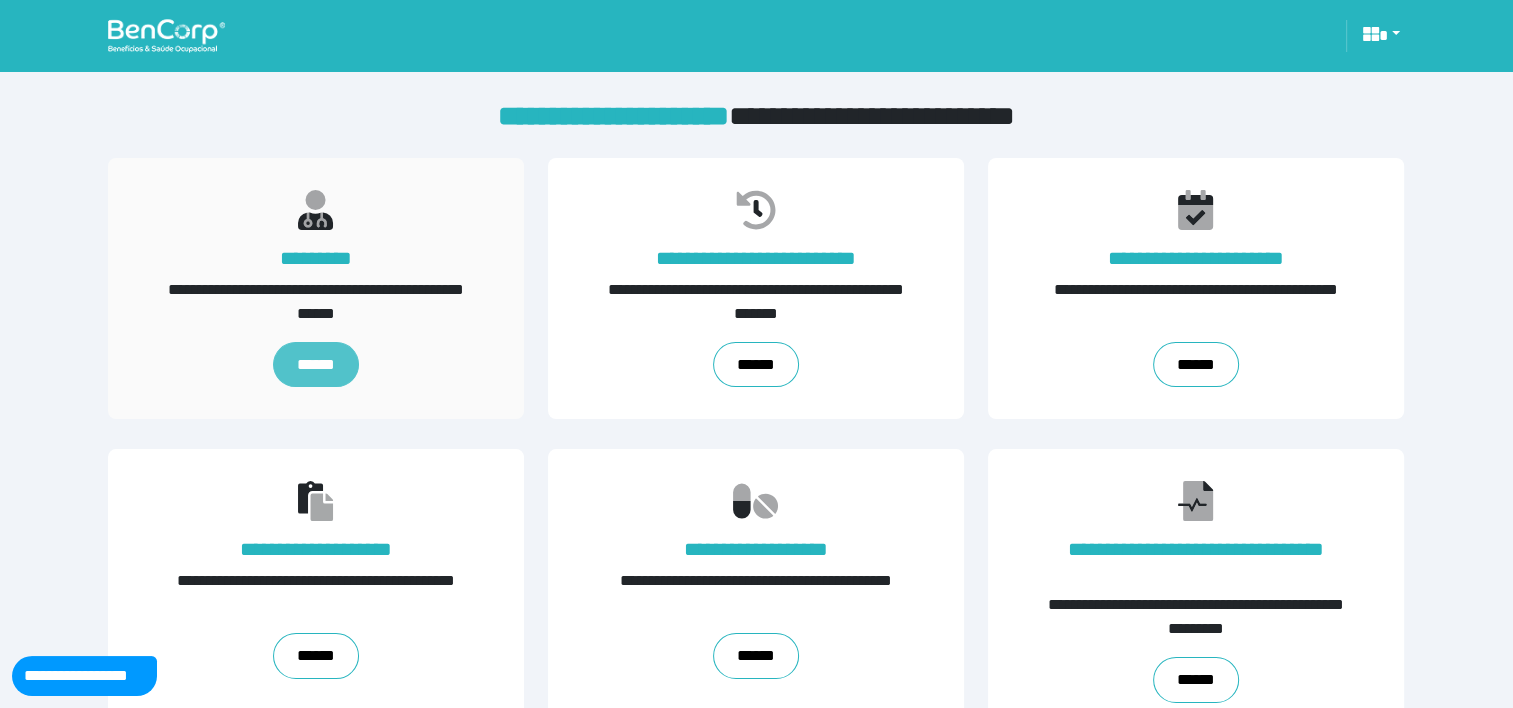 click on "******" at bounding box center (316, 365) 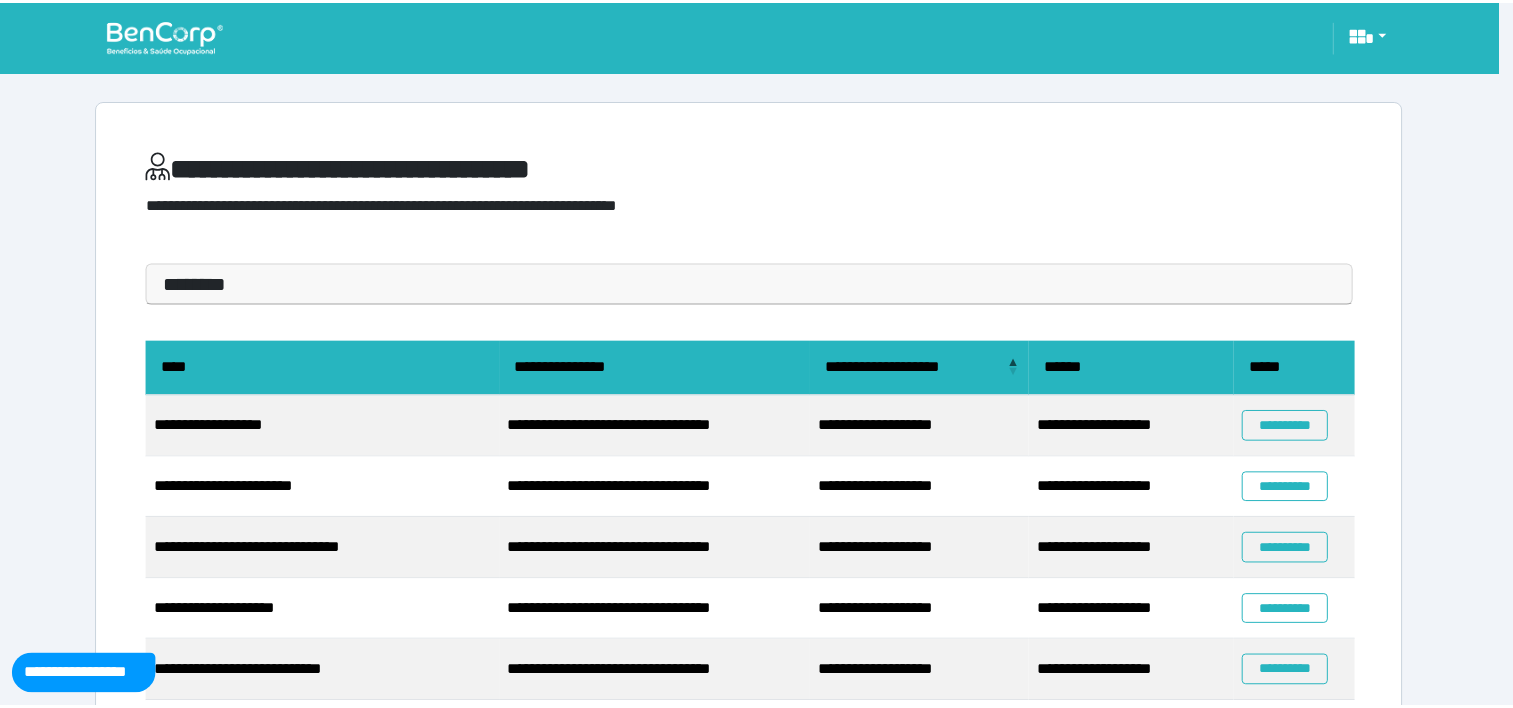 scroll, scrollTop: 0, scrollLeft: 0, axis: both 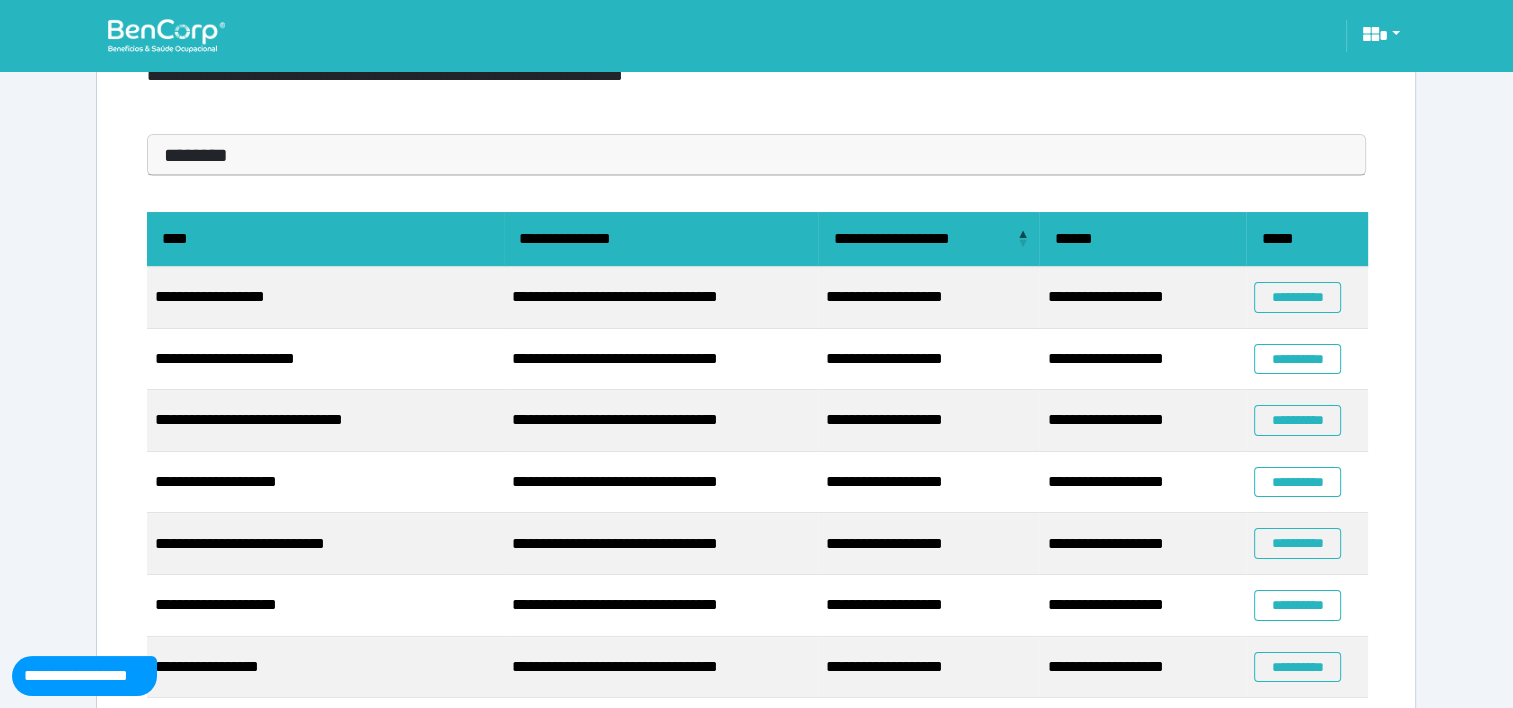 click on "********" at bounding box center [756, 155] 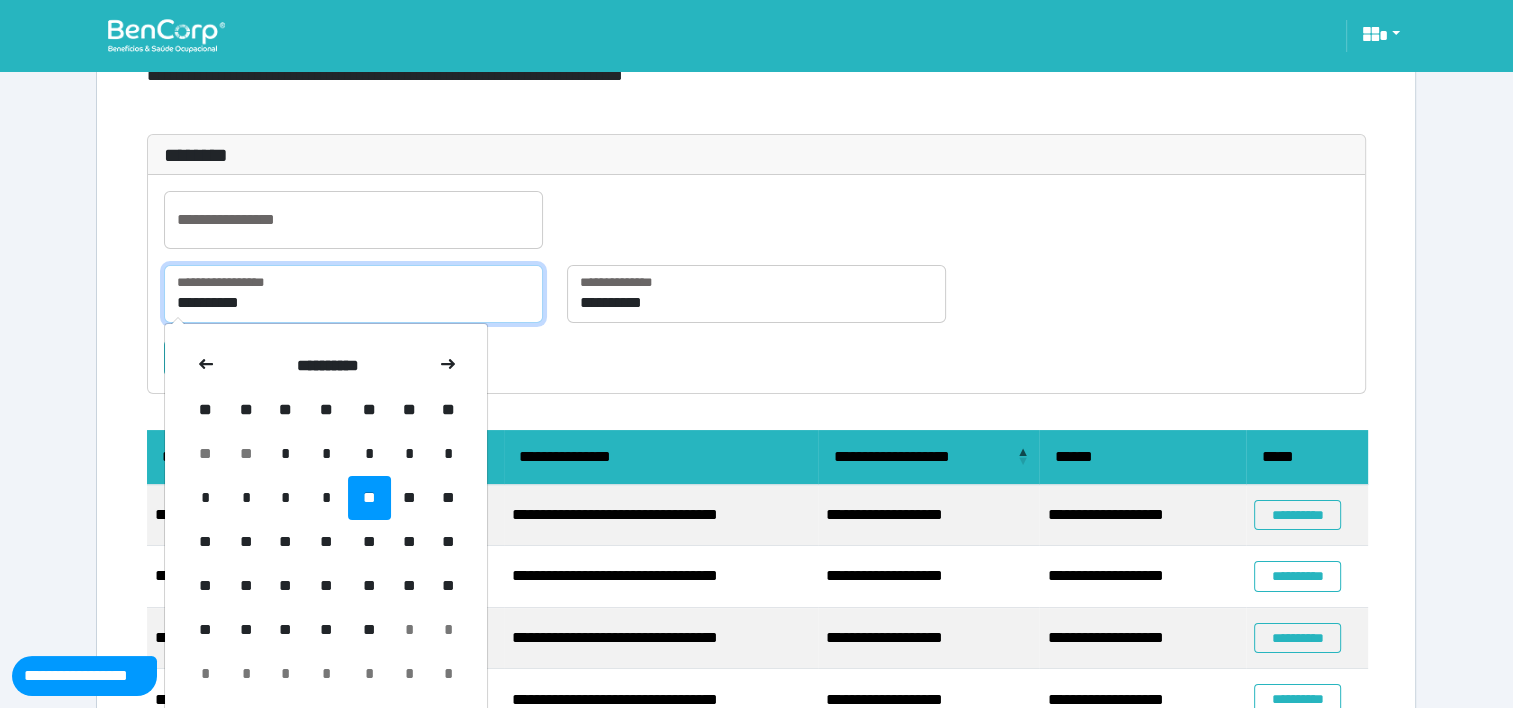 click on "**********" at bounding box center [353, 294] 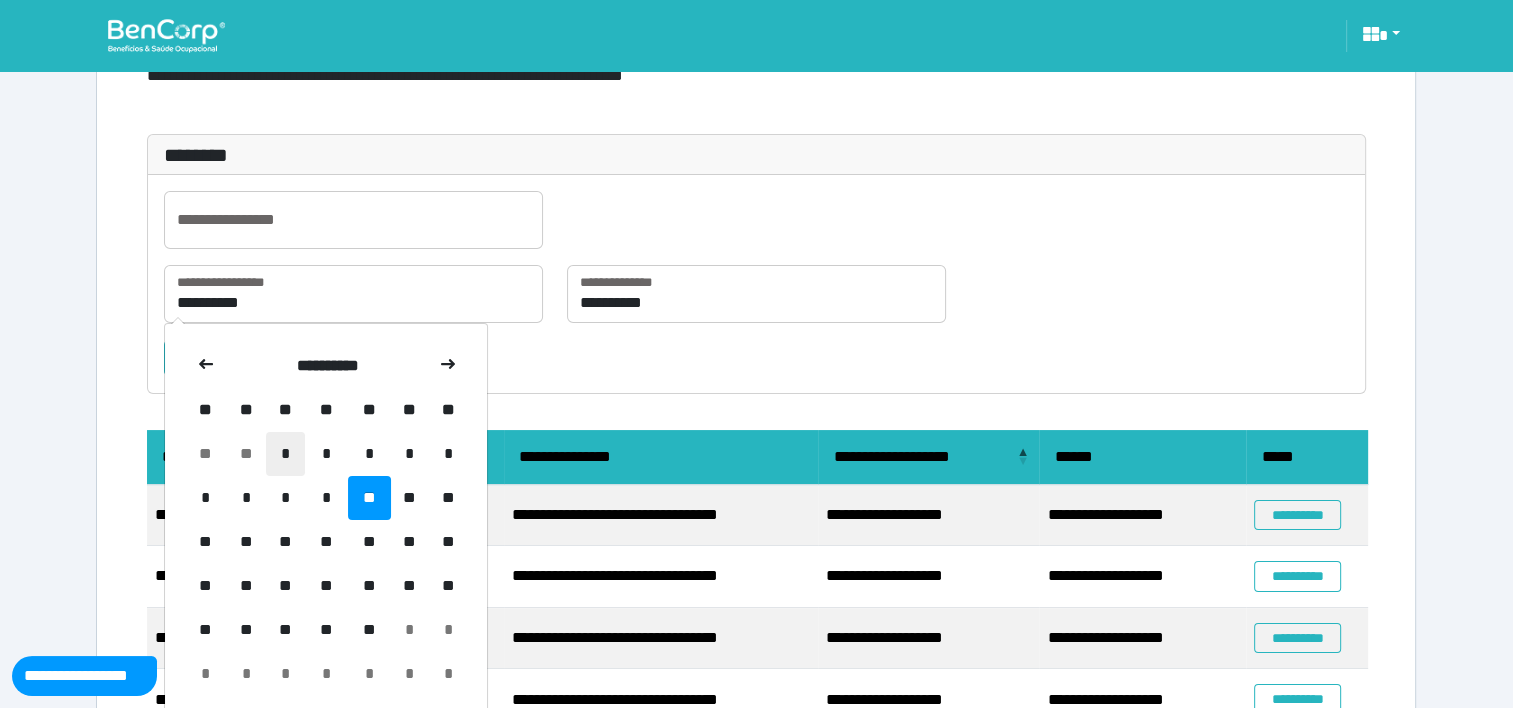 click on "*" at bounding box center [285, 454] 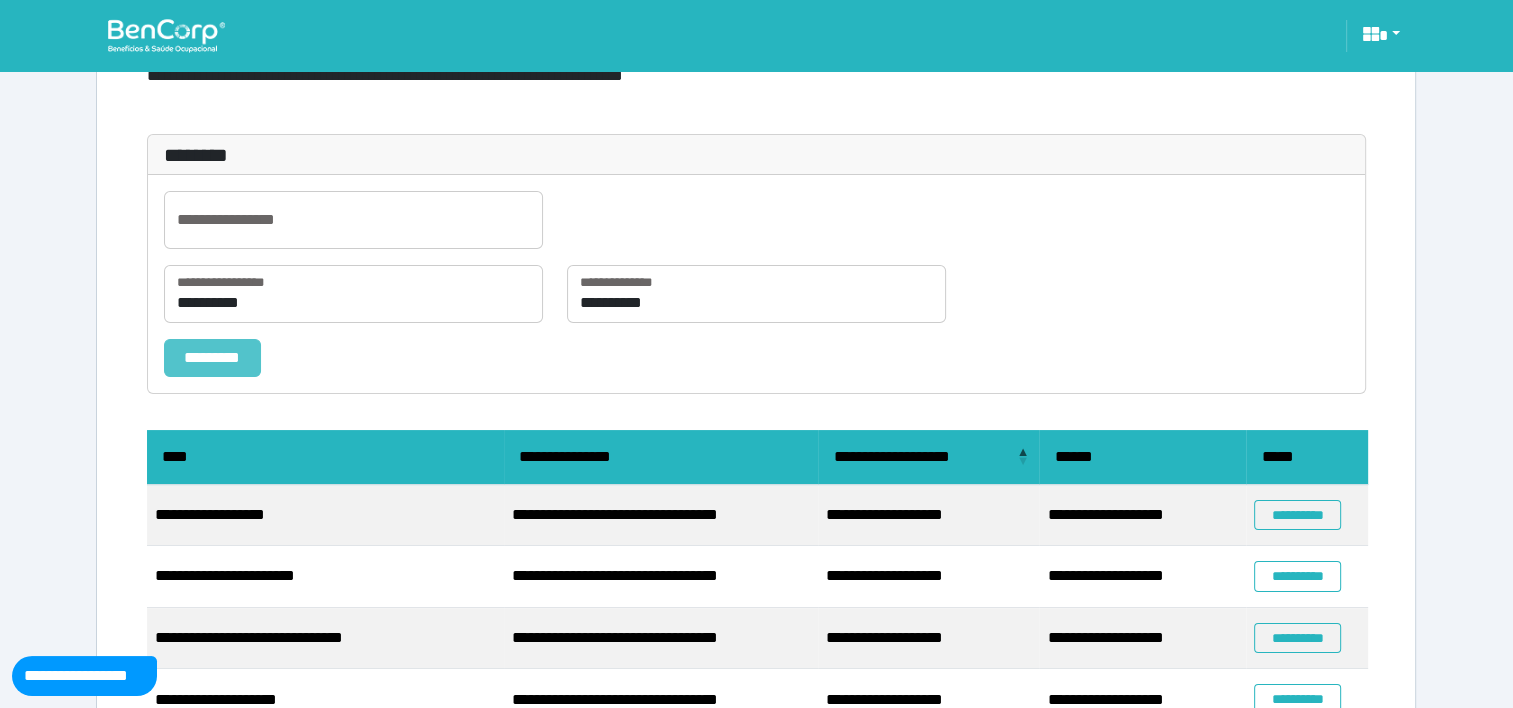 click on "*********" at bounding box center (212, 358) 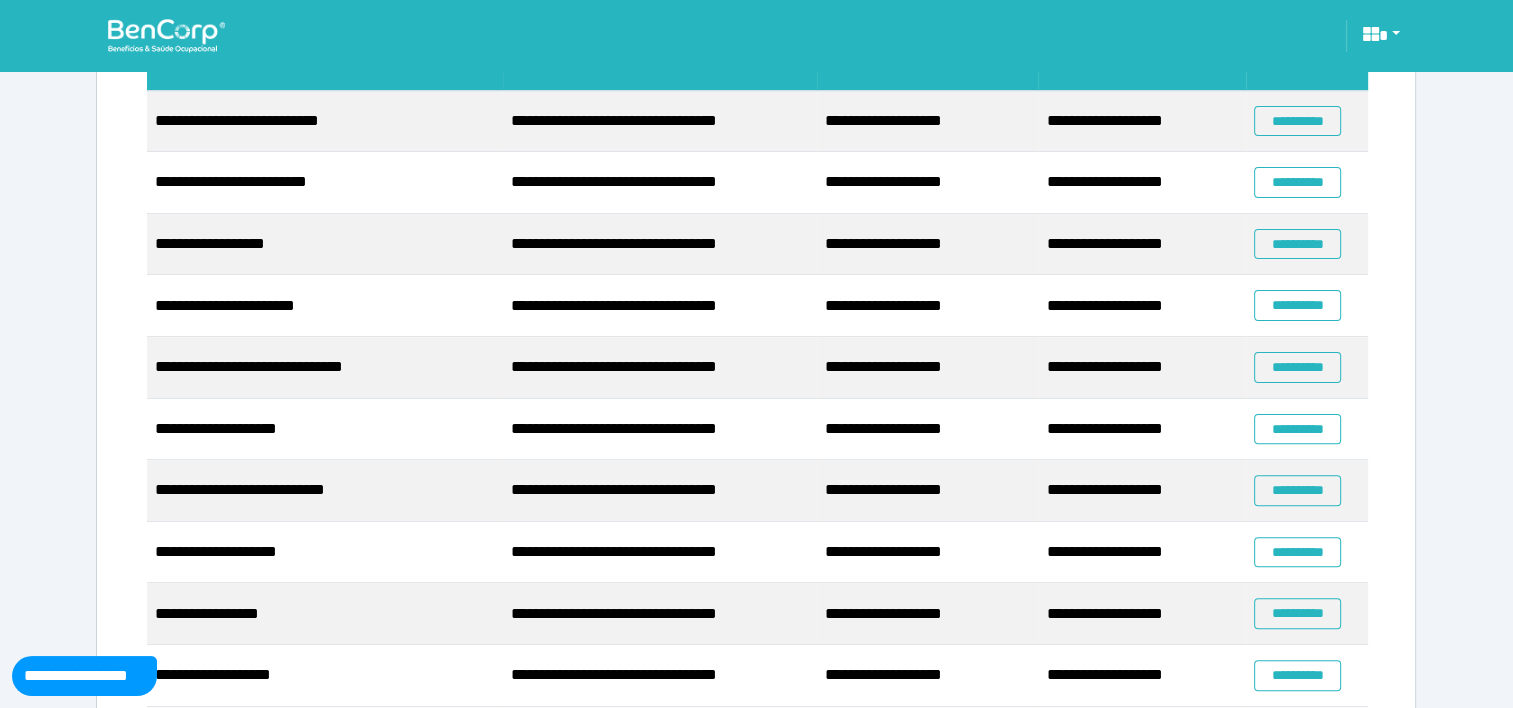 scroll, scrollTop: 537, scrollLeft: 0, axis: vertical 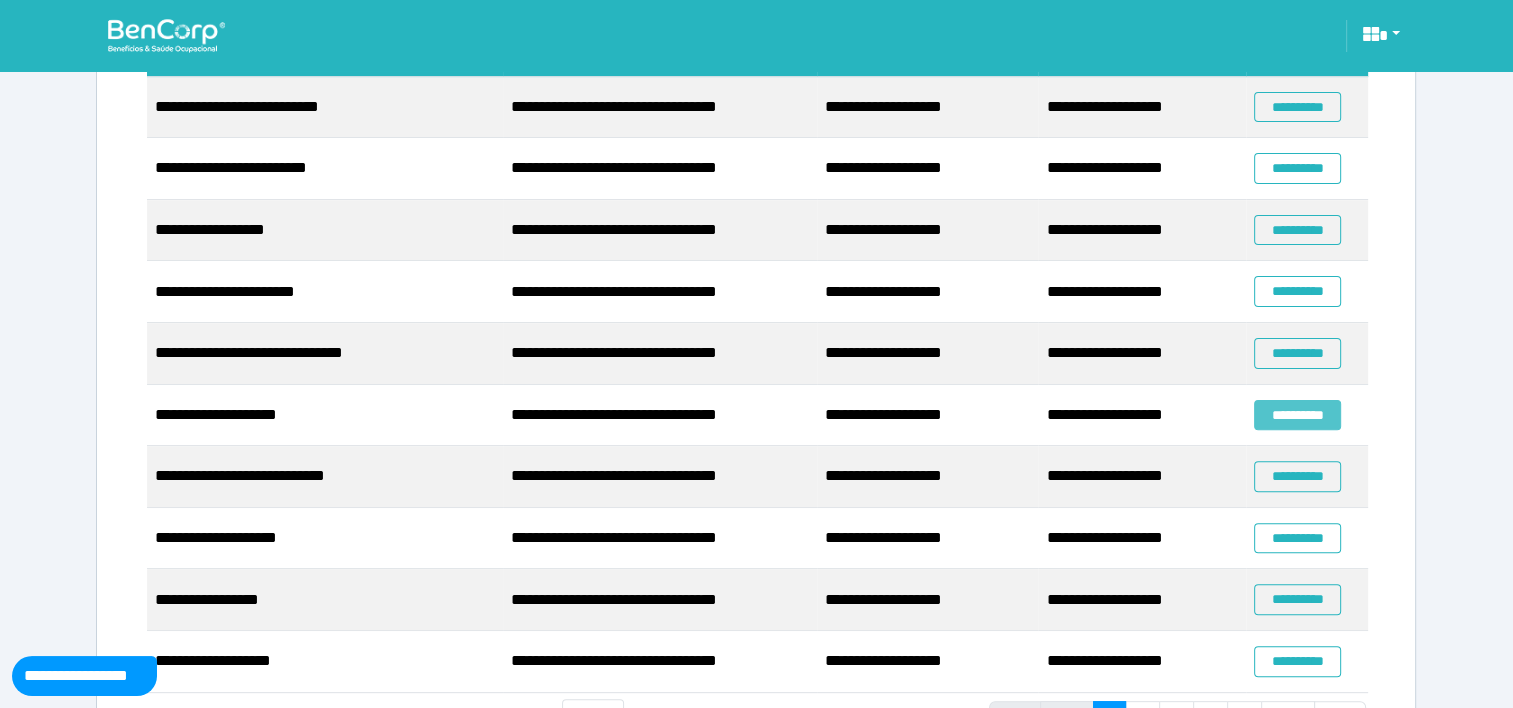 click on "**********" at bounding box center [1297, 415] 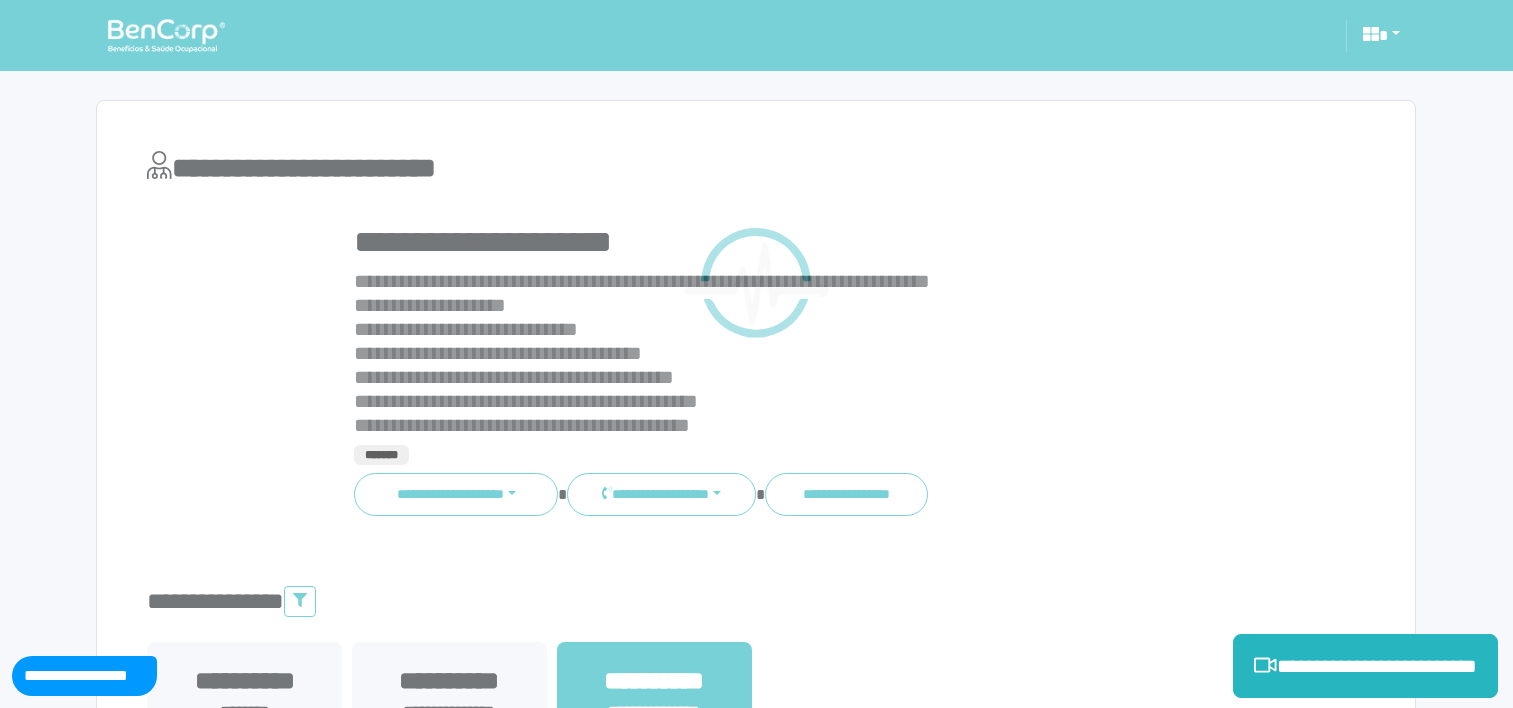 scroll, scrollTop: 0, scrollLeft: 0, axis: both 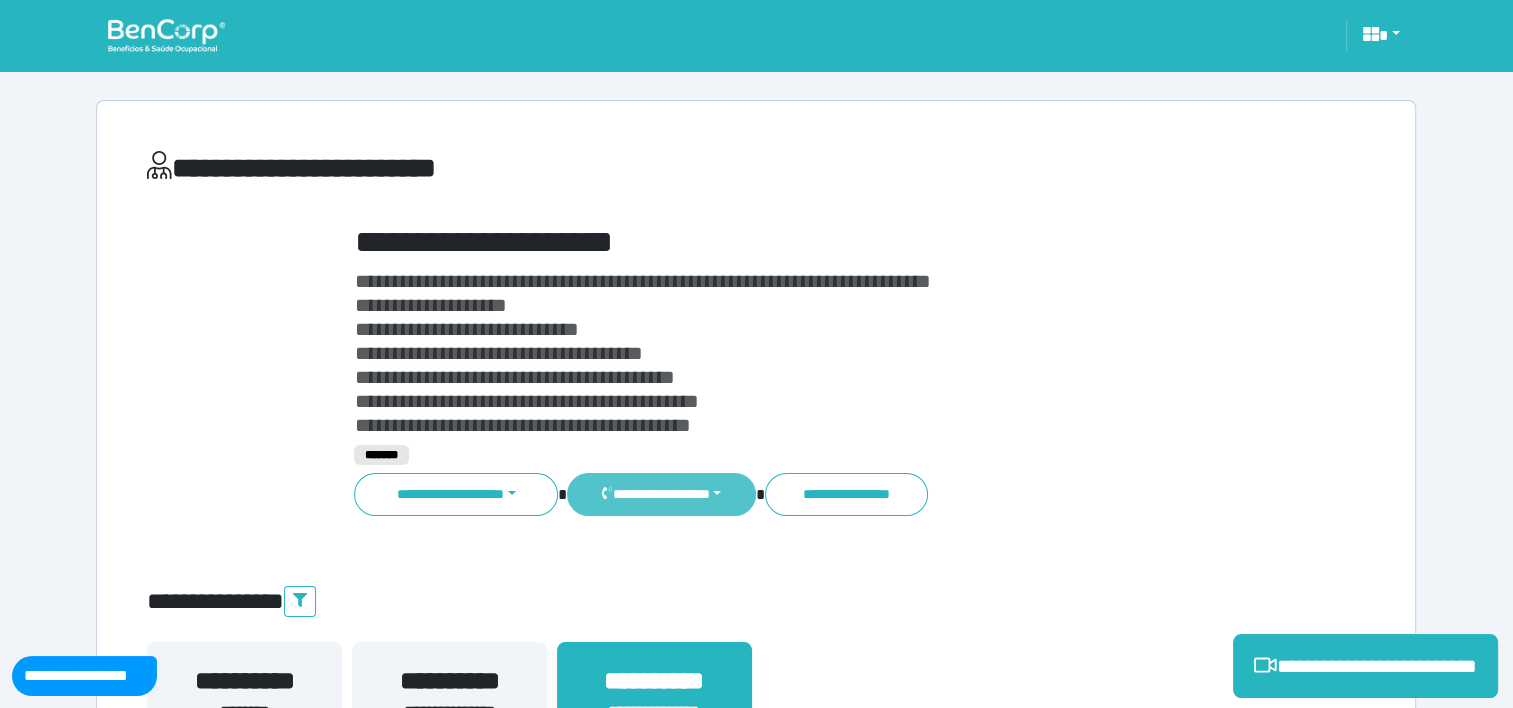 click on "**********" at bounding box center [661, 494] 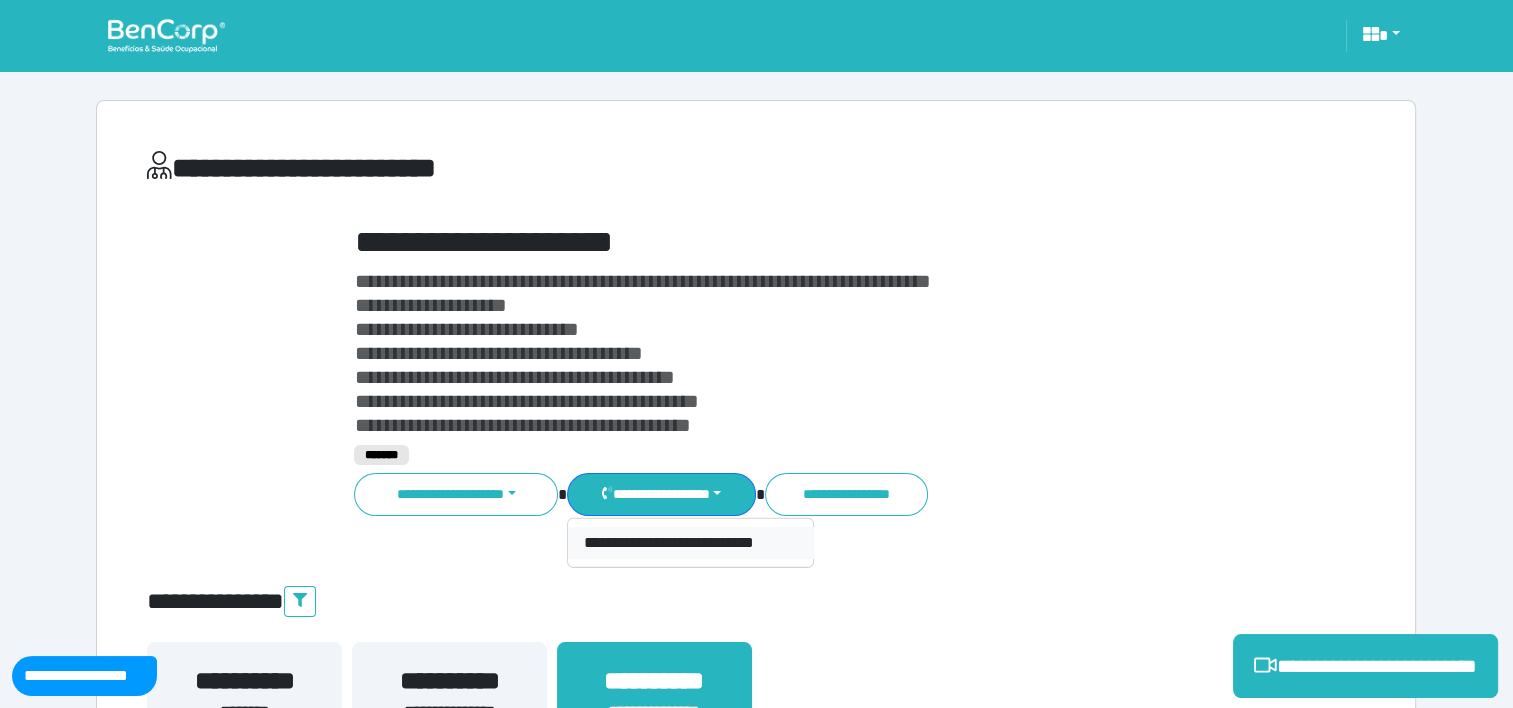 click on "**********" at bounding box center [691, 543] 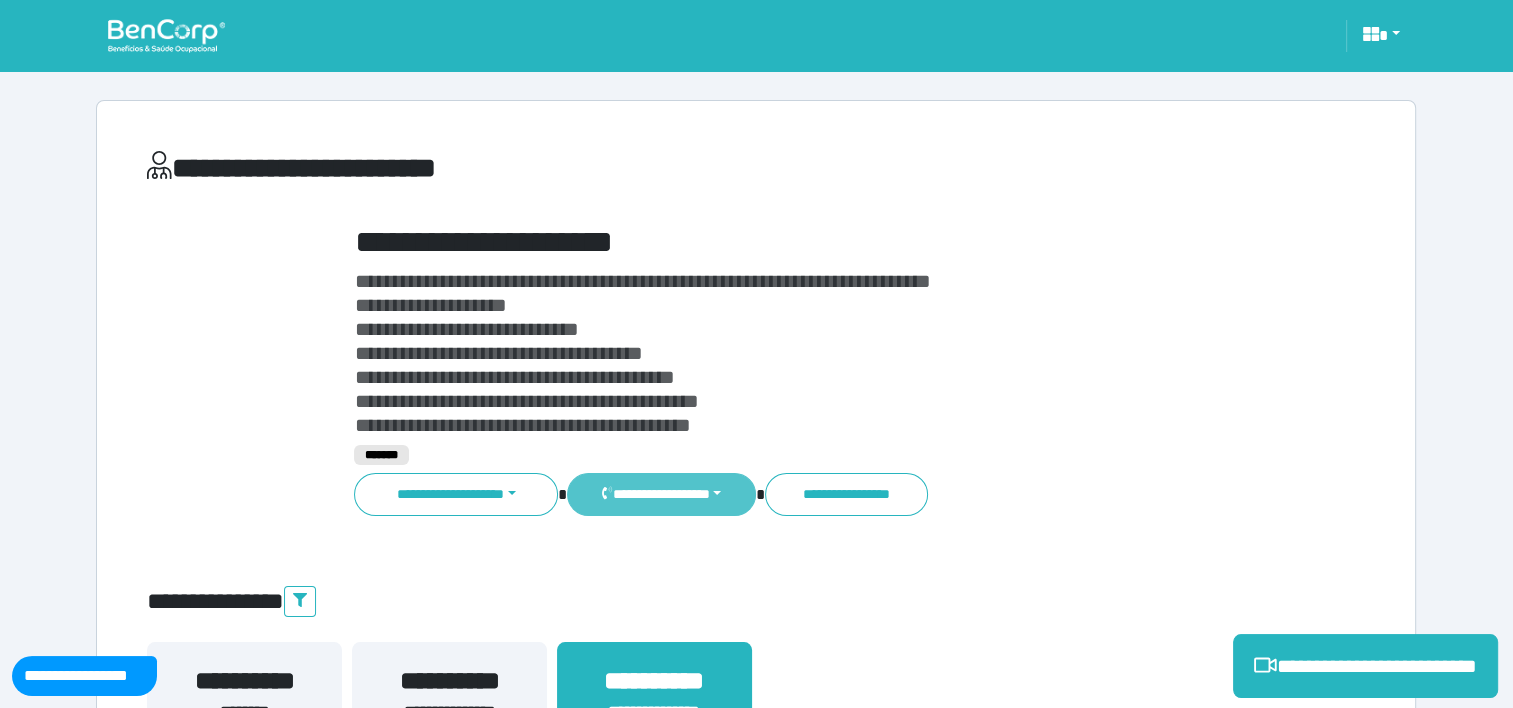 click on "**********" at bounding box center (661, 494) 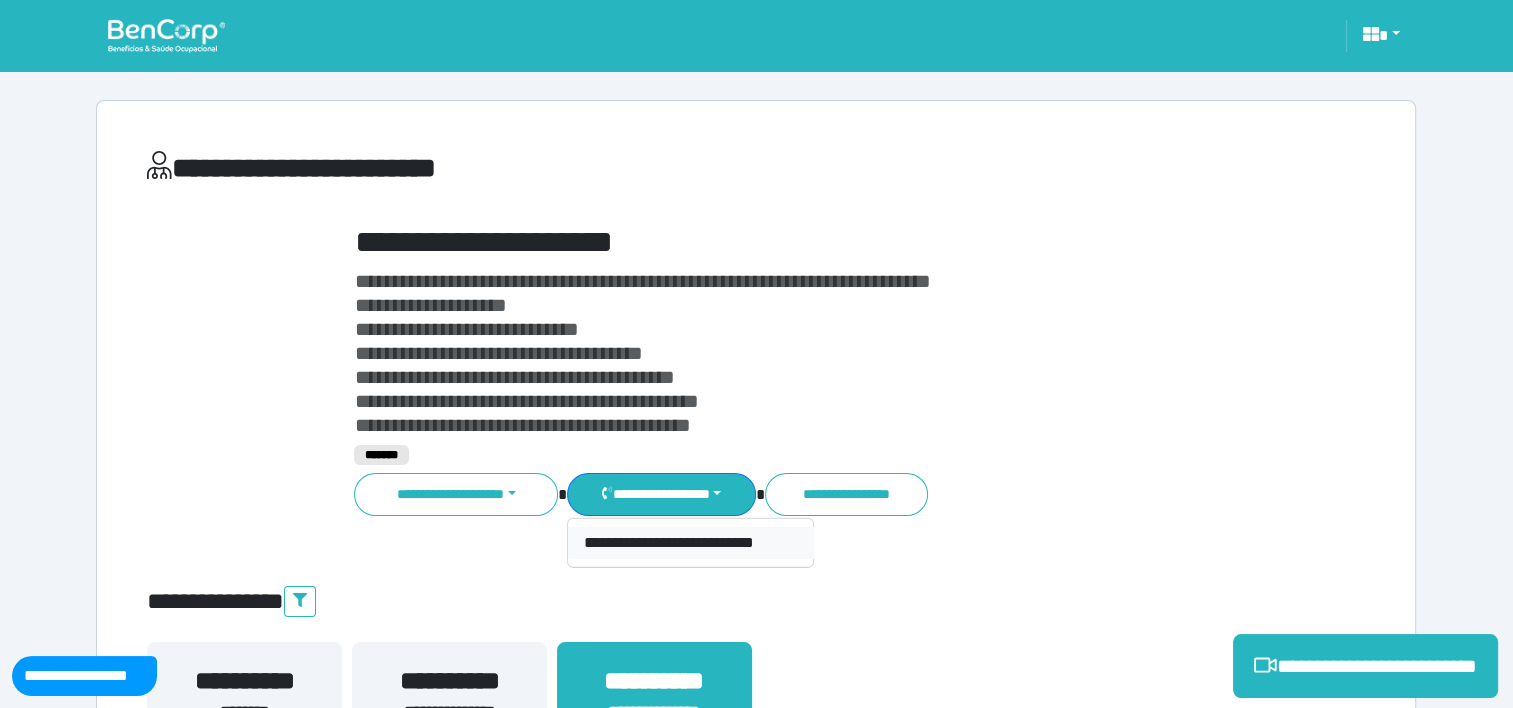 click on "**********" at bounding box center (691, 543) 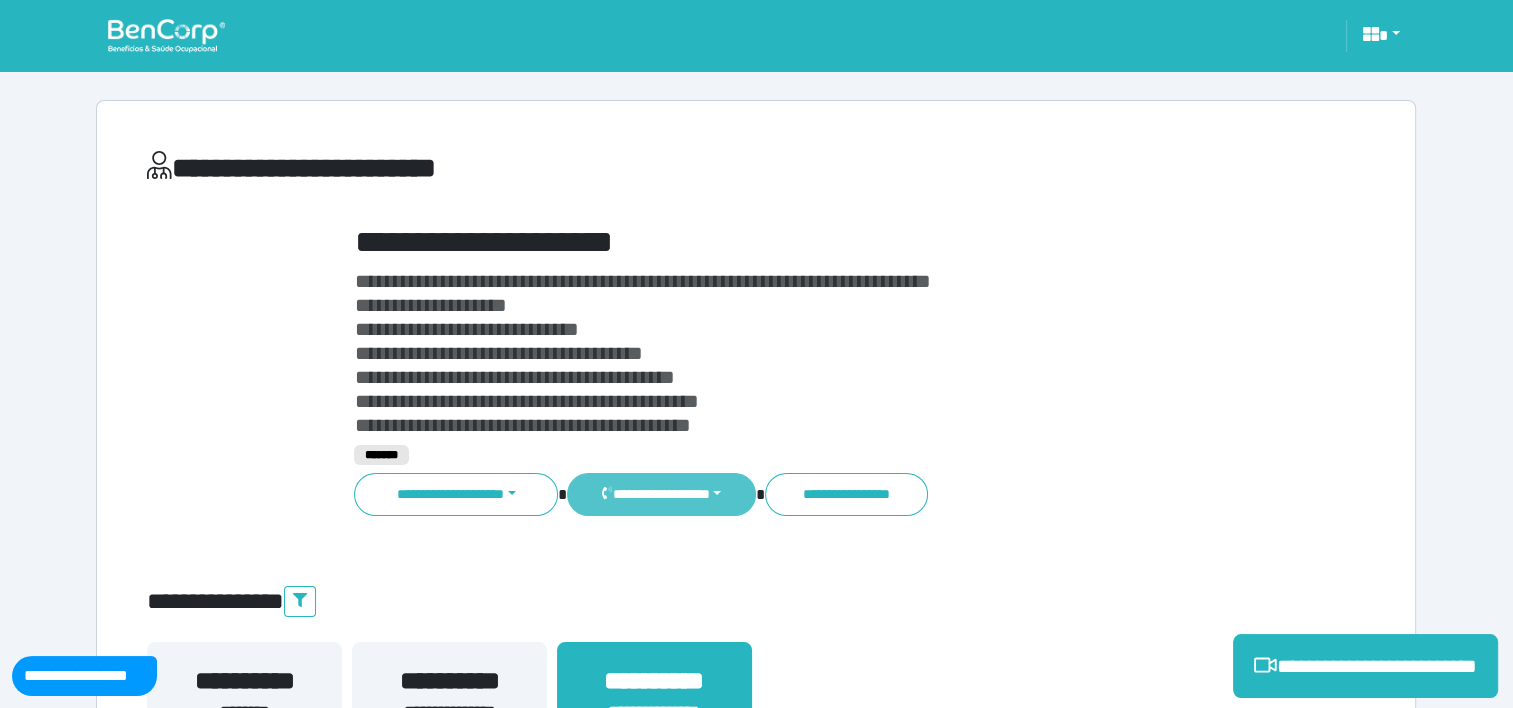 click on "**********" at bounding box center [661, 494] 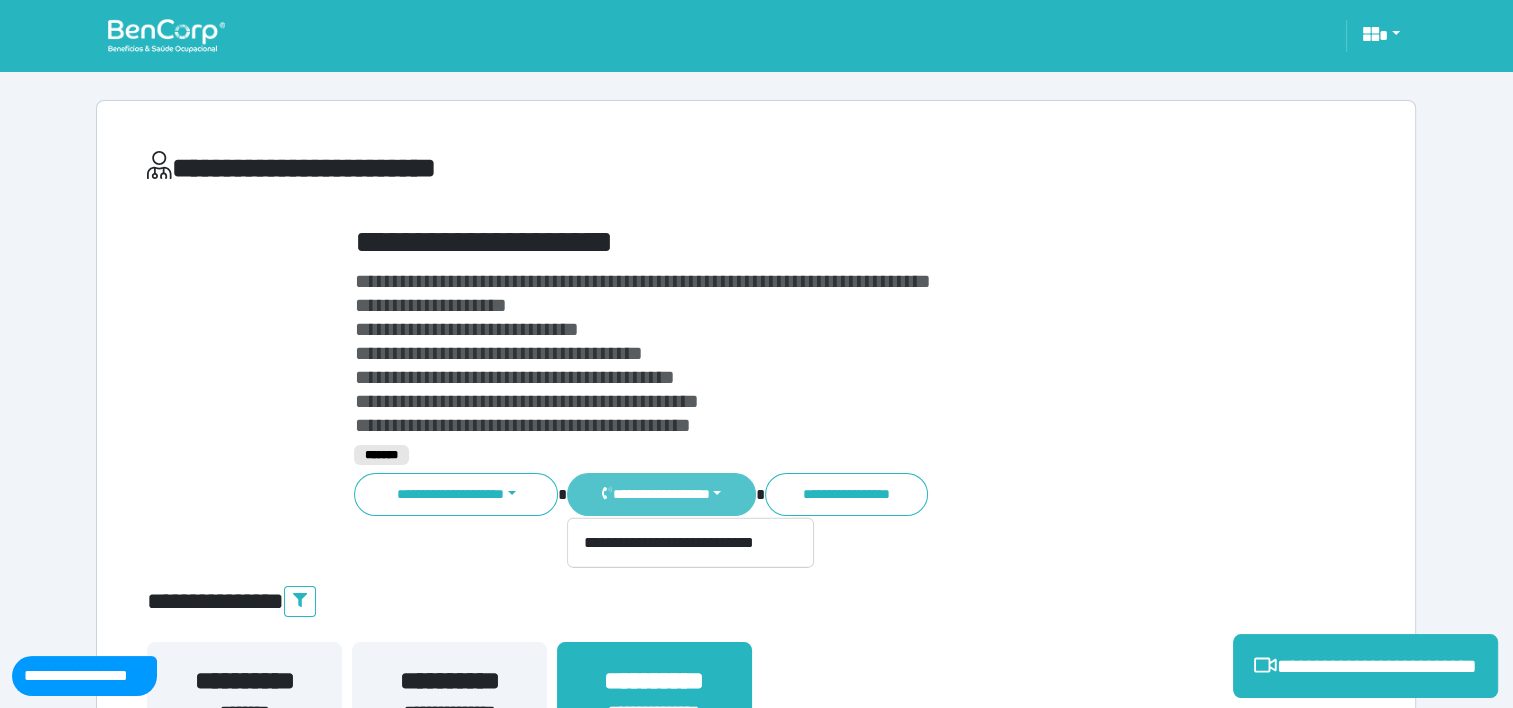 click on "**********" at bounding box center [661, 494] 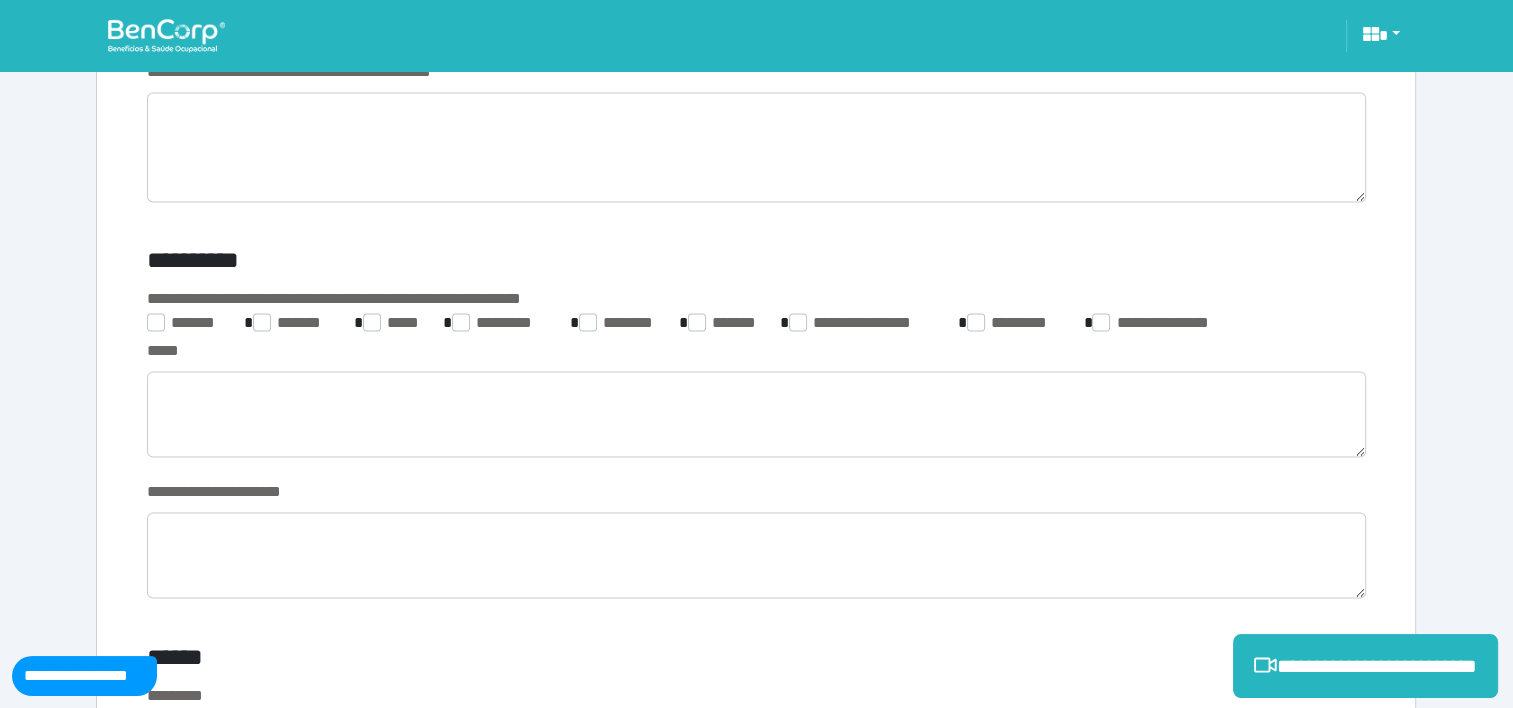 scroll, scrollTop: 3314, scrollLeft: 0, axis: vertical 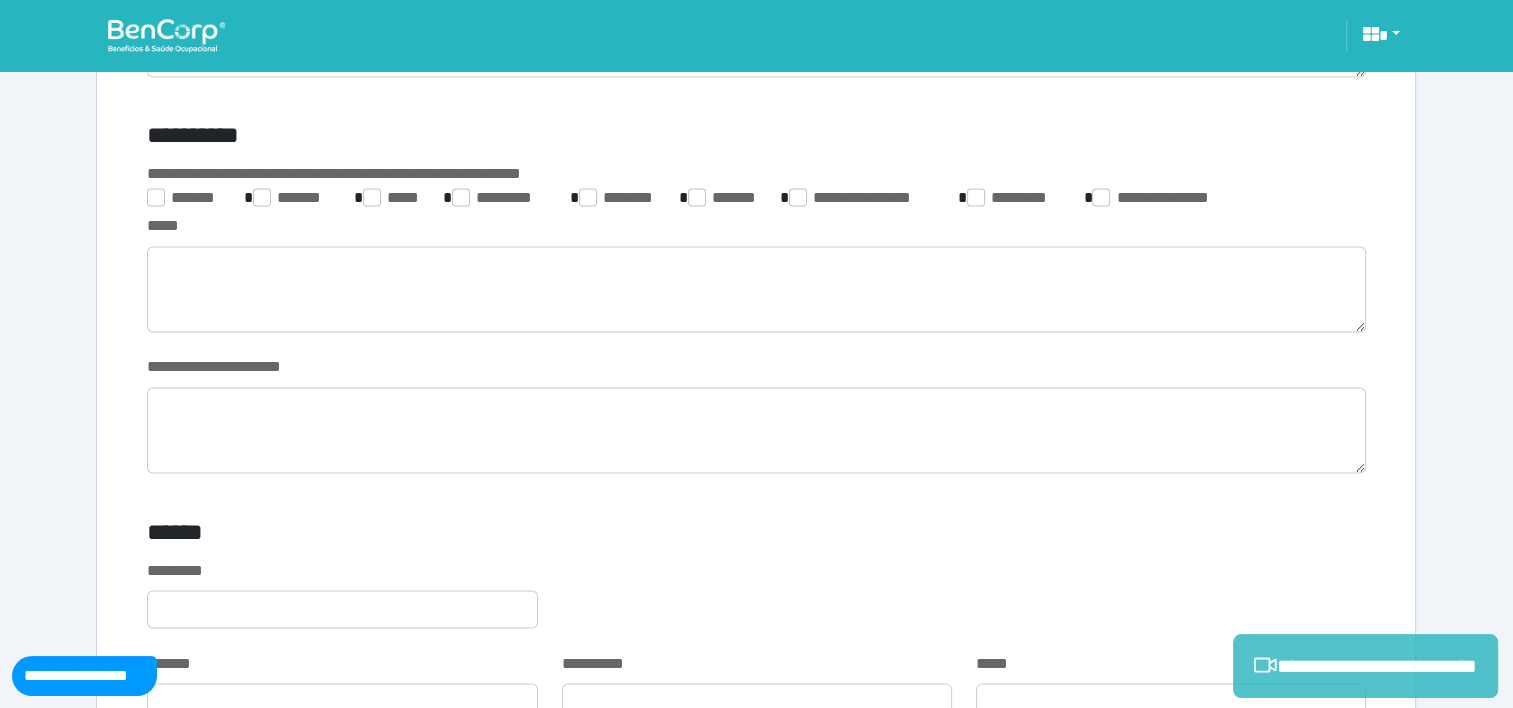 click on "**********" at bounding box center (1365, 666) 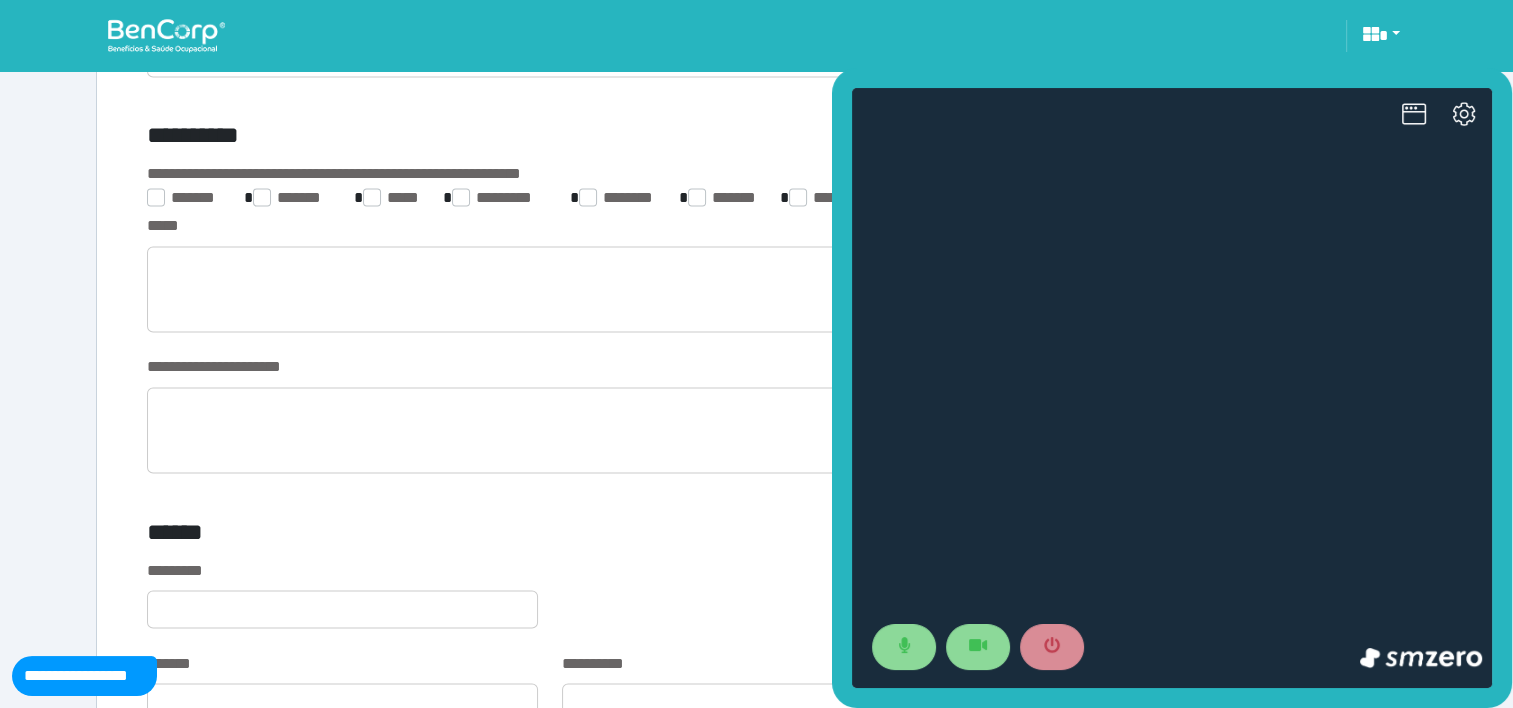 scroll, scrollTop: 0, scrollLeft: 0, axis: both 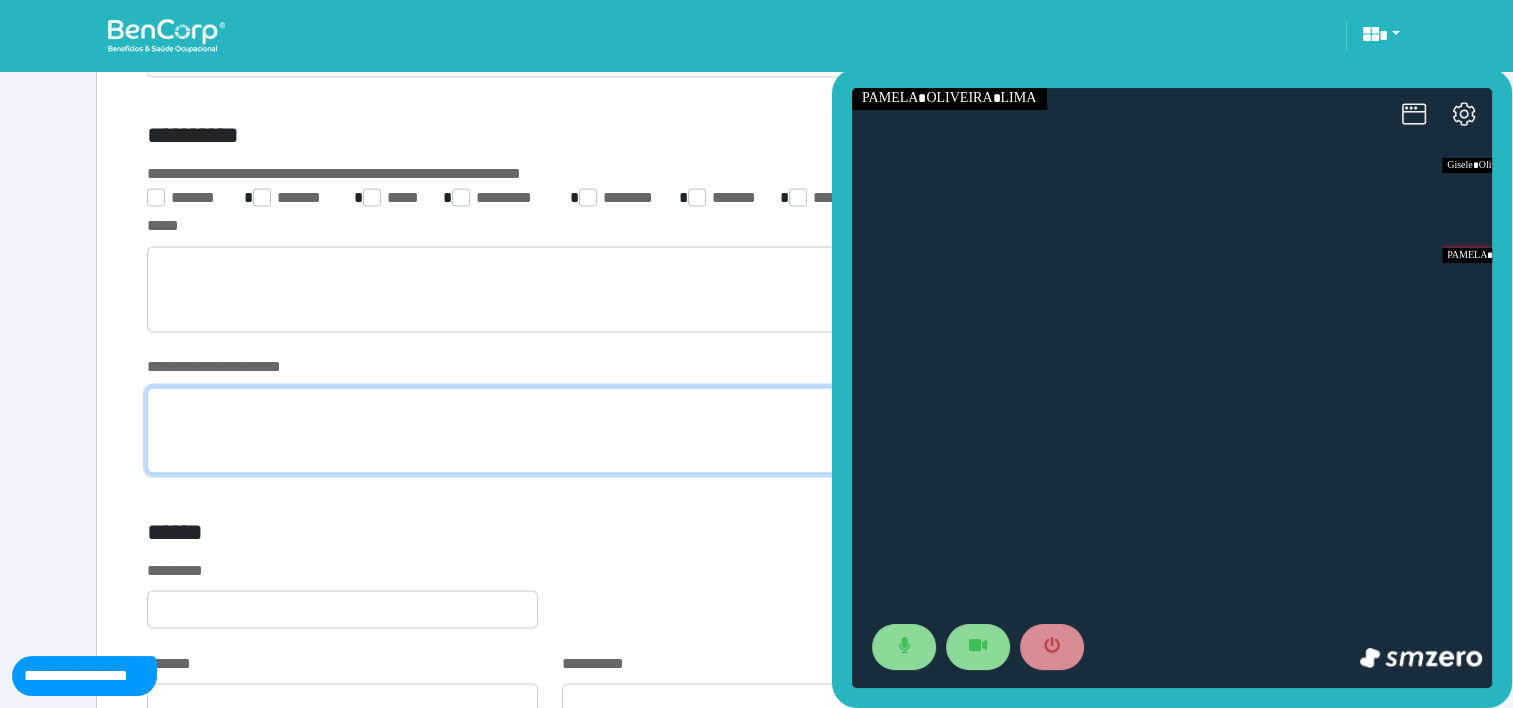 click at bounding box center (756, 430) 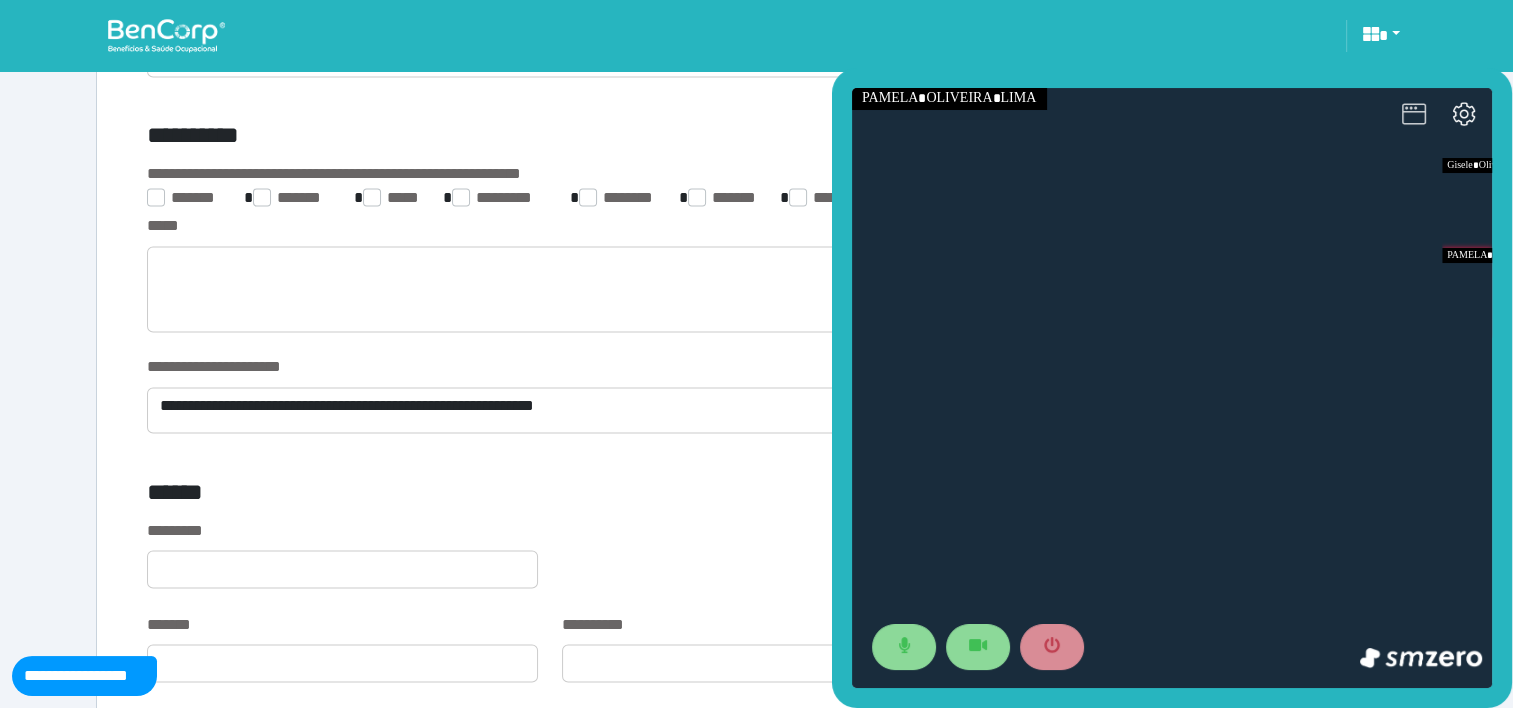click 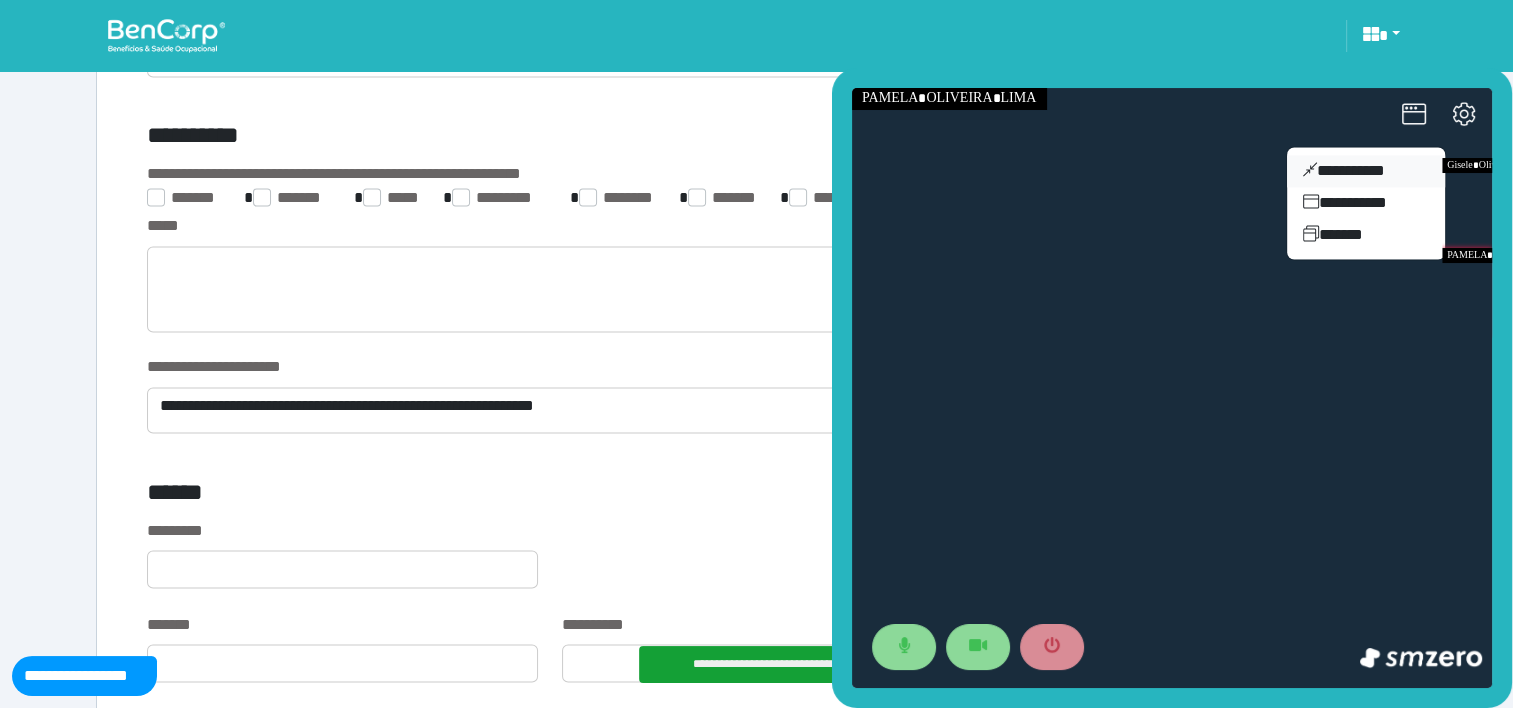 click on "**********" at bounding box center [1366, 171] 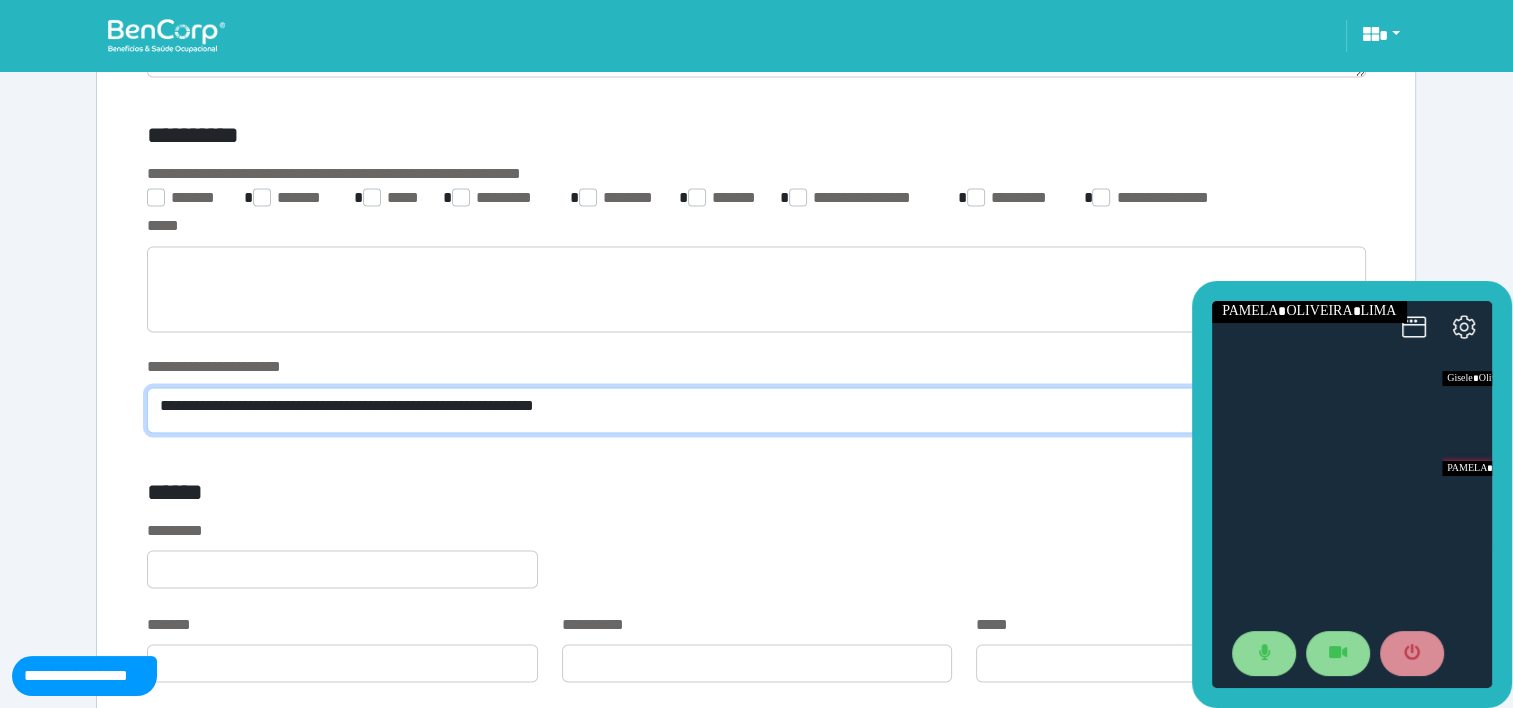 click on "**********" at bounding box center (756, 410) 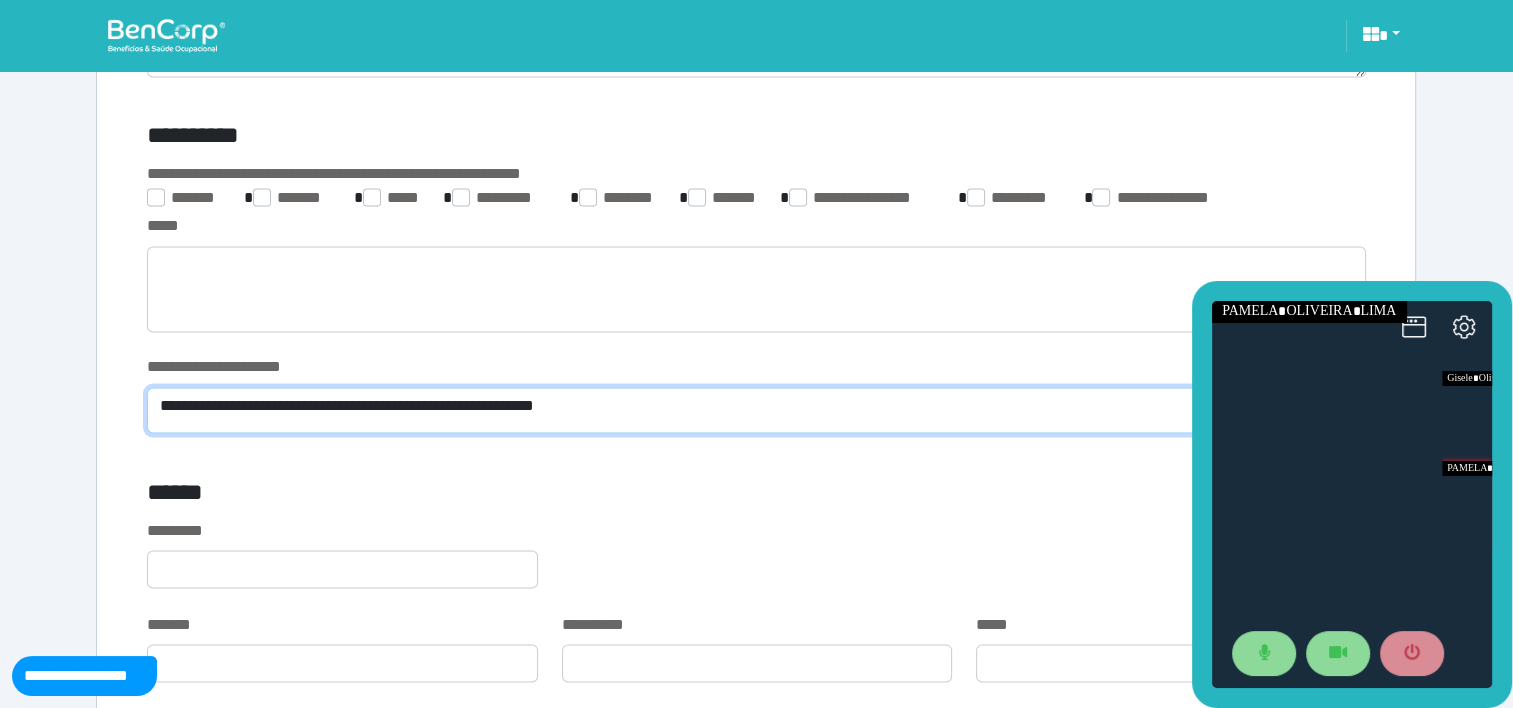 click on "**********" at bounding box center [756, 410] 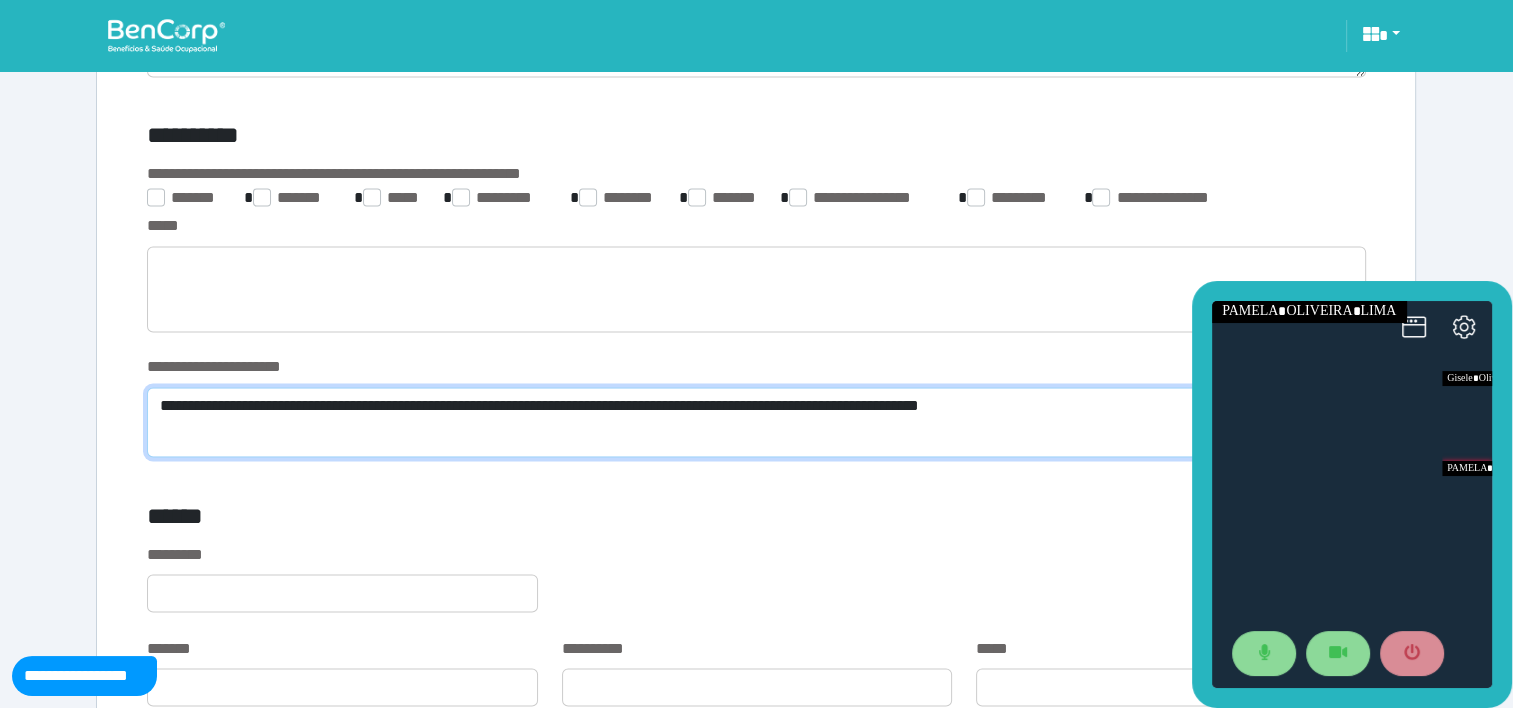 scroll, scrollTop: 0, scrollLeft: 0, axis: both 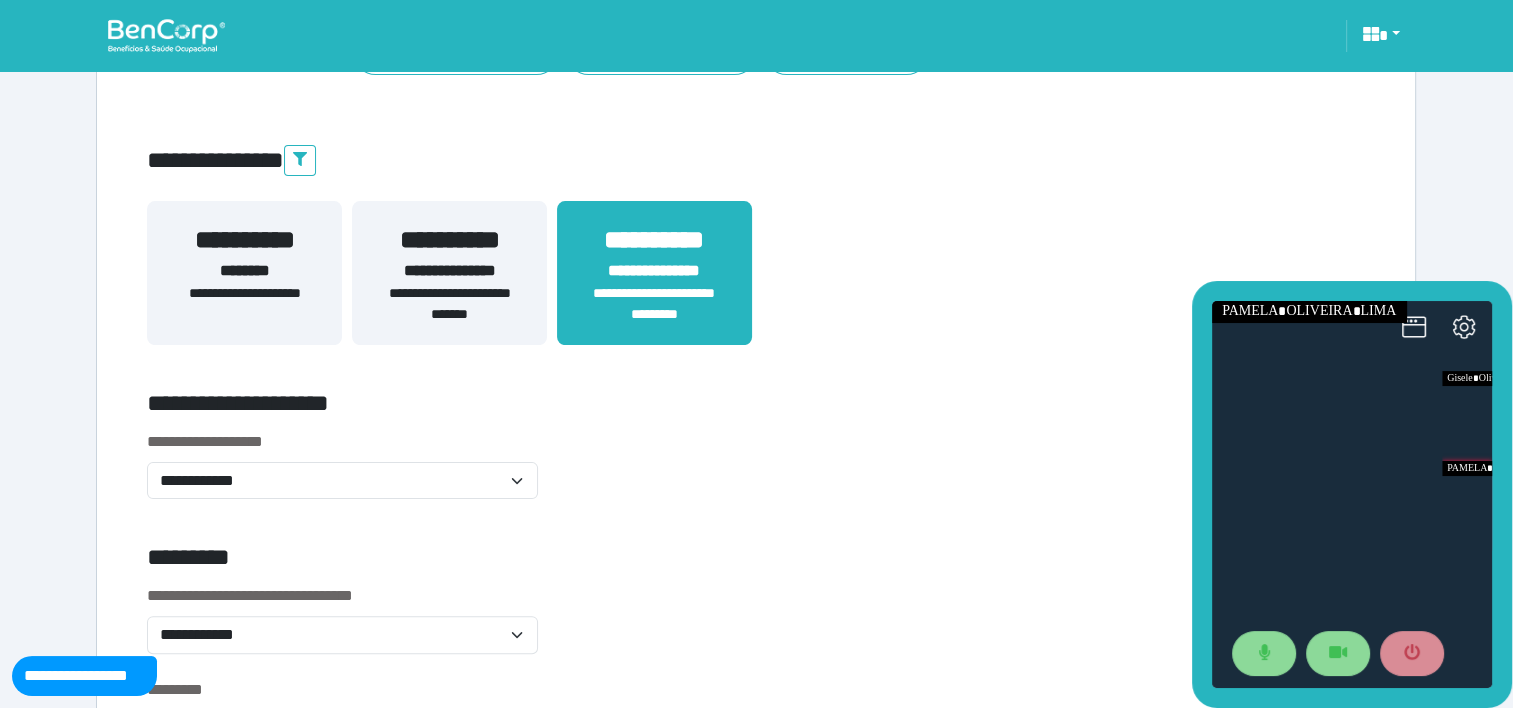 click on "**********" at bounding box center [449, 271] 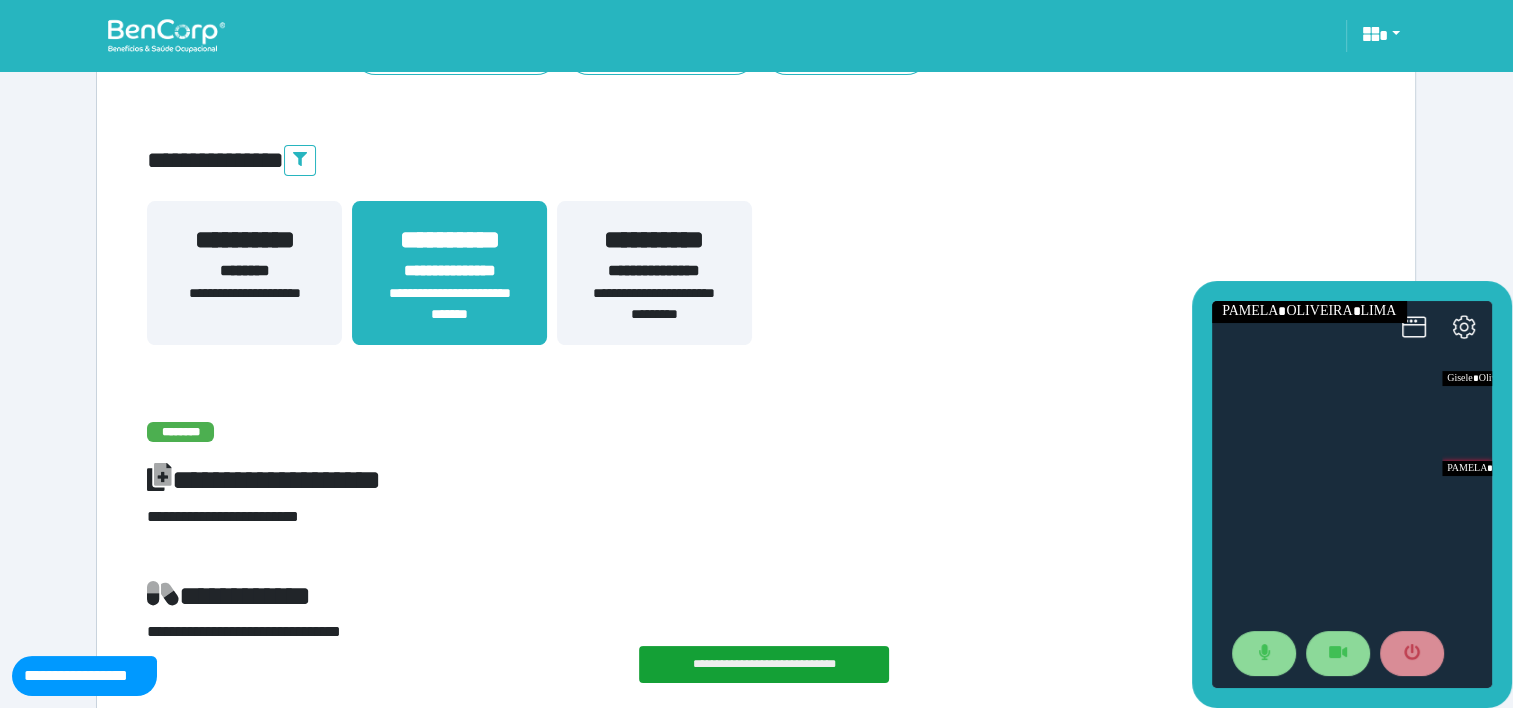click on "********" at bounding box center (244, 271) 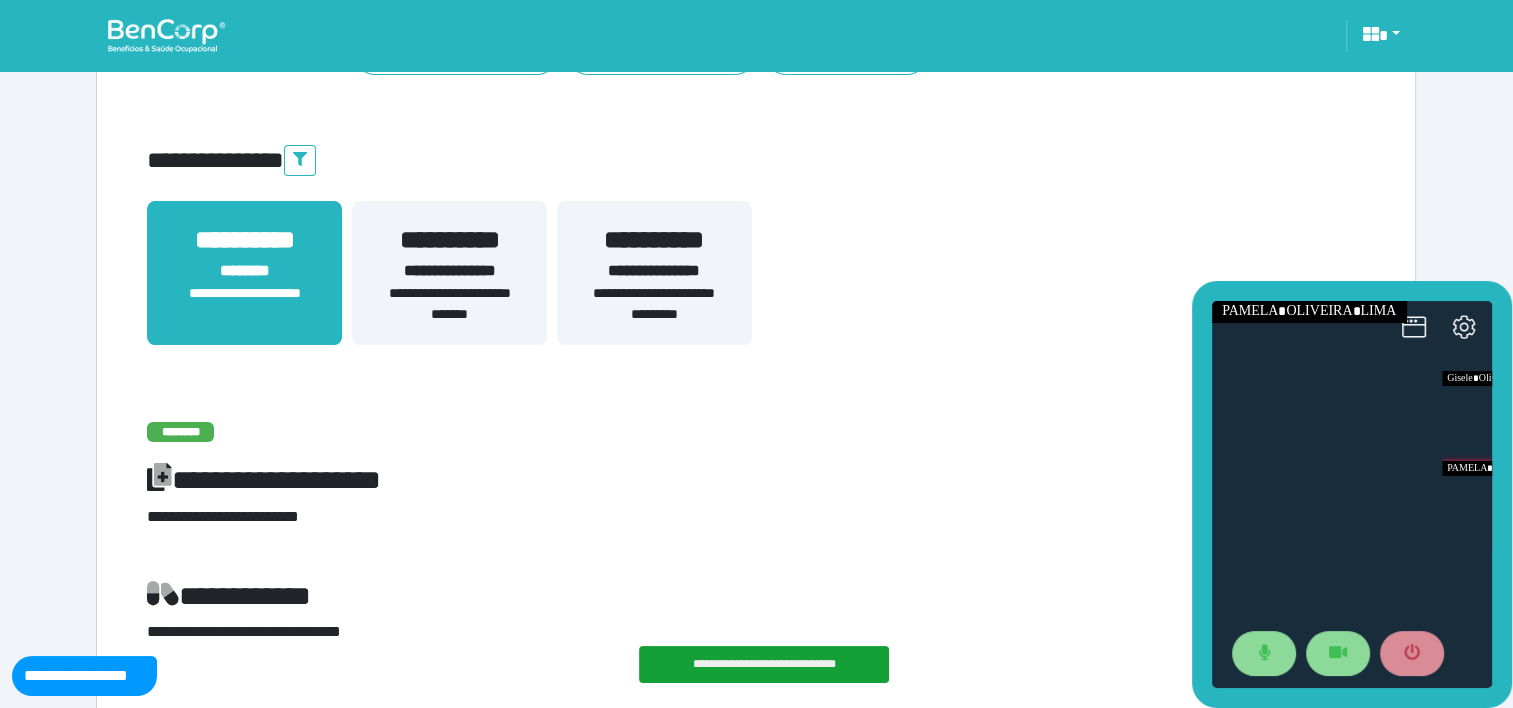 click on "********" at bounding box center [244, 271] 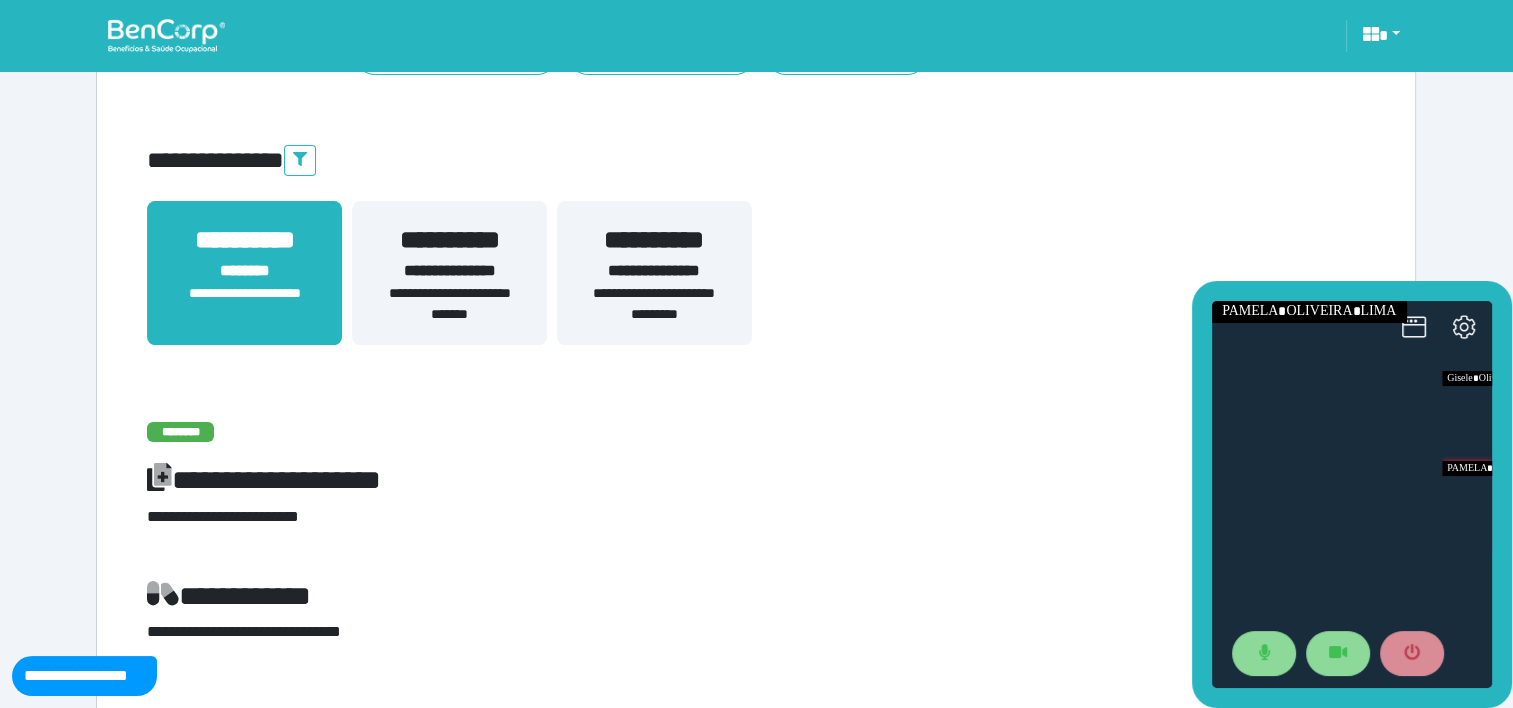 click on "**********" at bounding box center (654, 304) 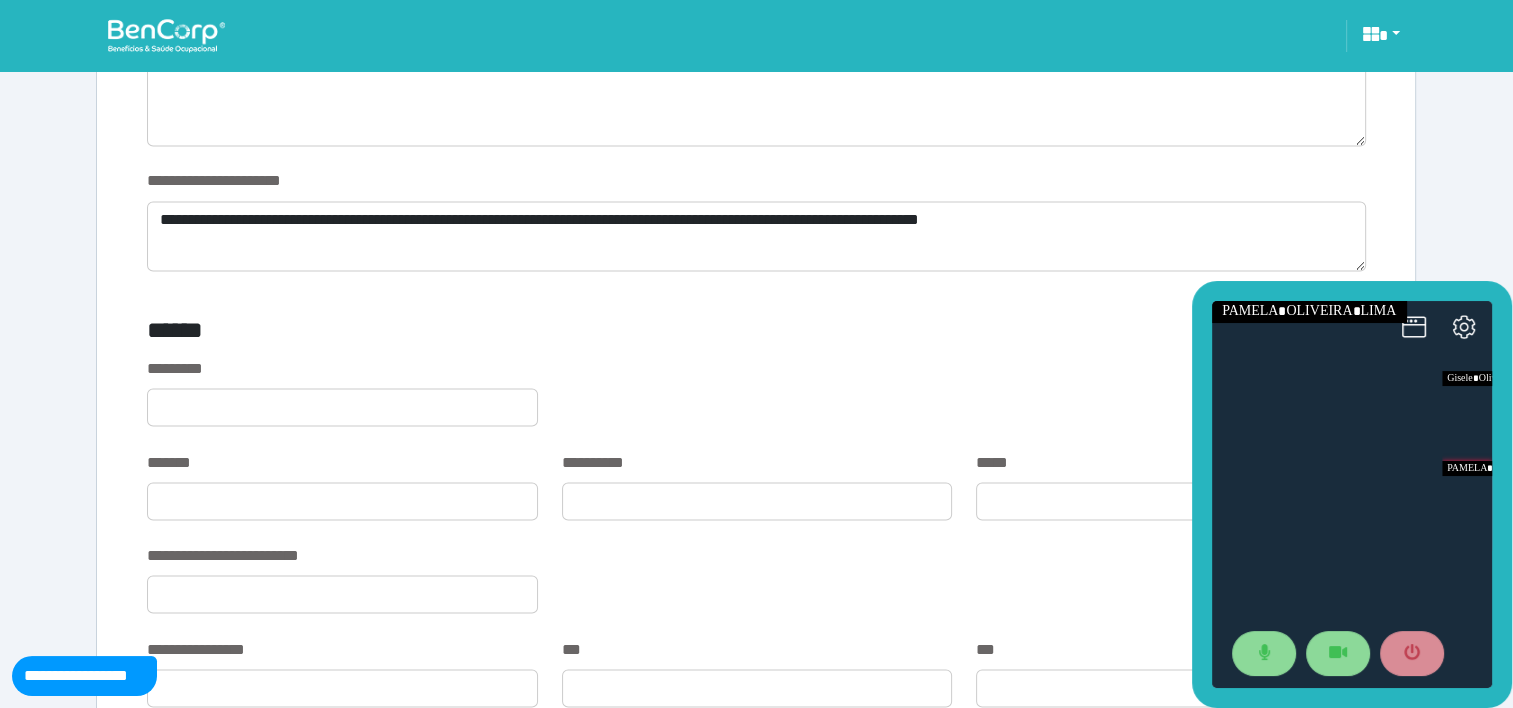 scroll, scrollTop: 3521, scrollLeft: 0, axis: vertical 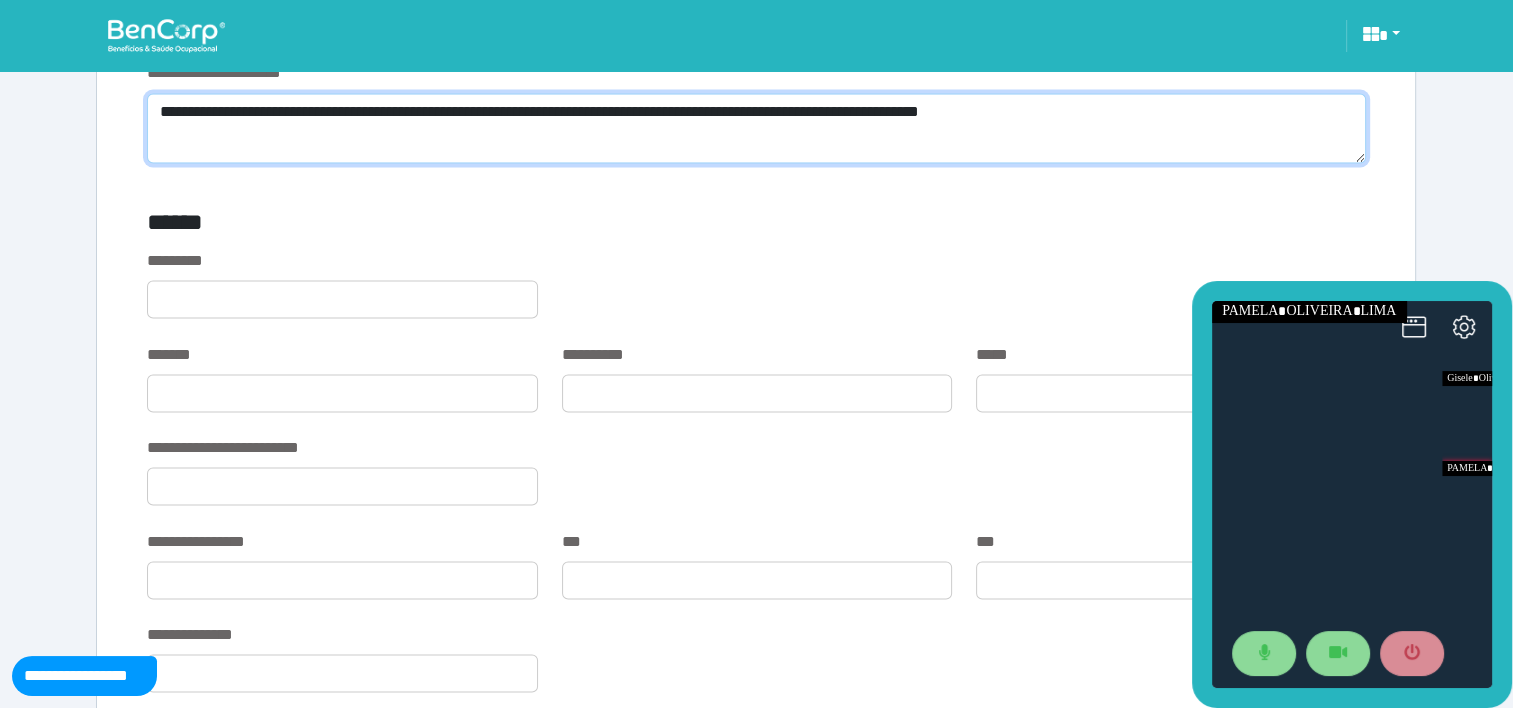 click on "**********" at bounding box center [756, 128] 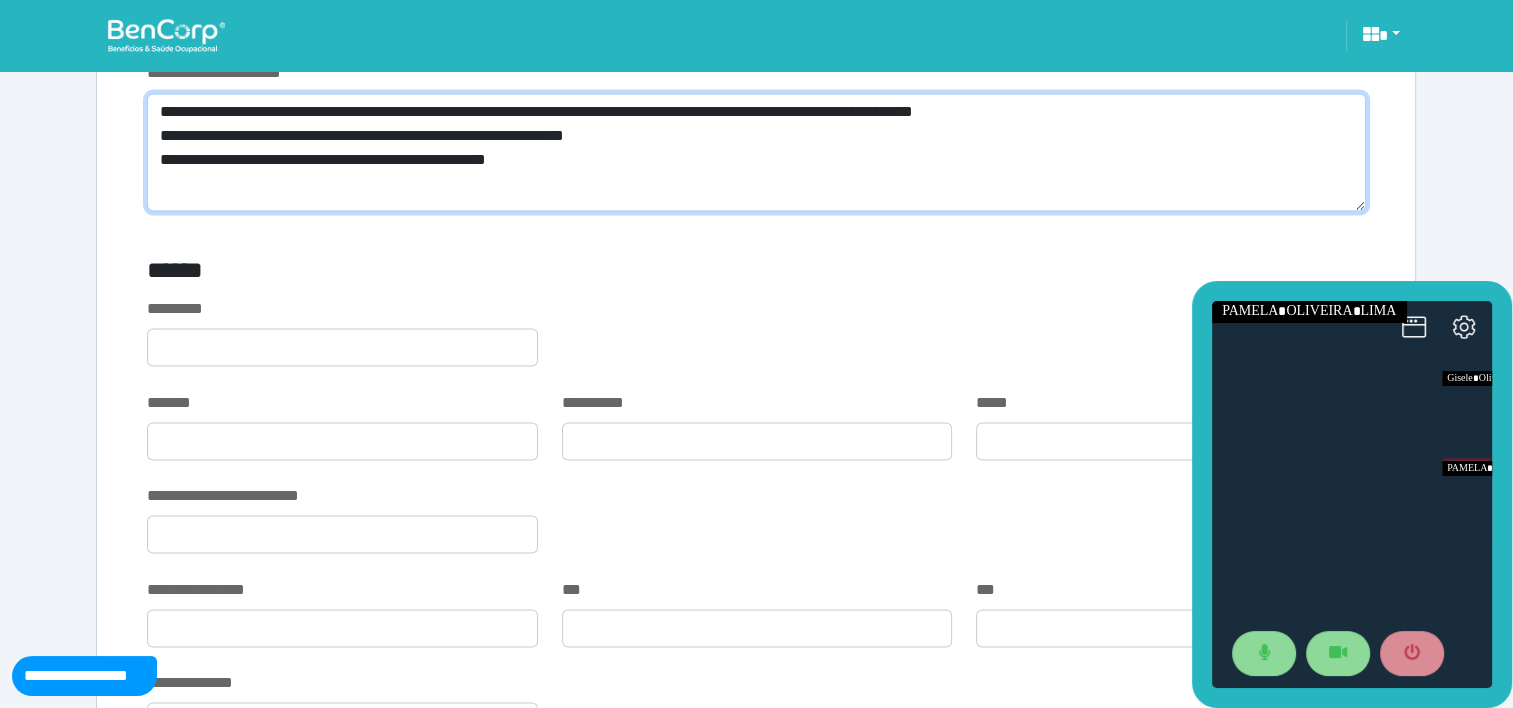 scroll, scrollTop: 0, scrollLeft: 0, axis: both 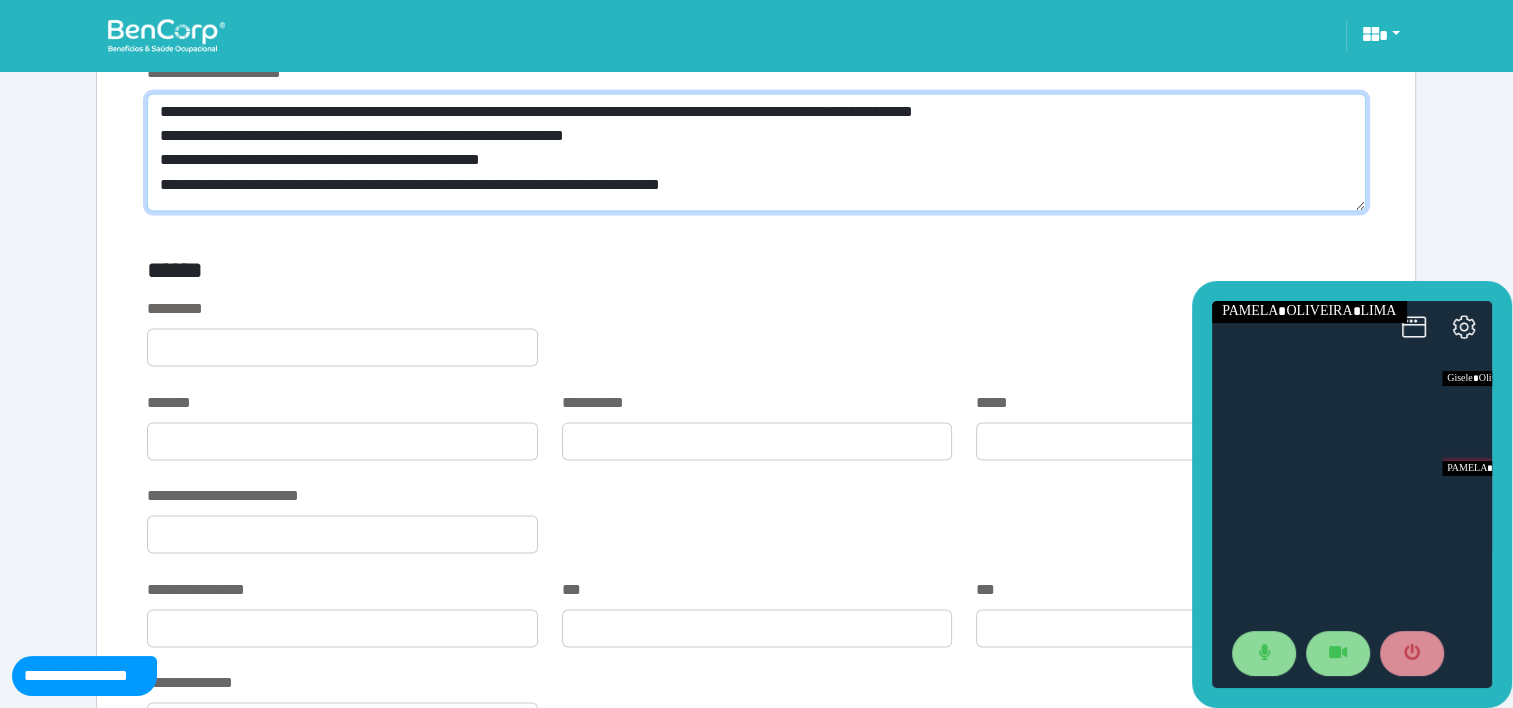 click on "**********" at bounding box center [756, 152] 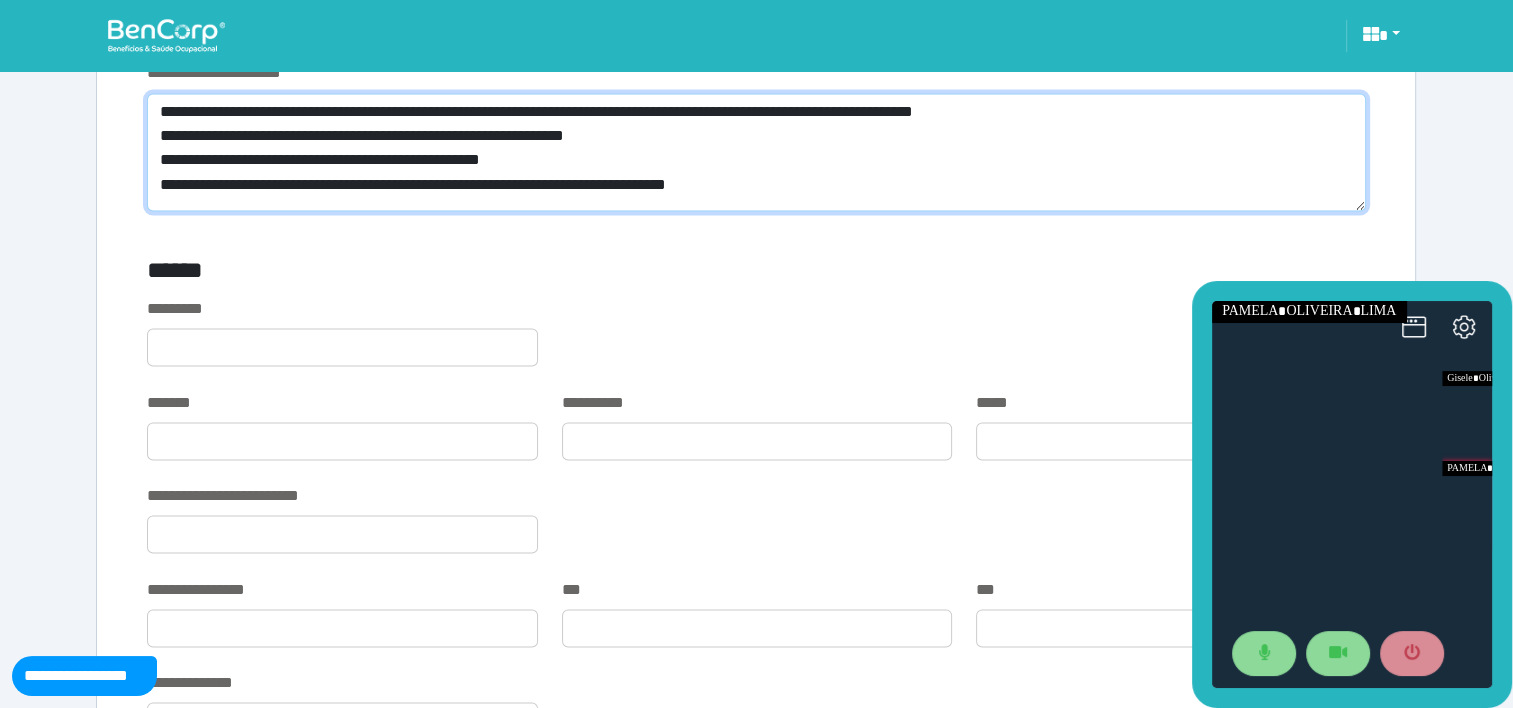 click on "**********" at bounding box center [756, 152] 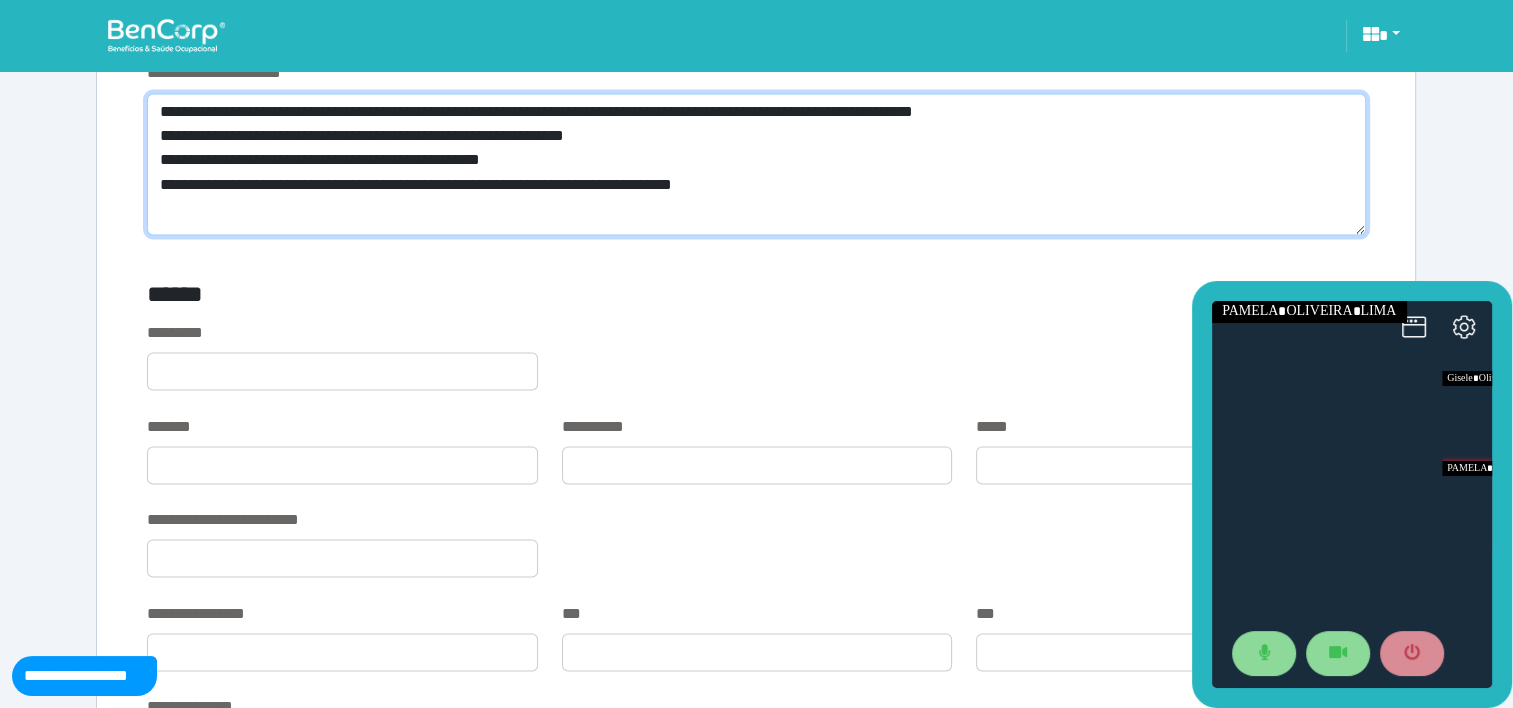scroll, scrollTop: 0, scrollLeft: 0, axis: both 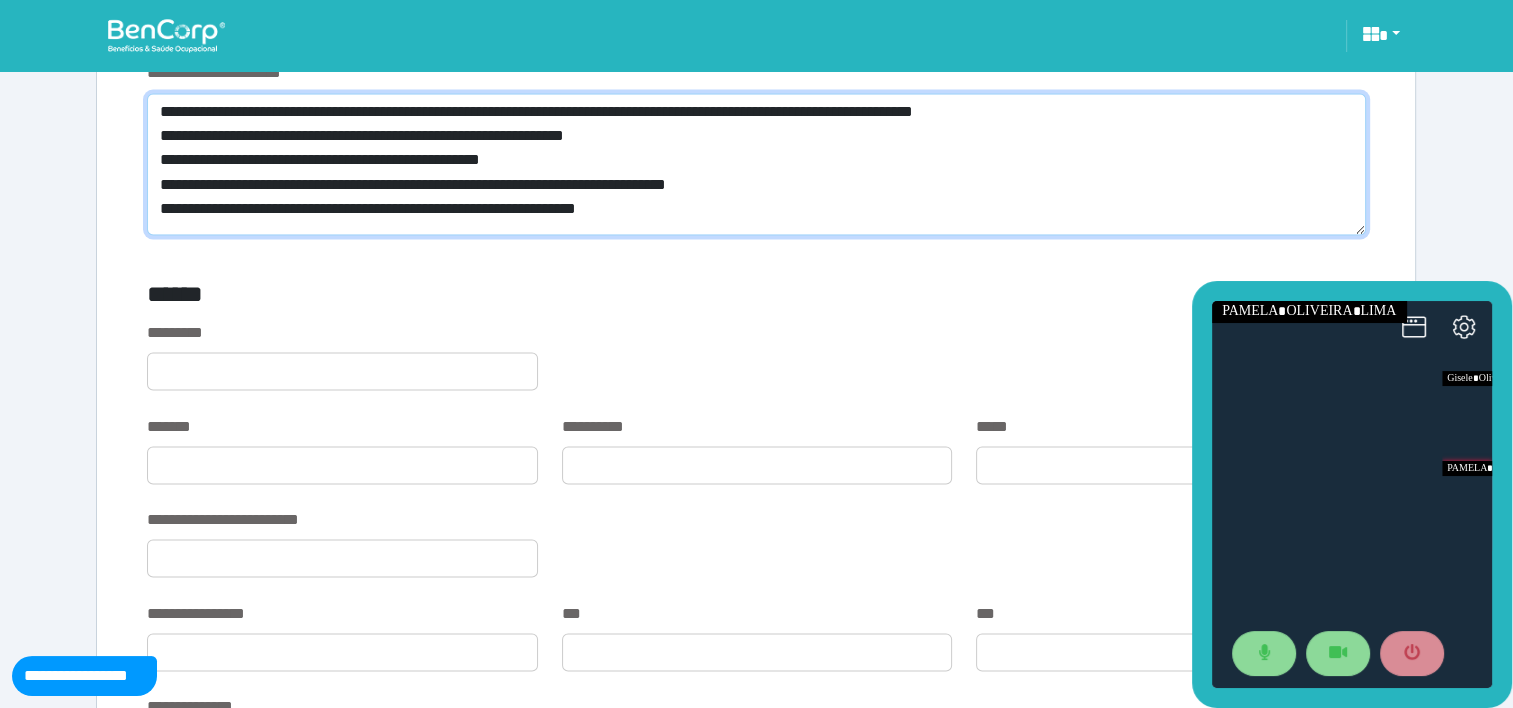 click on "**********" at bounding box center (756, 164) 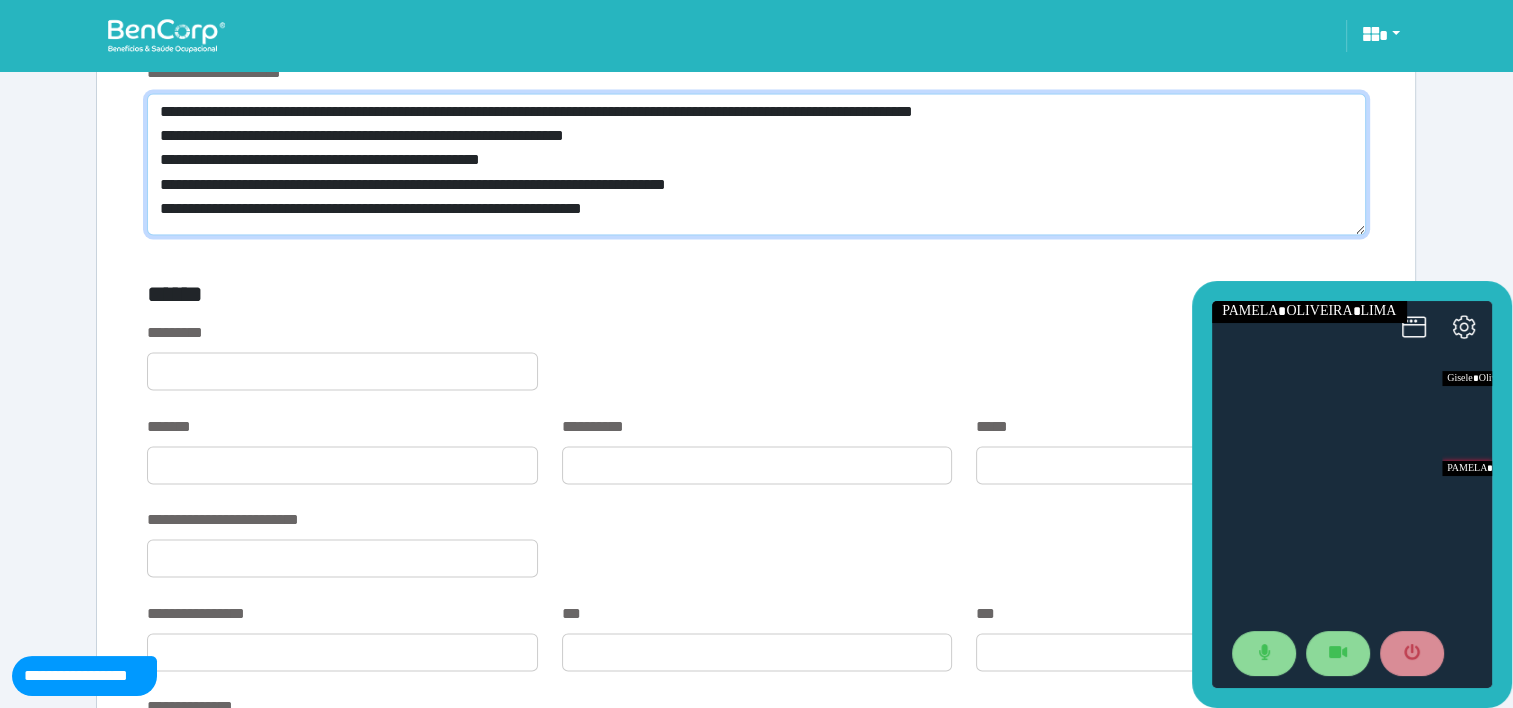 scroll, scrollTop: 0, scrollLeft: 0, axis: both 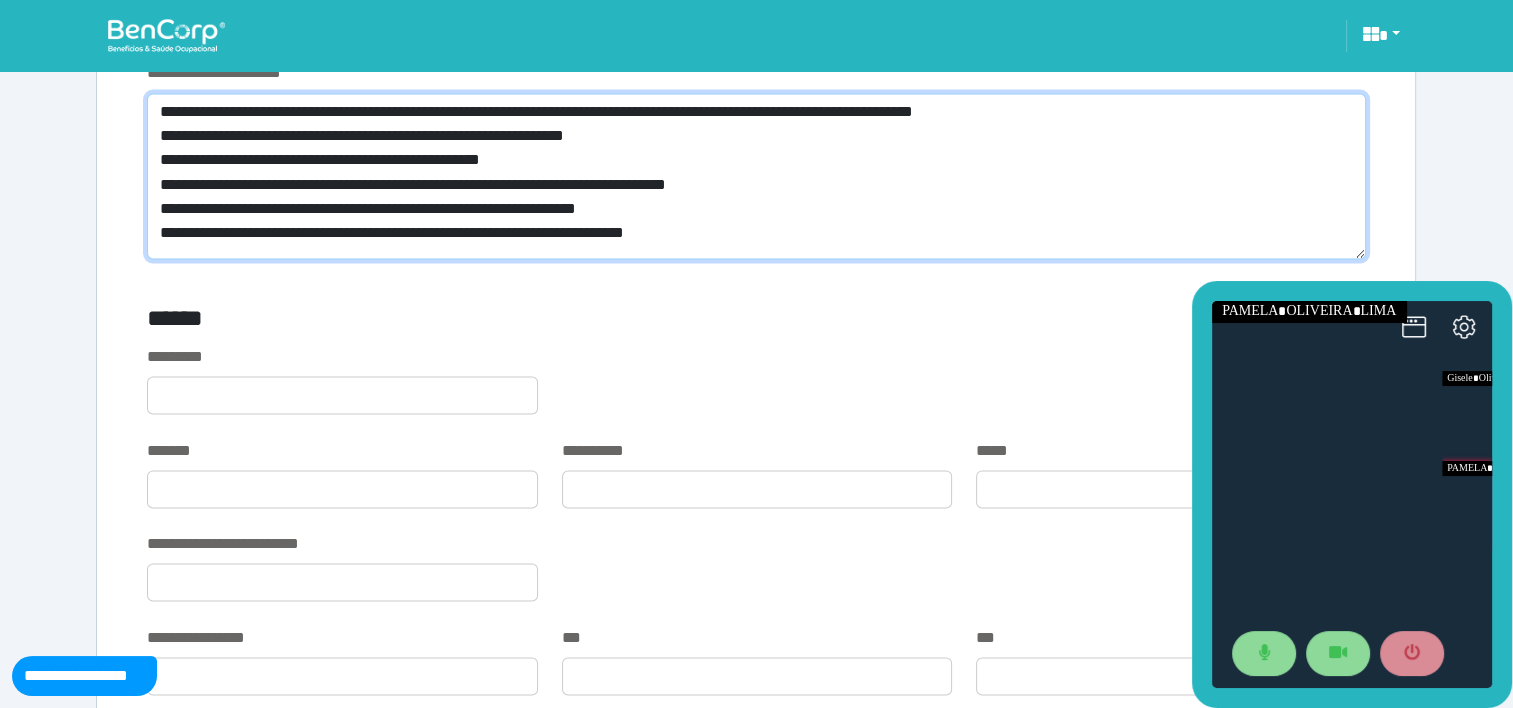 click on "**********" at bounding box center [756, 176] 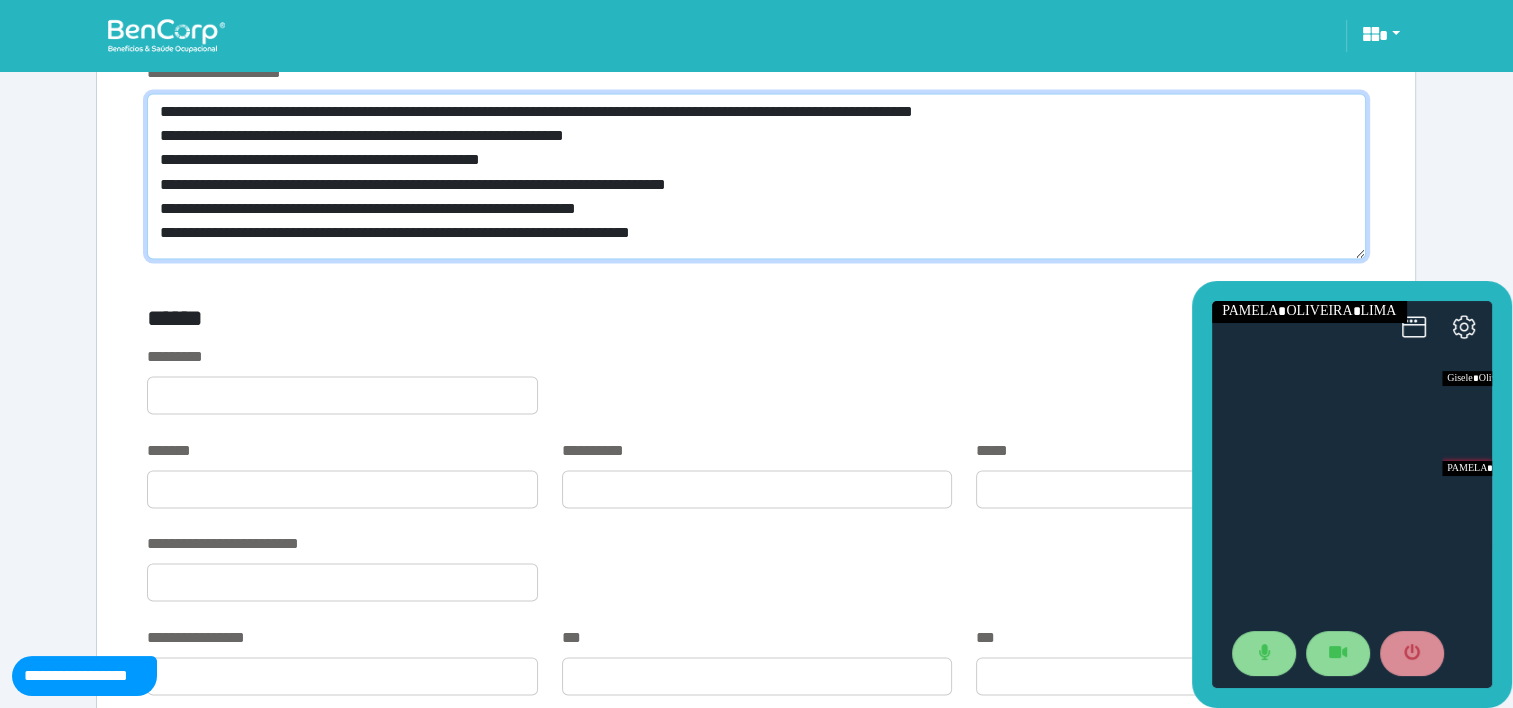 scroll, scrollTop: 0, scrollLeft: 0, axis: both 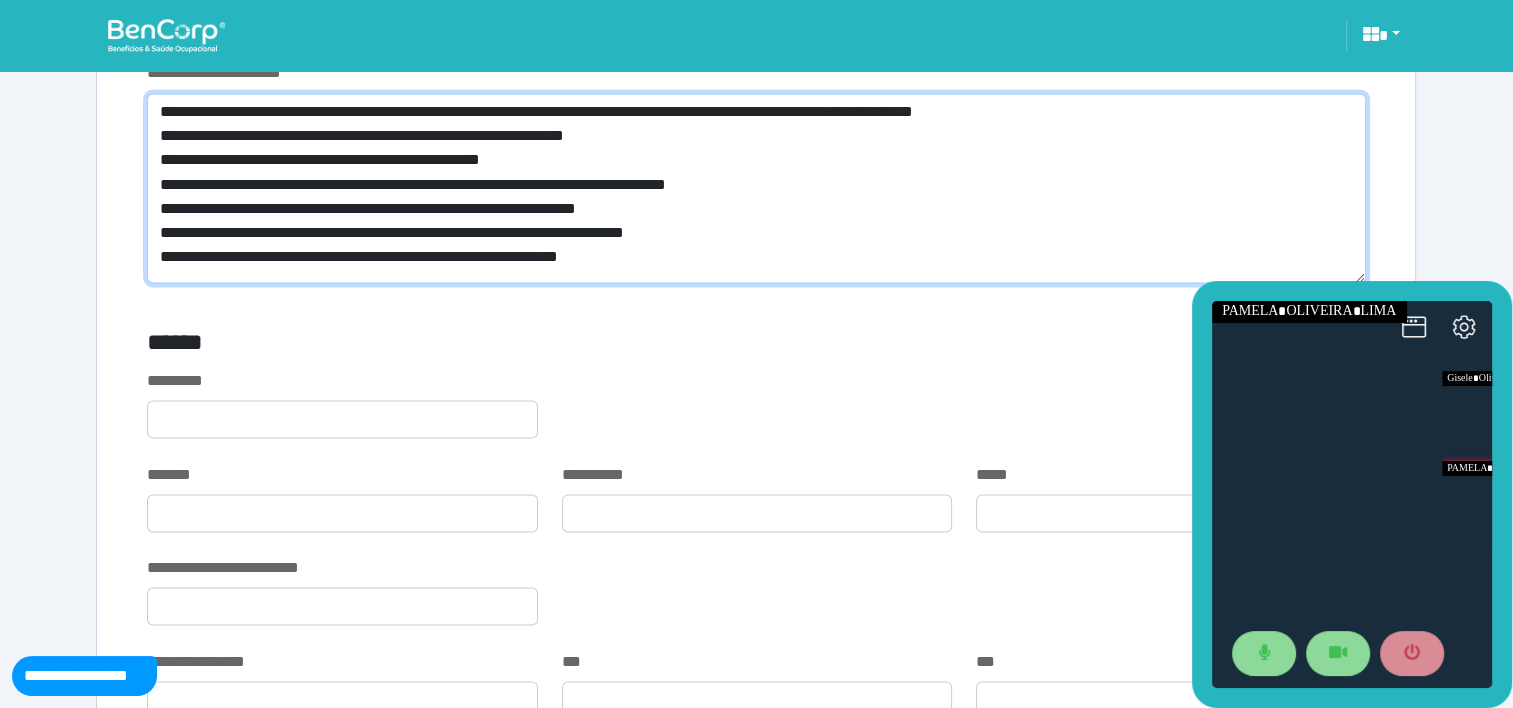 click on "**********" at bounding box center (756, 188) 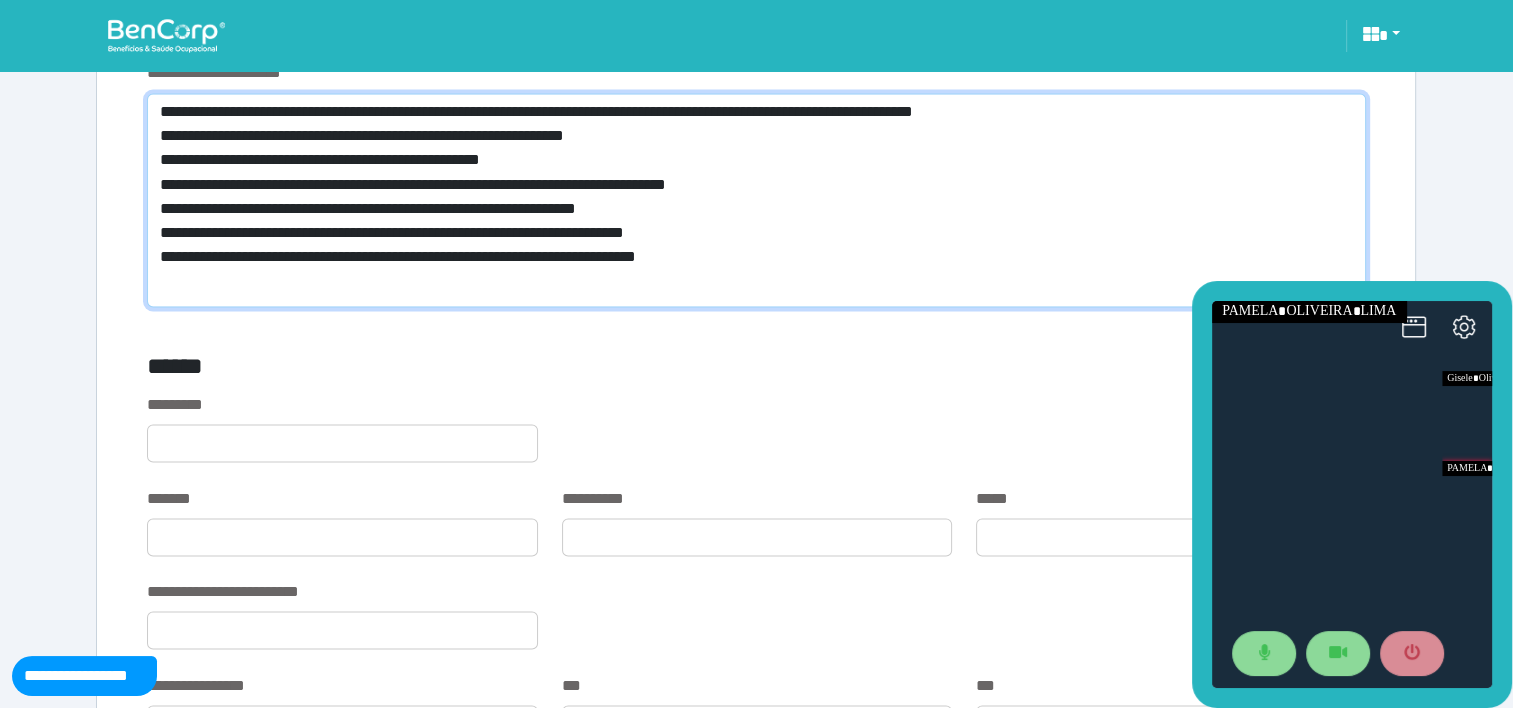 scroll, scrollTop: 0, scrollLeft: 0, axis: both 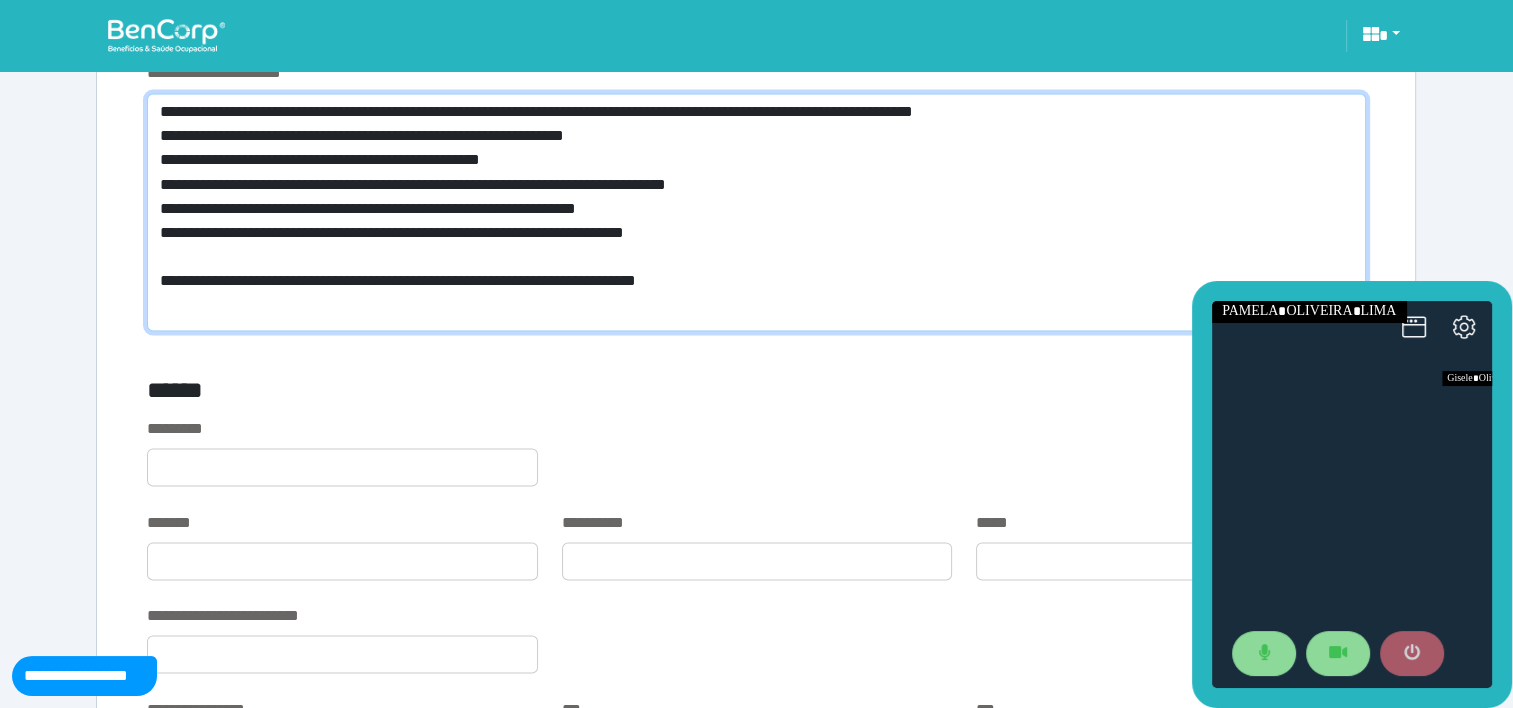 type on "**********" 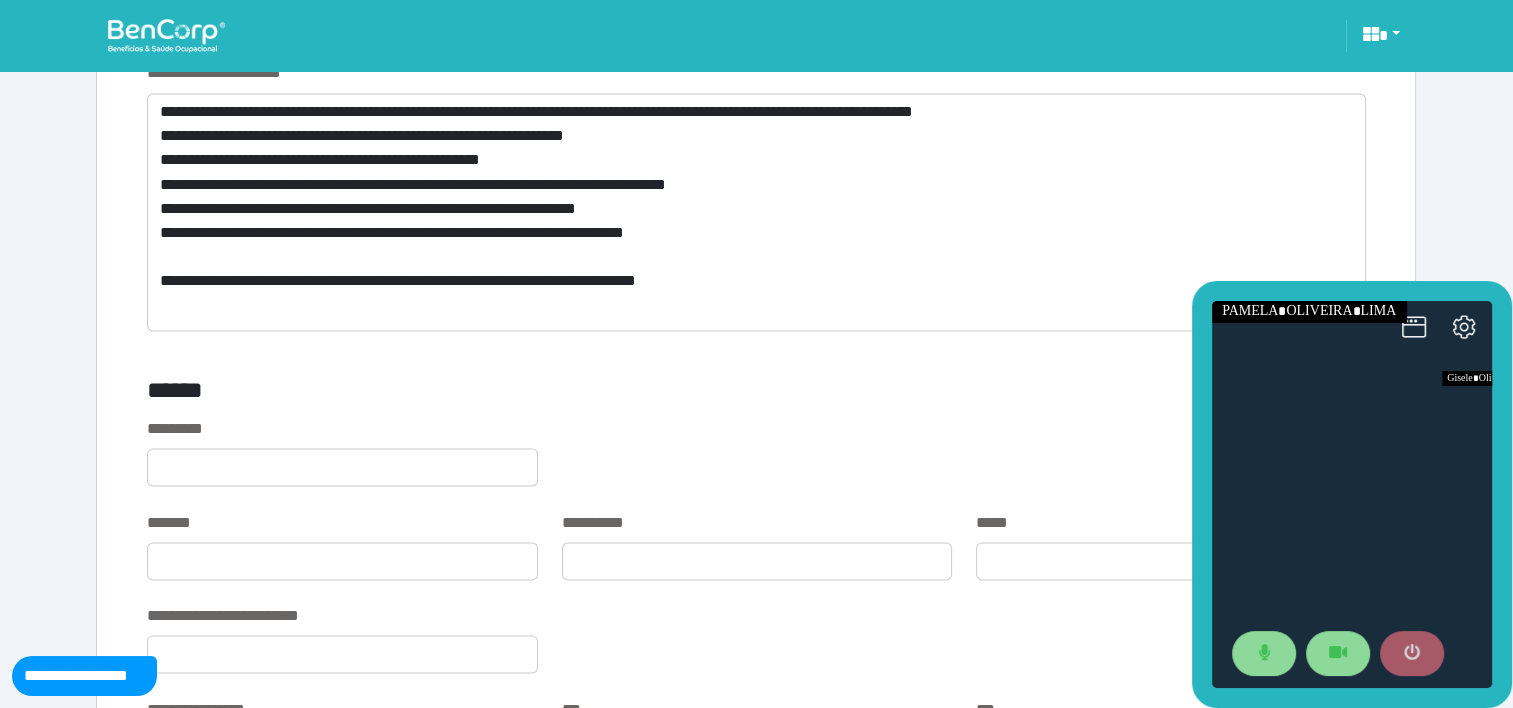 click at bounding box center [1412, 654] 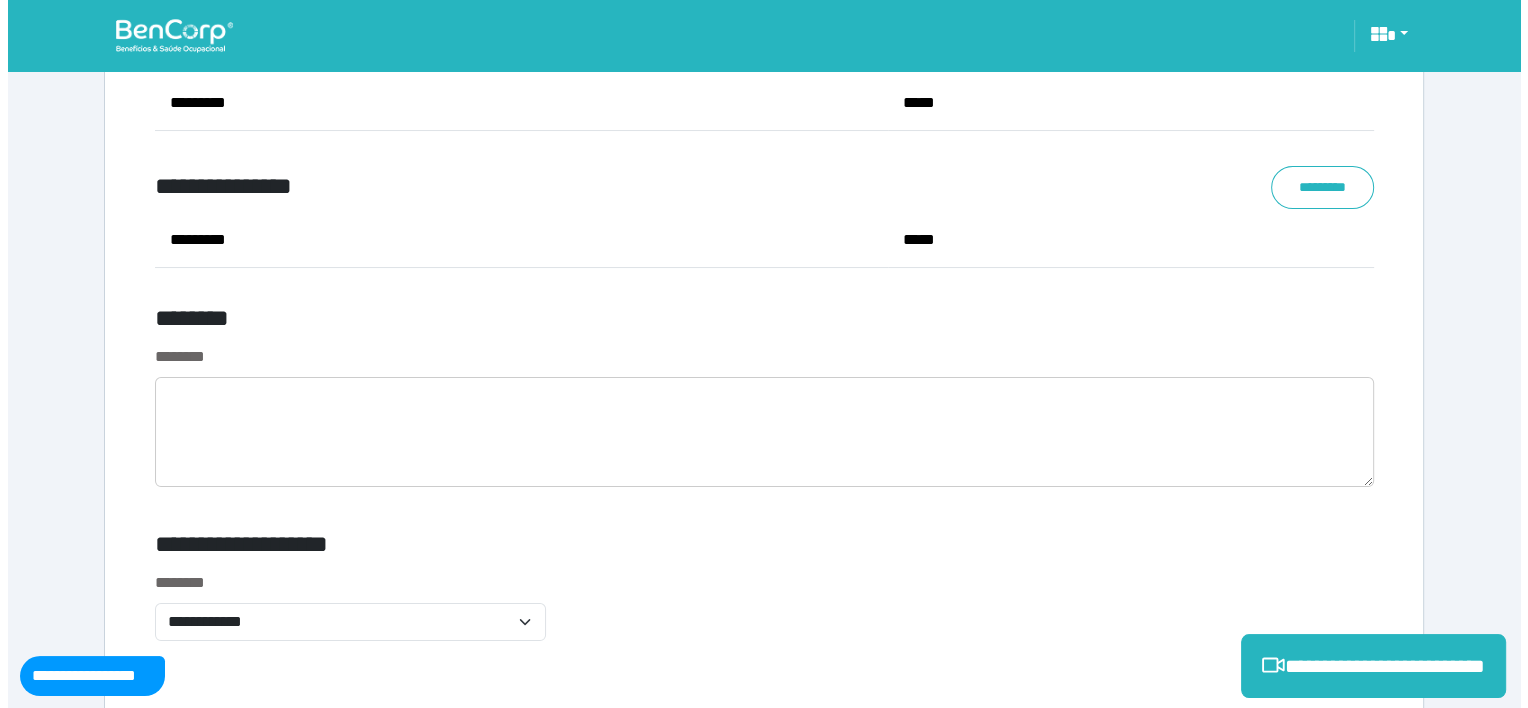 scroll, scrollTop: 8038, scrollLeft: 0, axis: vertical 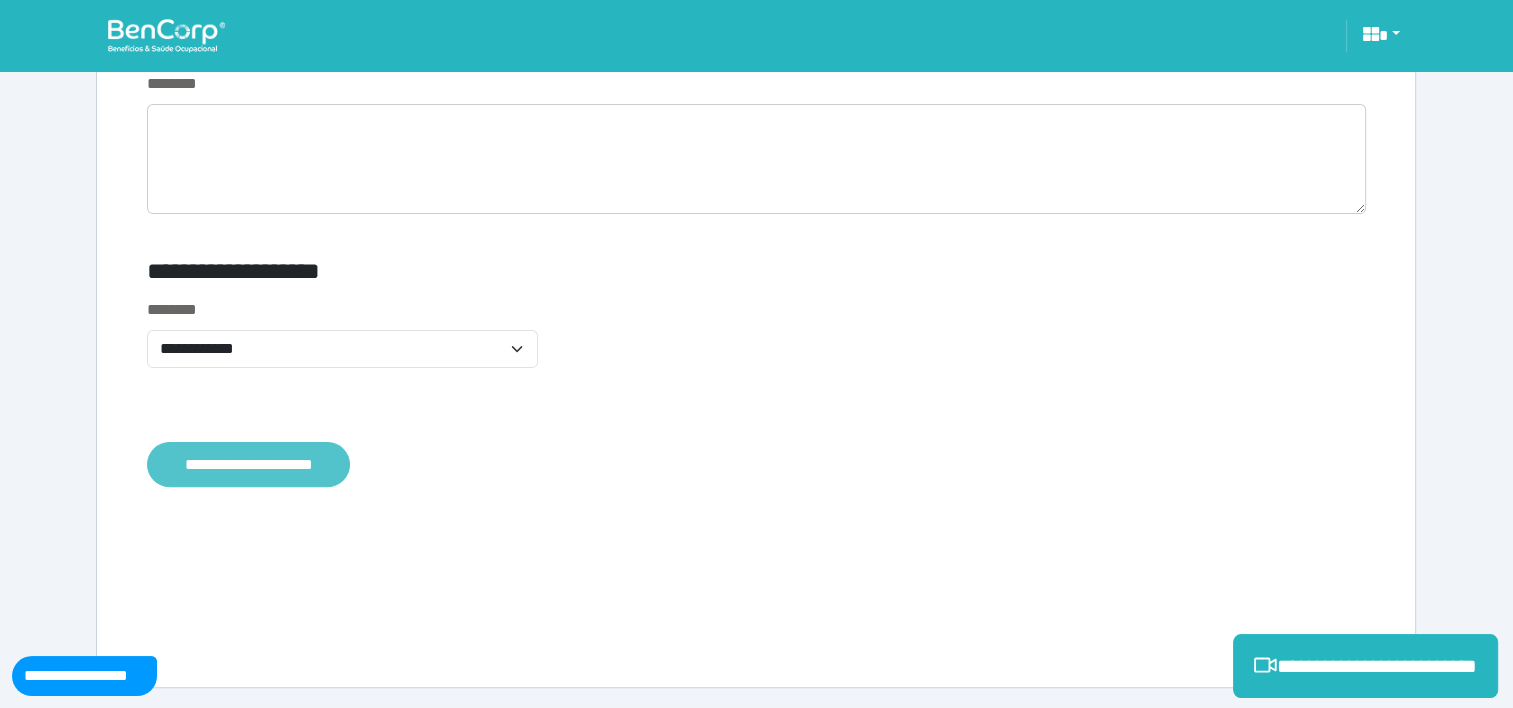 click on "**********" at bounding box center (248, 465) 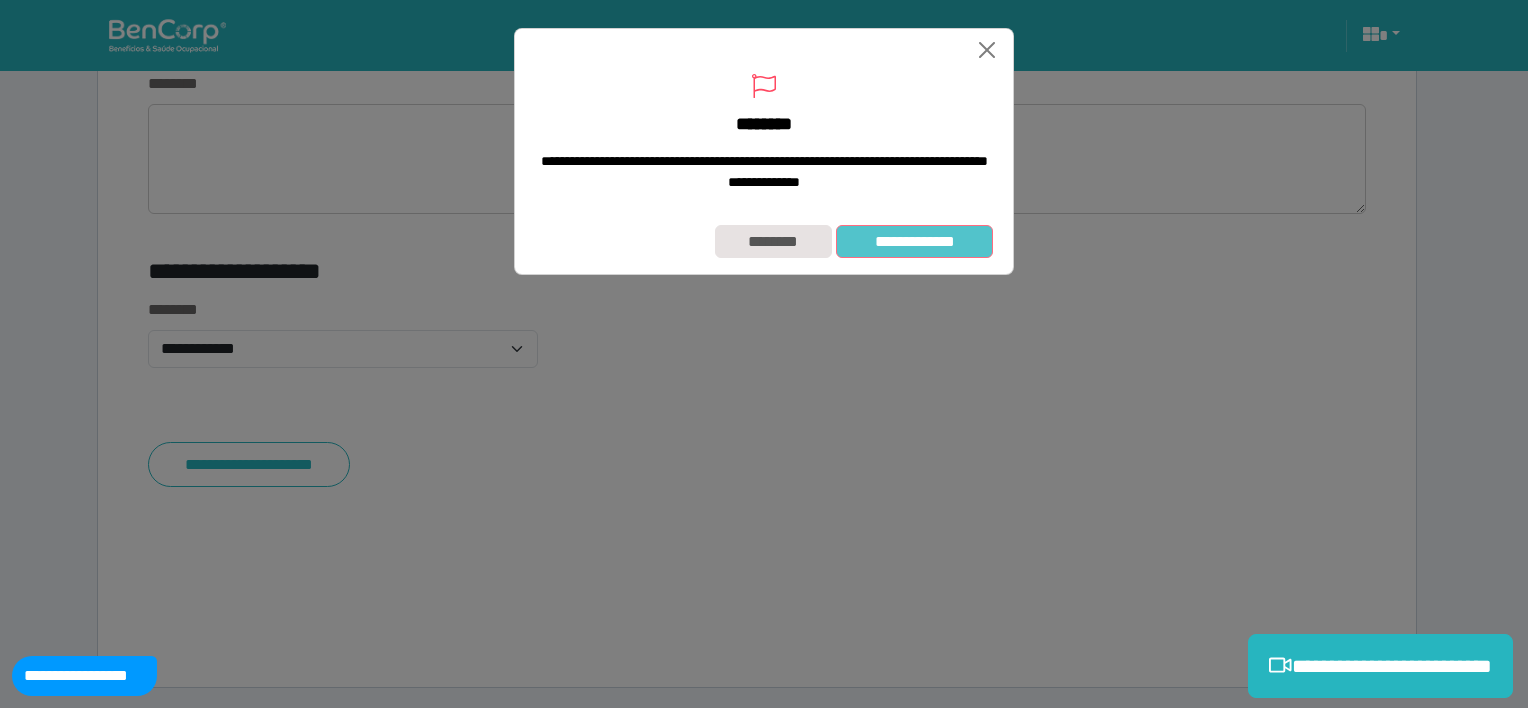 click on "**********" at bounding box center (914, 242) 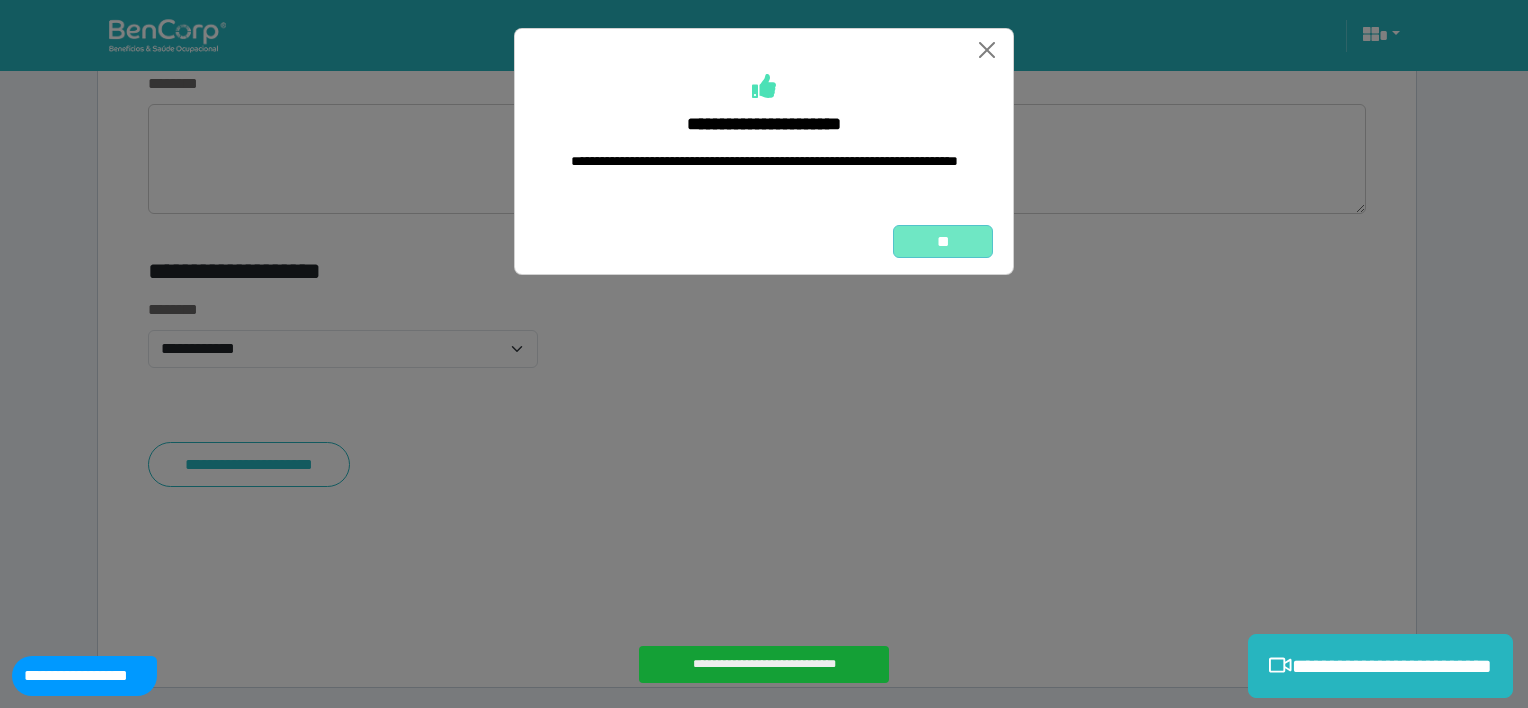 click on "**" at bounding box center [943, 242] 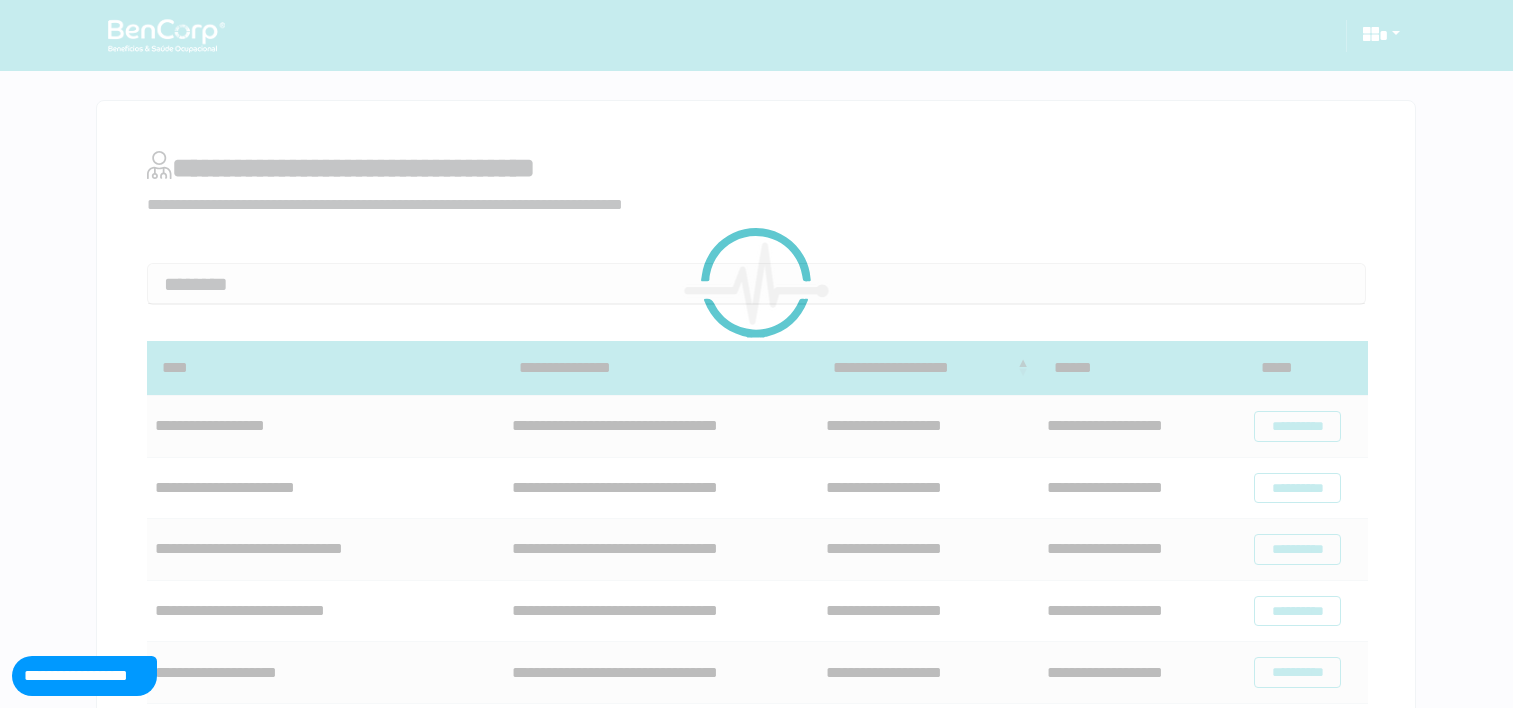 scroll, scrollTop: 0, scrollLeft: 0, axis: both 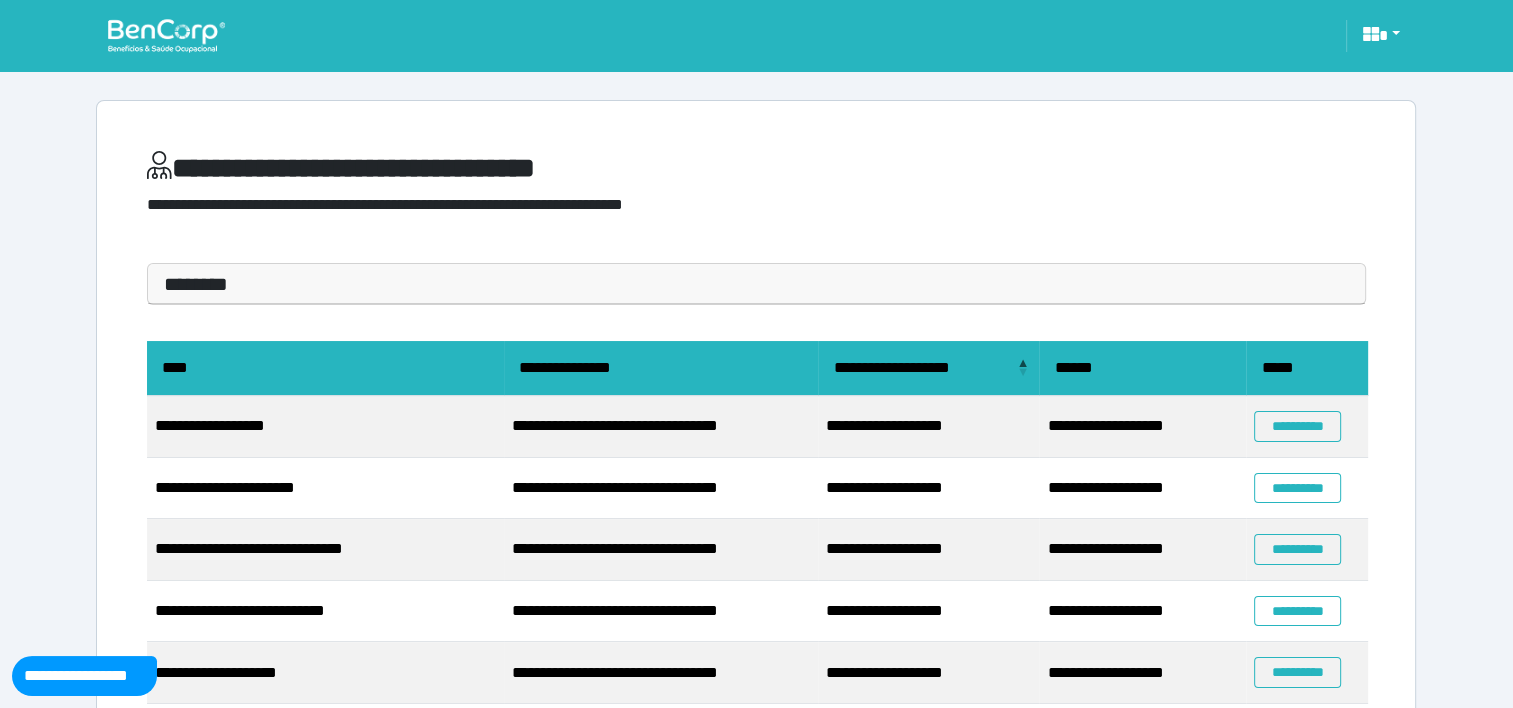 click on "********" at bounding box center (756, 284) 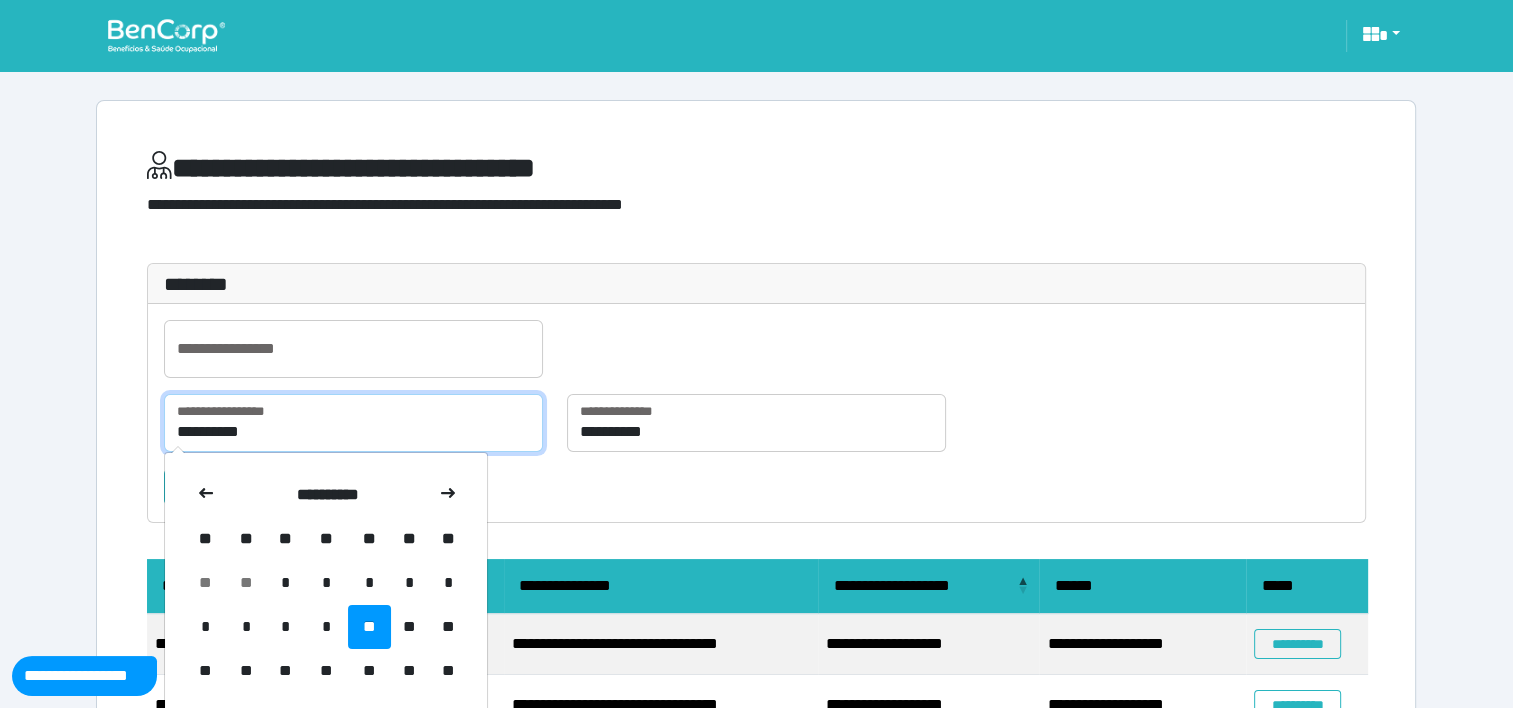 click on "**********" at bounding box center [353, 423] 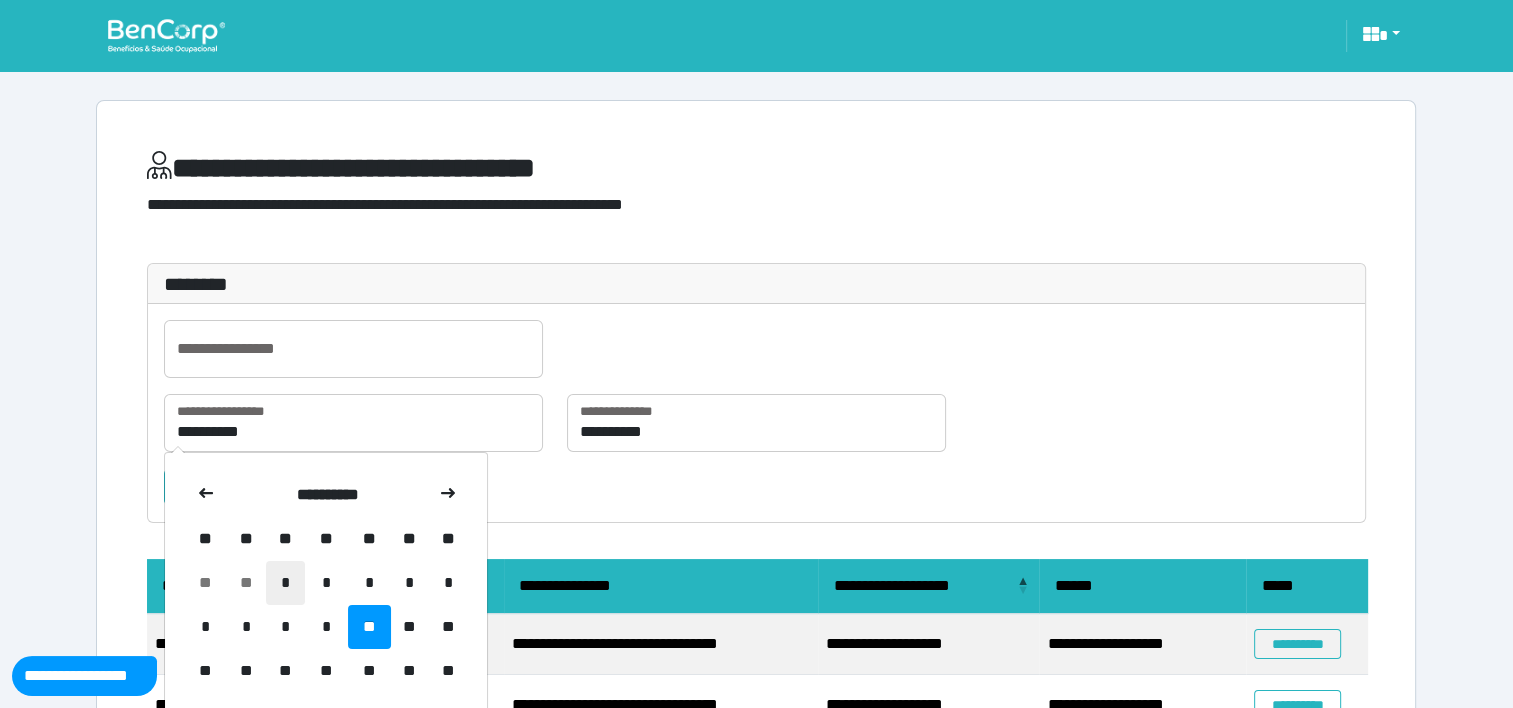 click on "*" at bounding box center [285, 583] 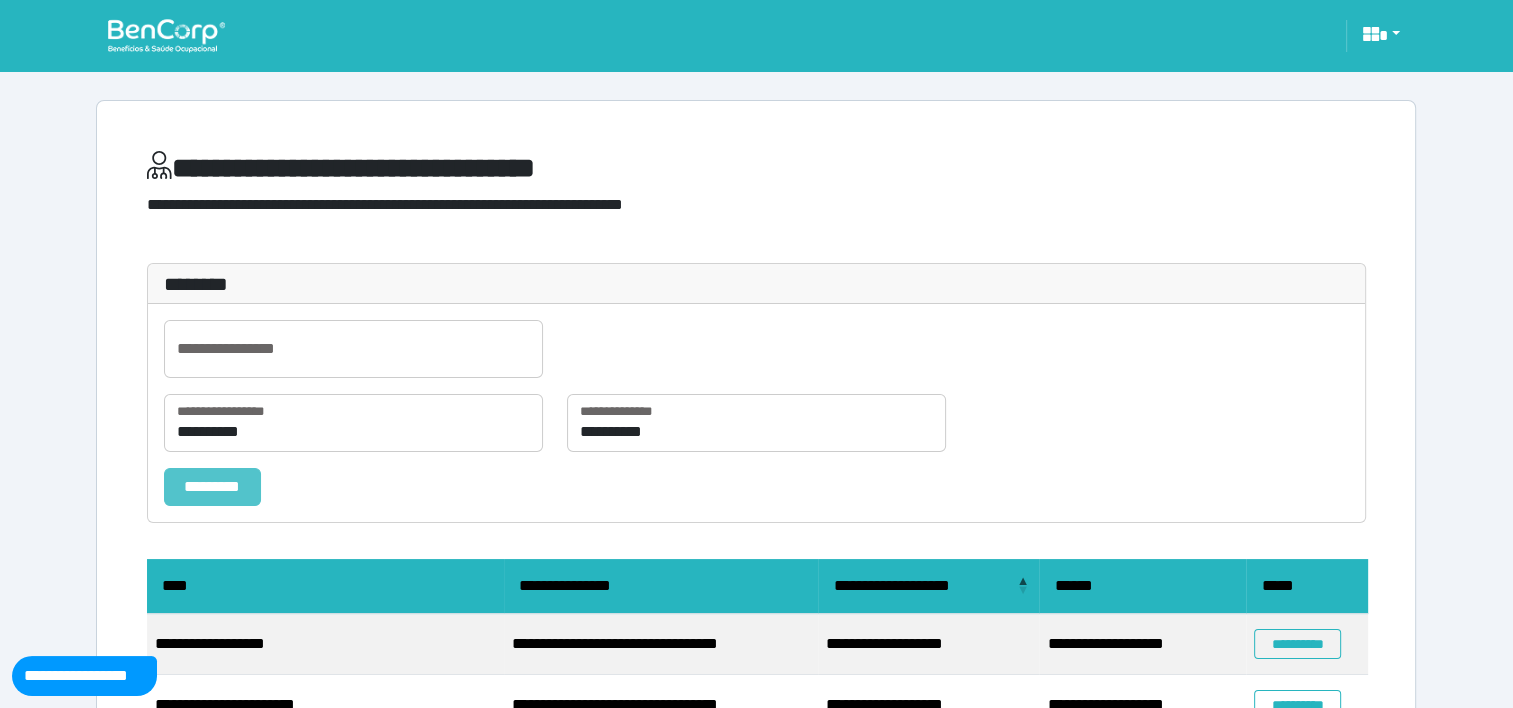 click on "*********" at bounding box center [212, 487] 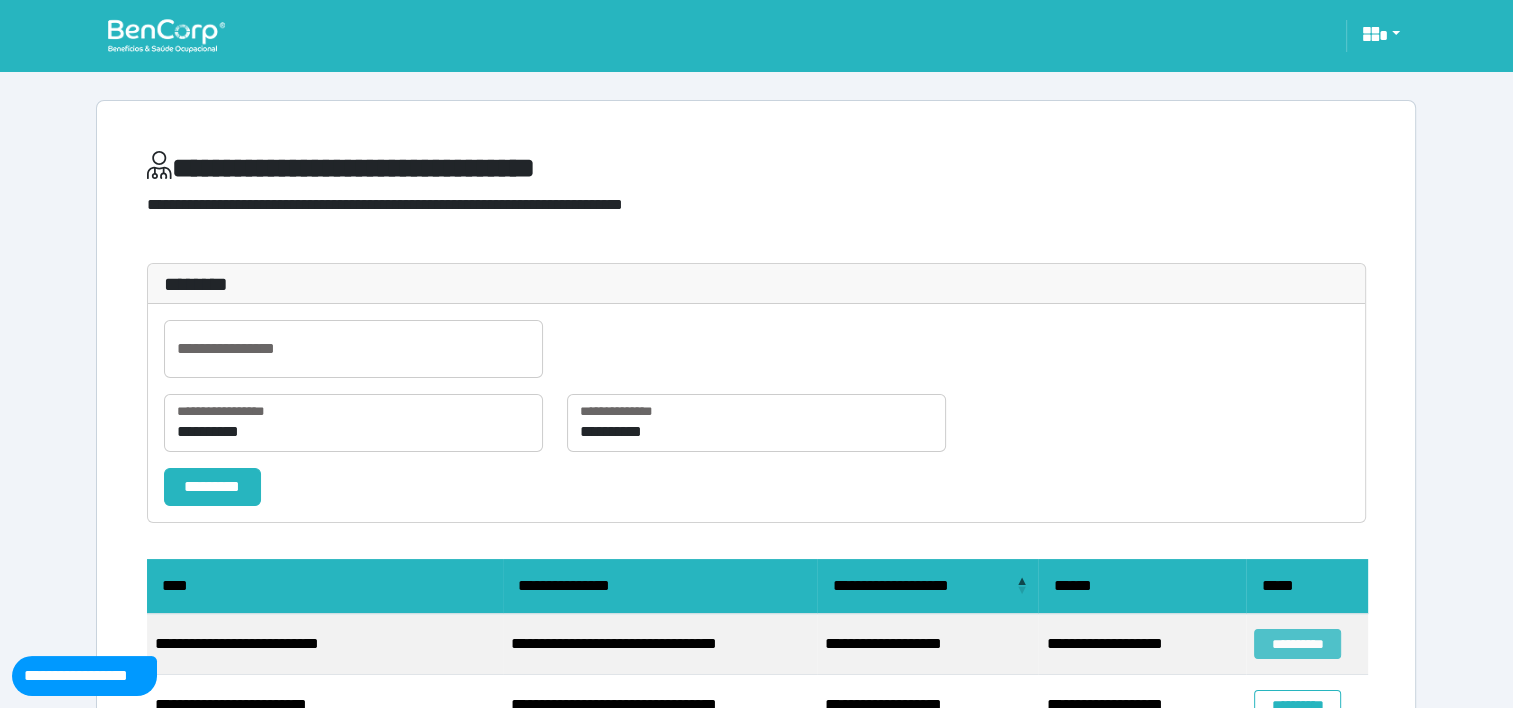 click on "**********" at bounding box center [1297, 644] 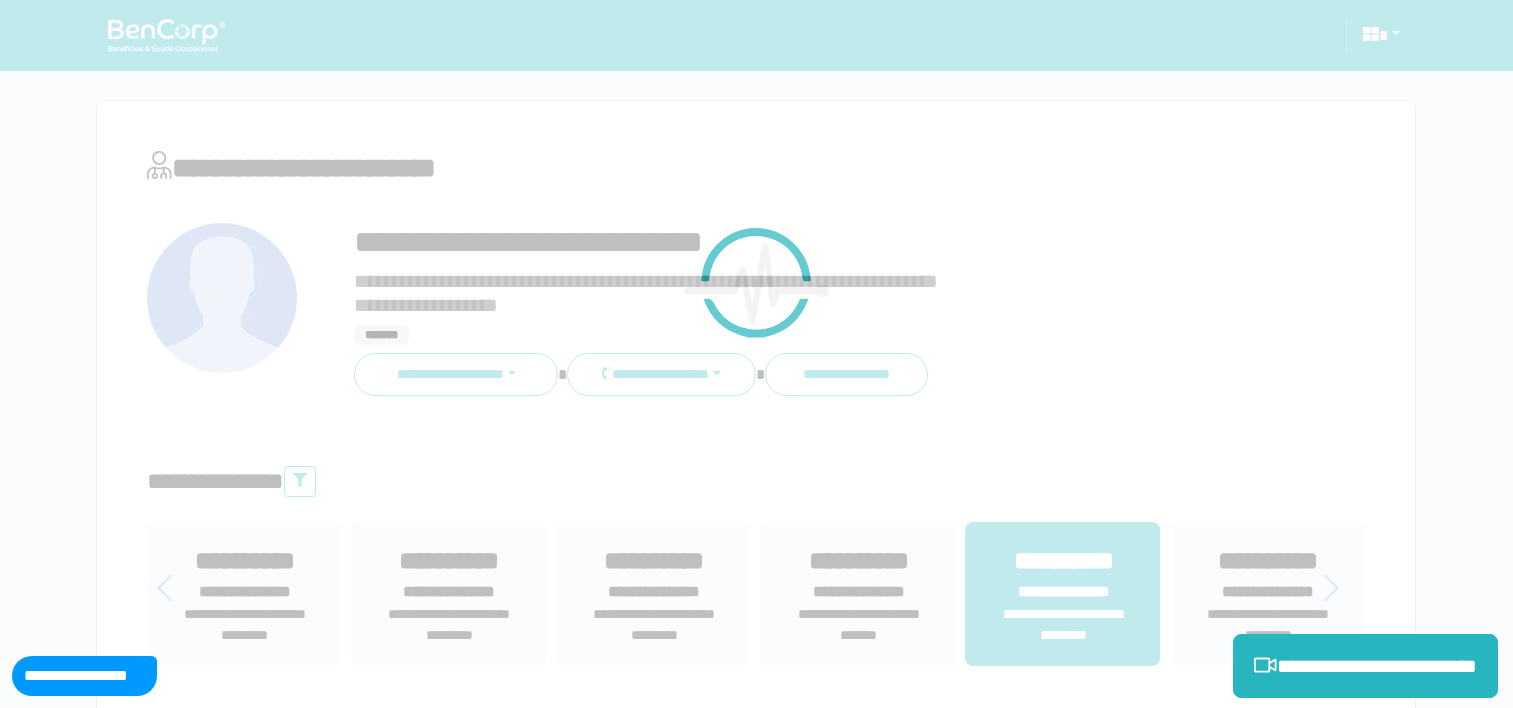 scroll, scrollTop: 0, scrollLeft: 0, axis: both 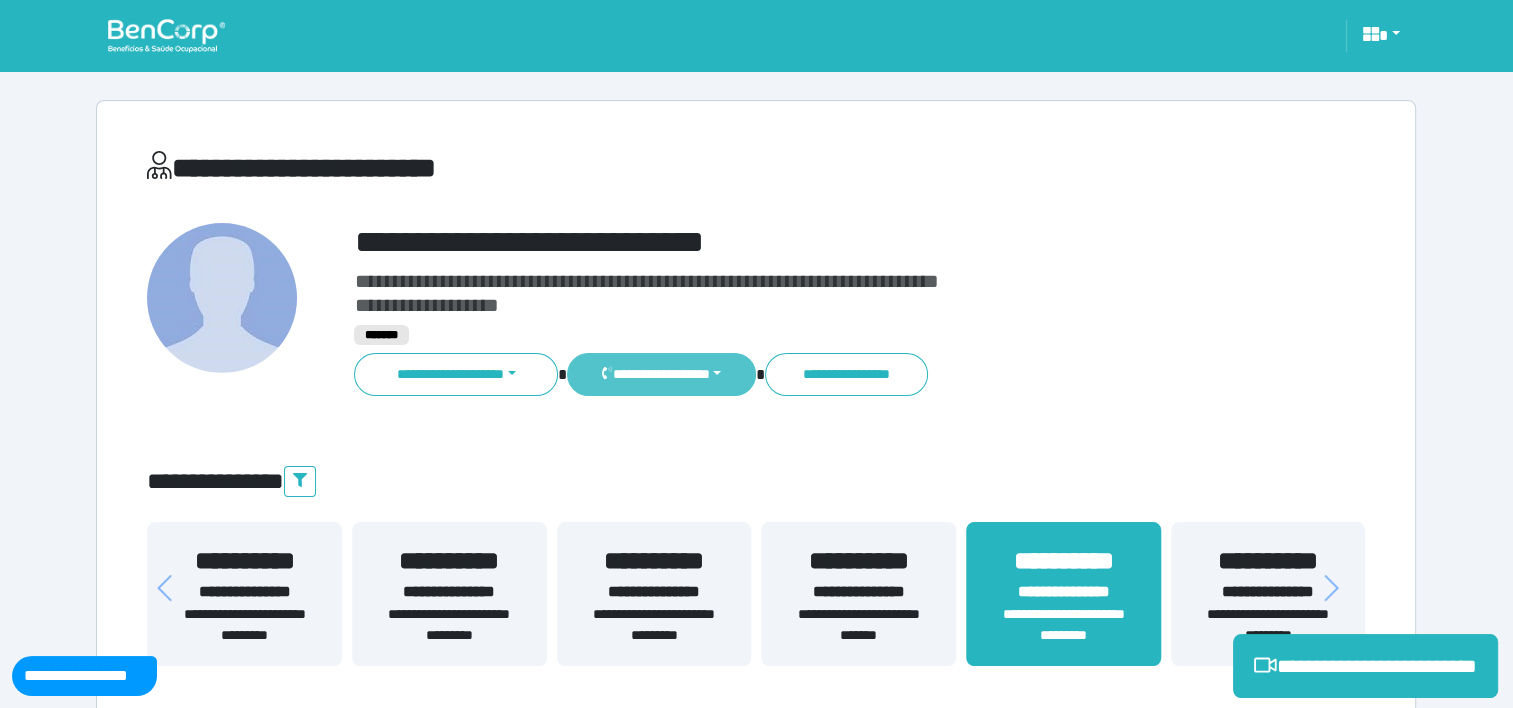 click on "**********" at bounding box center (661, 374) 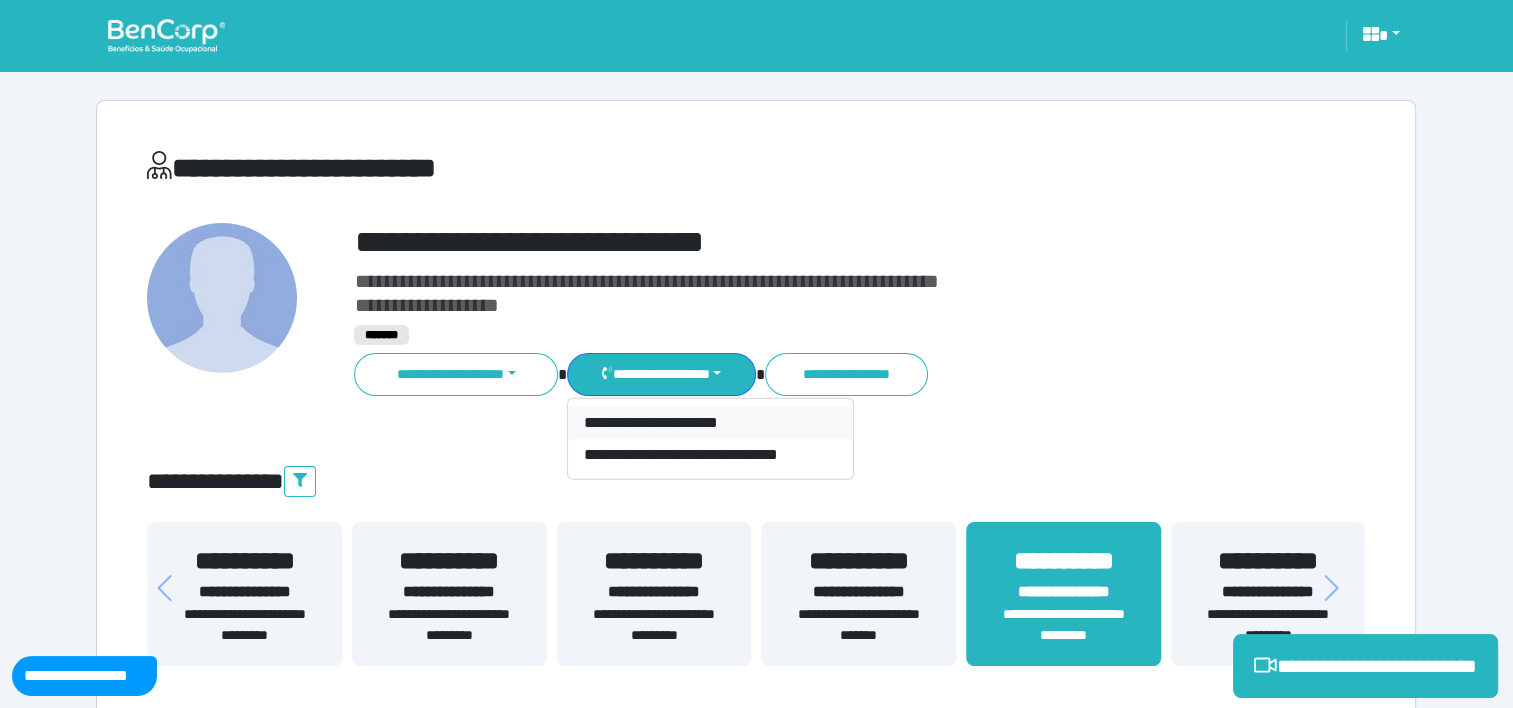 click on "**********" at bounding box center (710, 423) 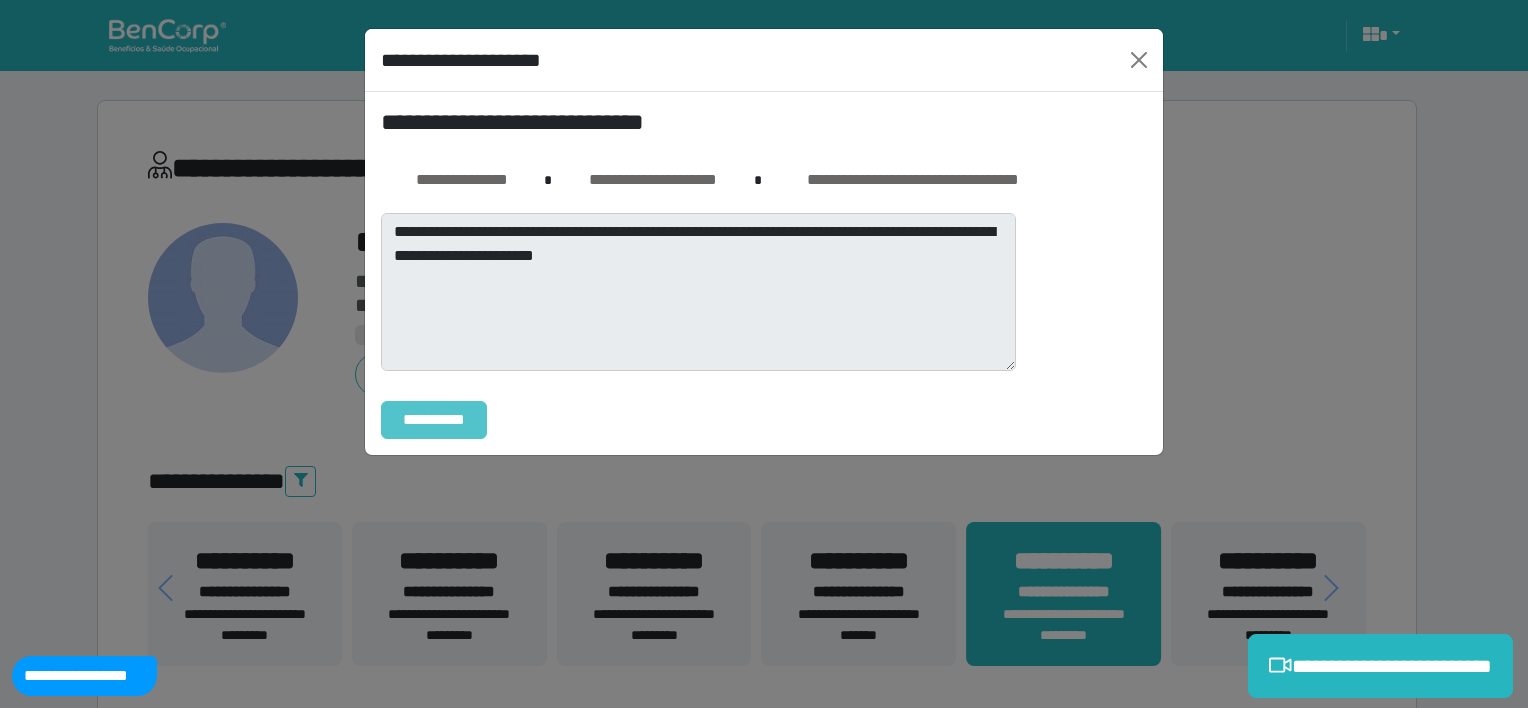 click on "**********" at bounding box center (434, 420) 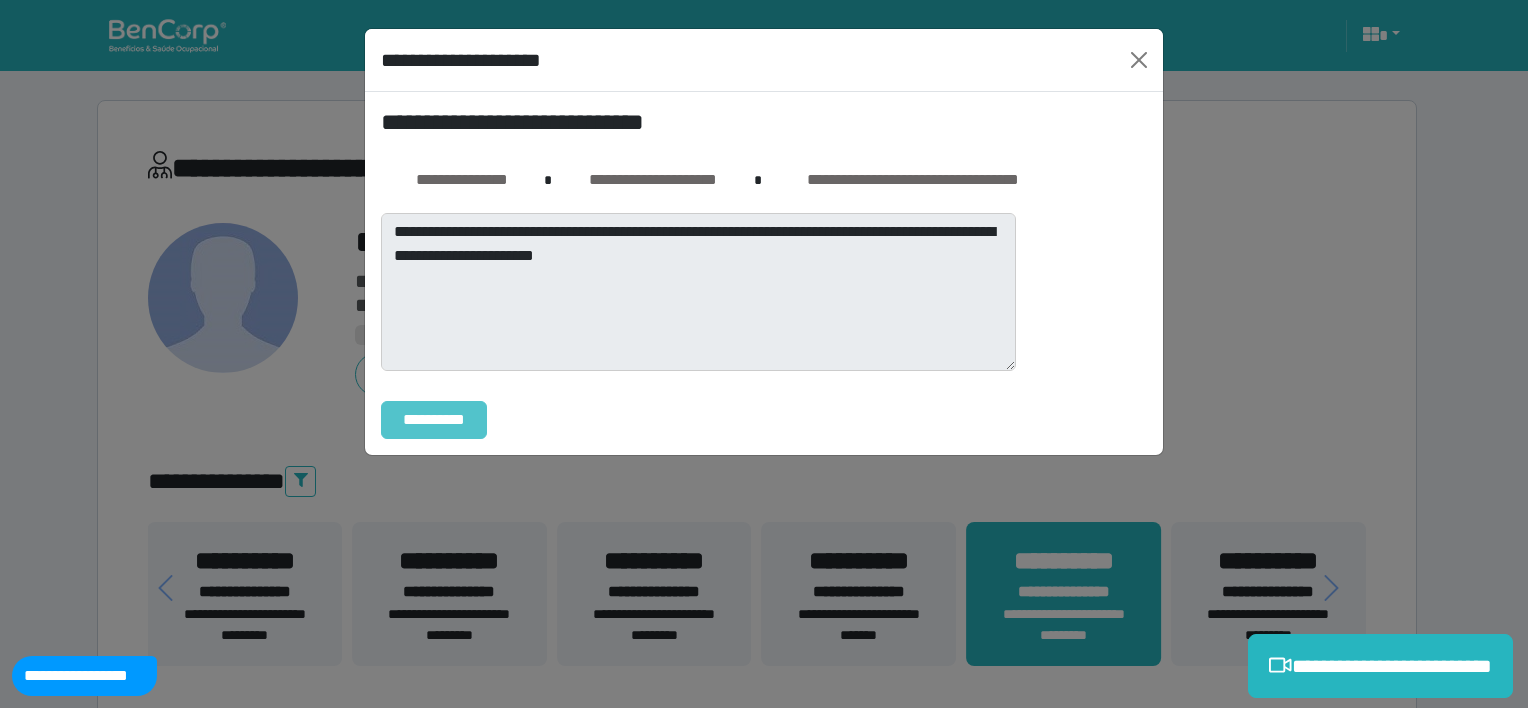 click on "**********" at bounding box center (434, 420) 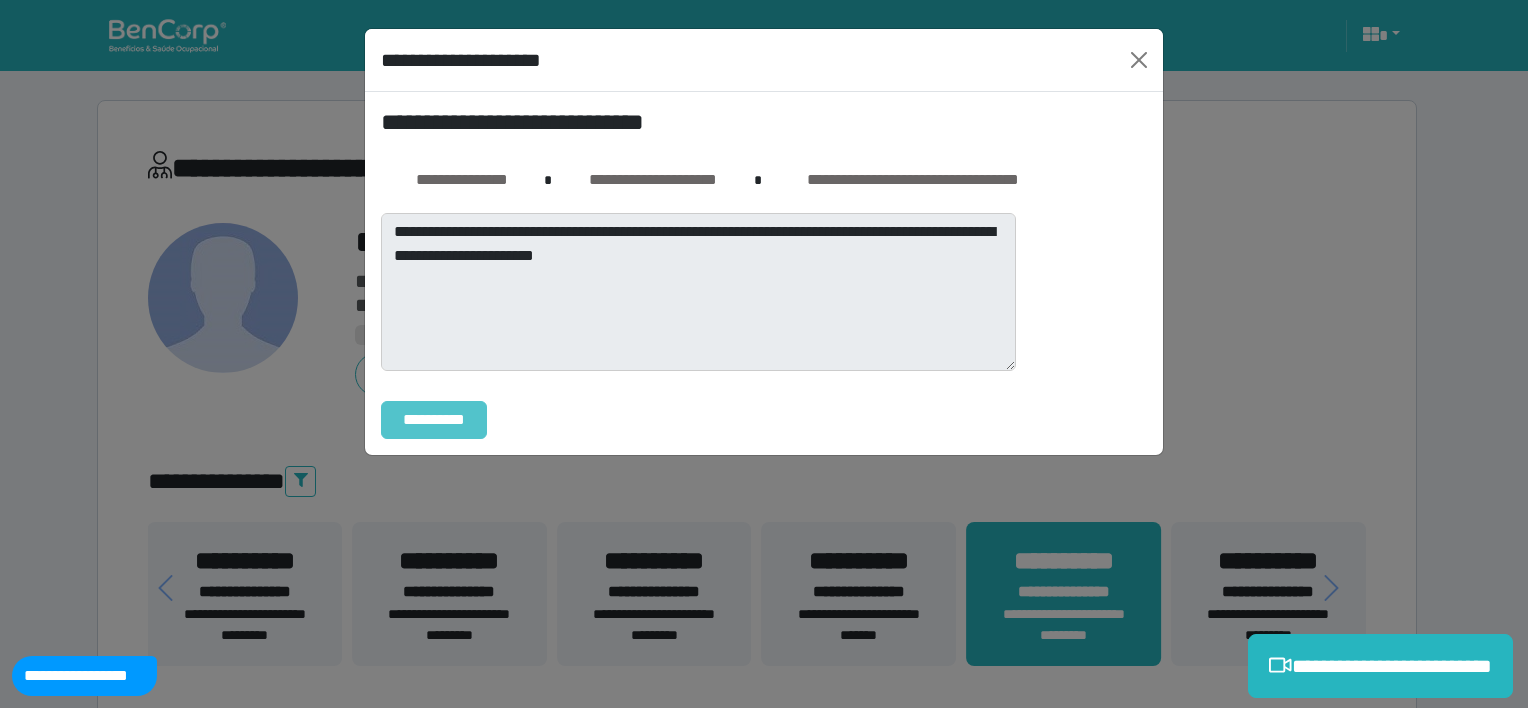 click on "**********" at bounding box center (434, 420) 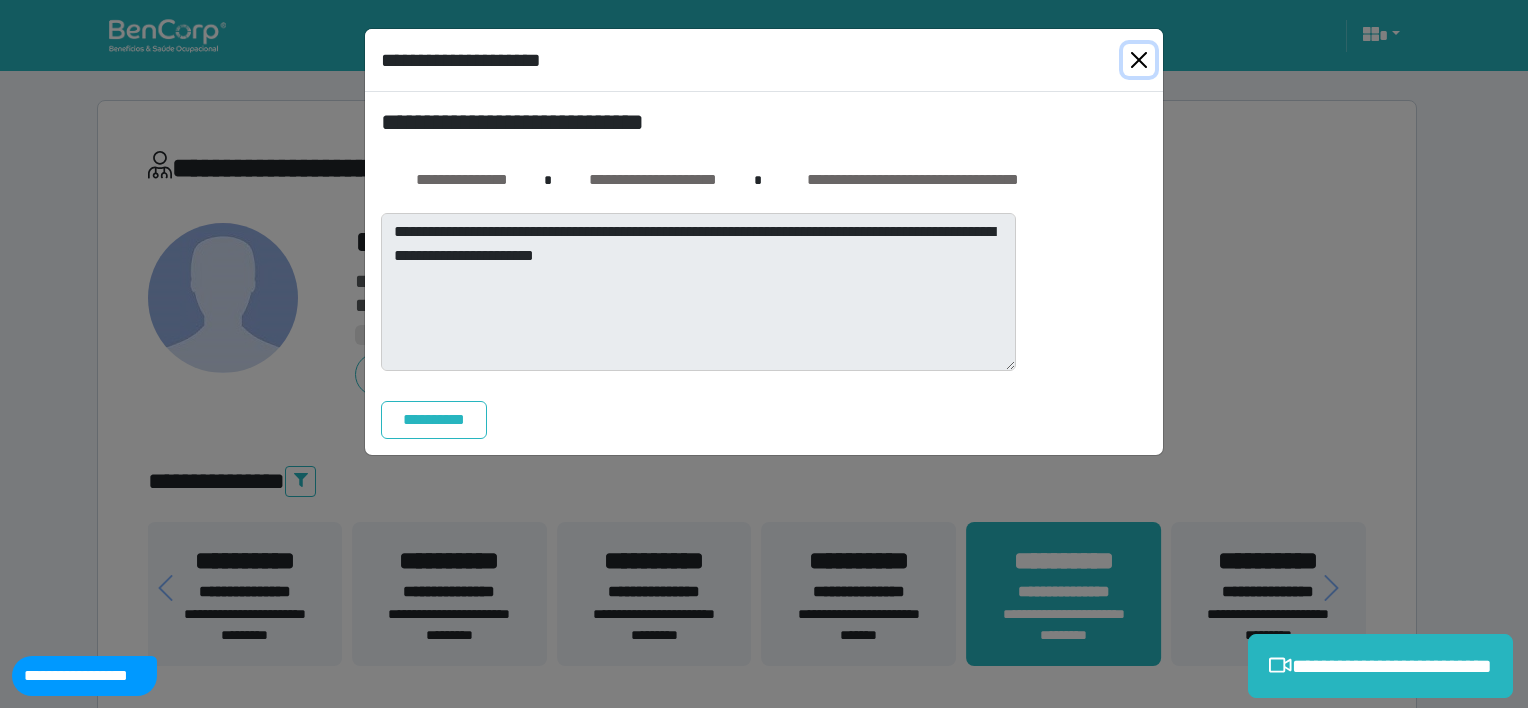 click at bounding box center (1139, 60) 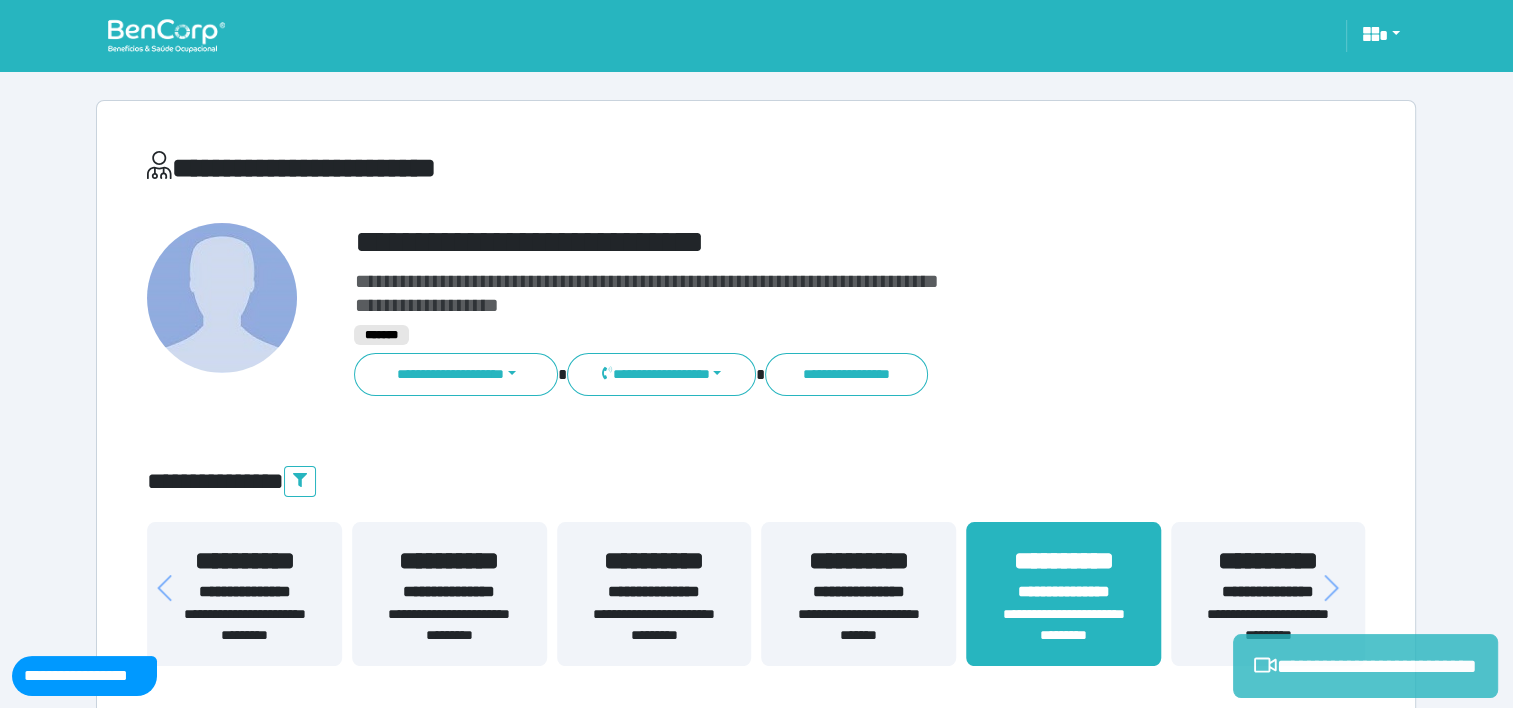 click on "**********" at bounding box center [1365, 666] 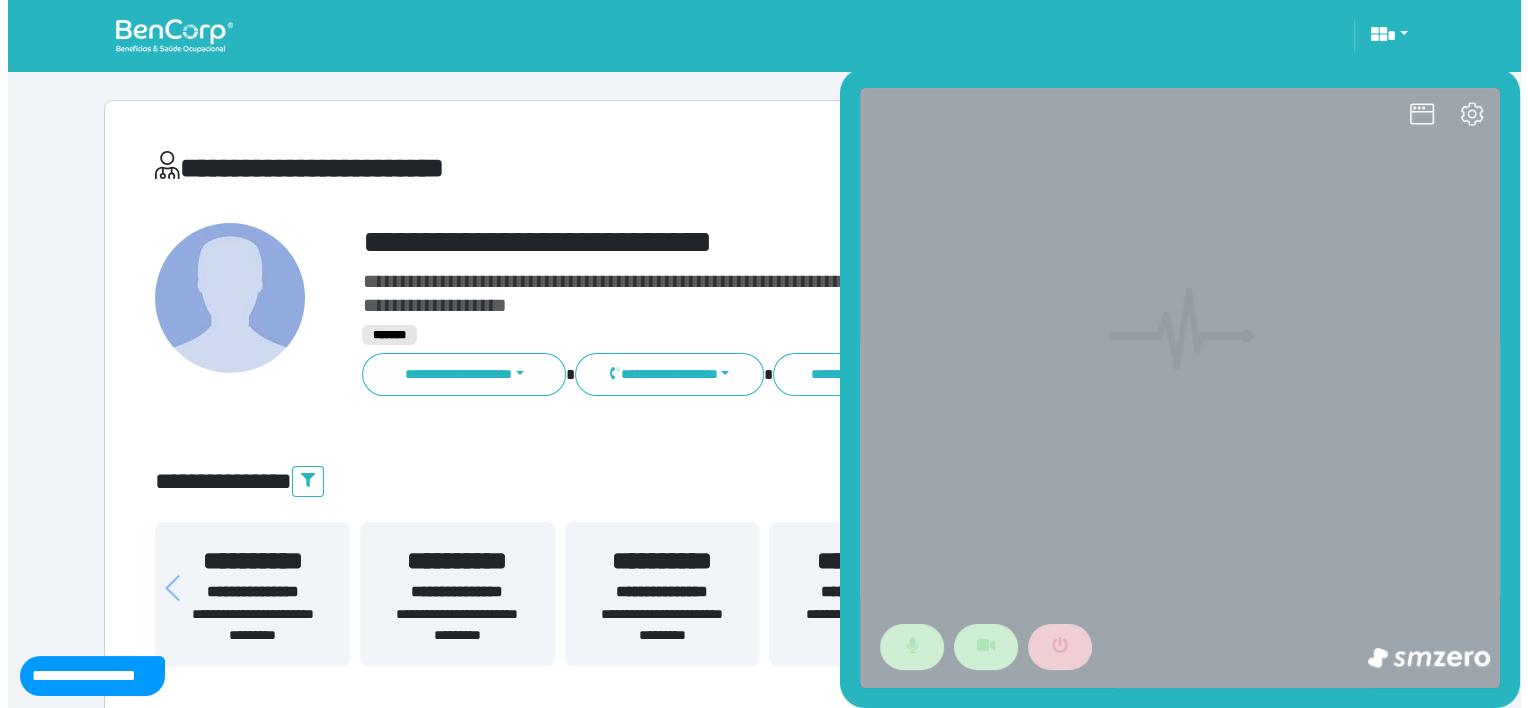 scroll, scrollTop: 0, scrollLeft: 0, axis: both 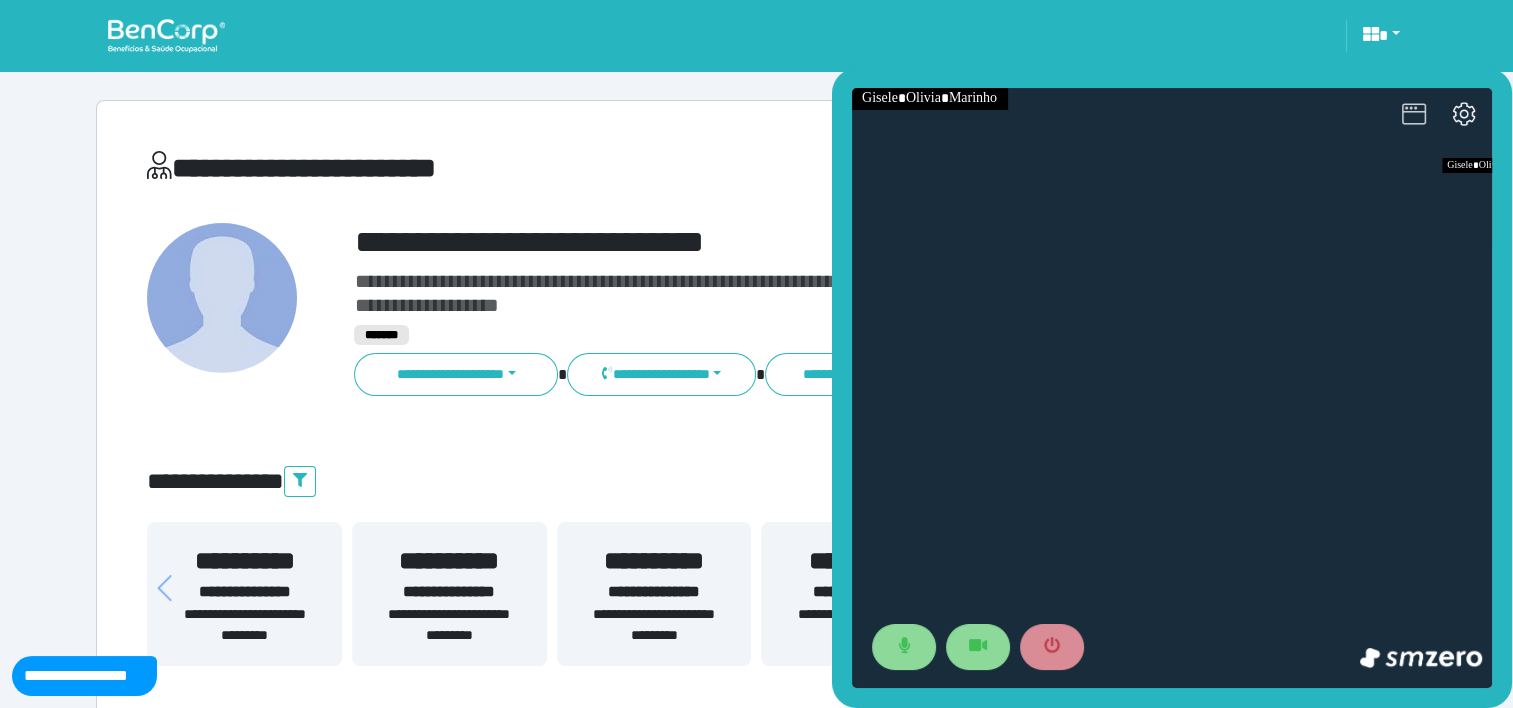 click 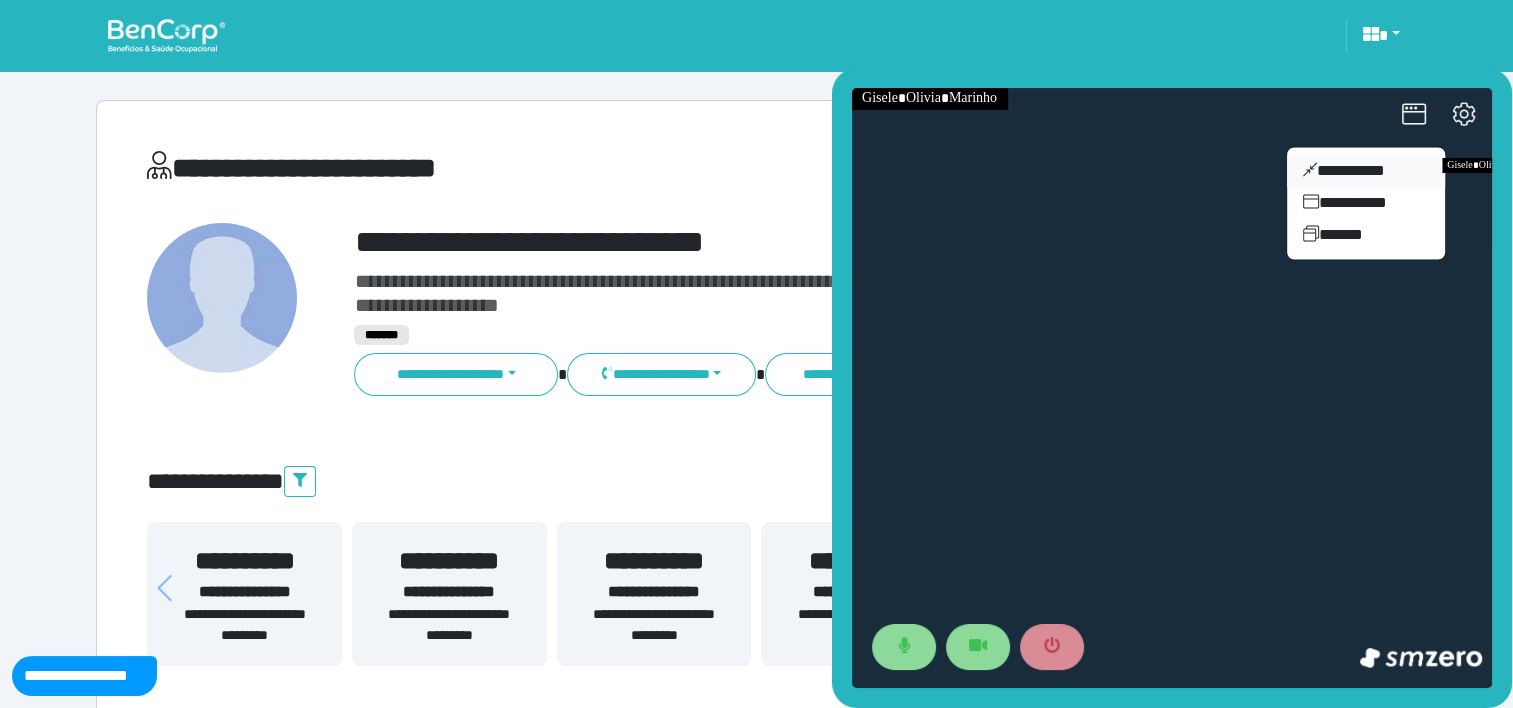 click on "**********" at bounding box center (1366, 171) 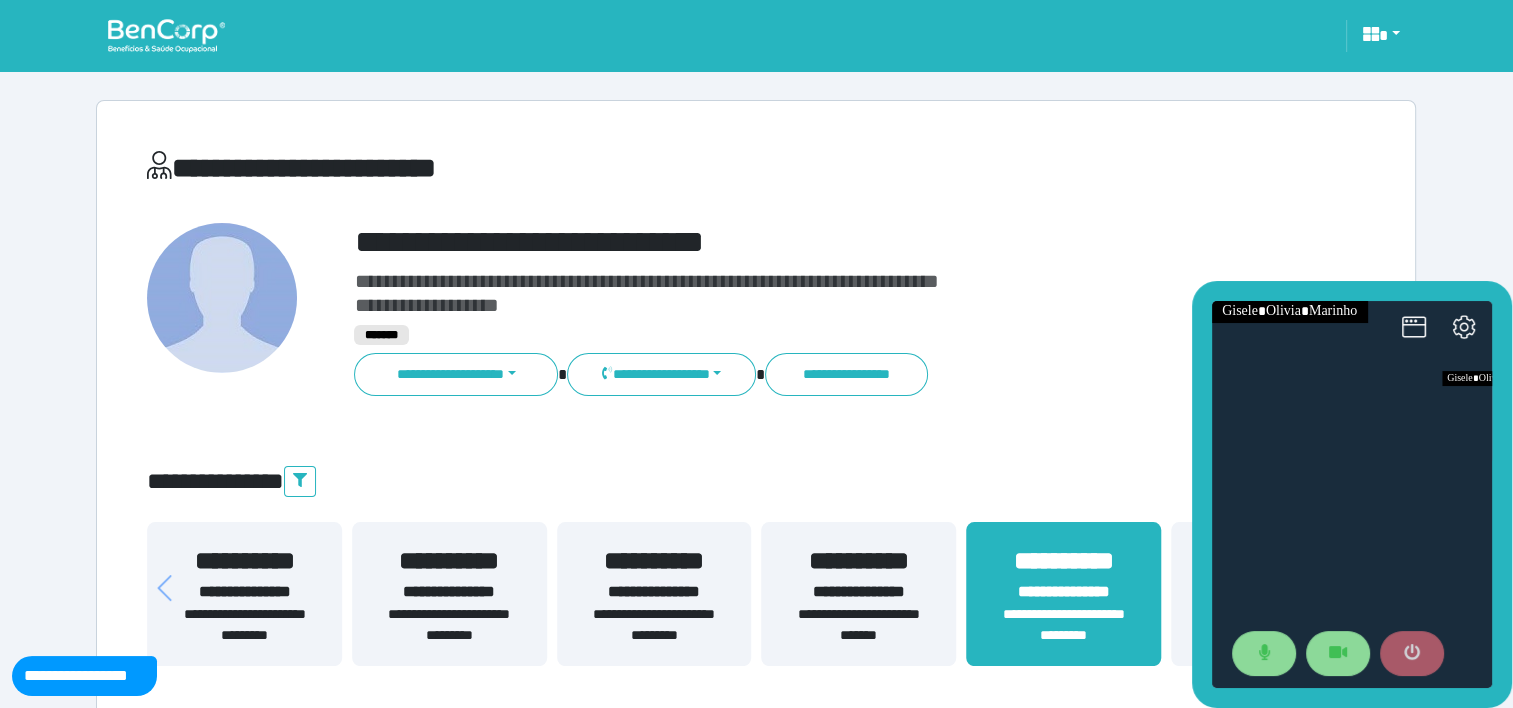 click at bounding box center [1412, 654] 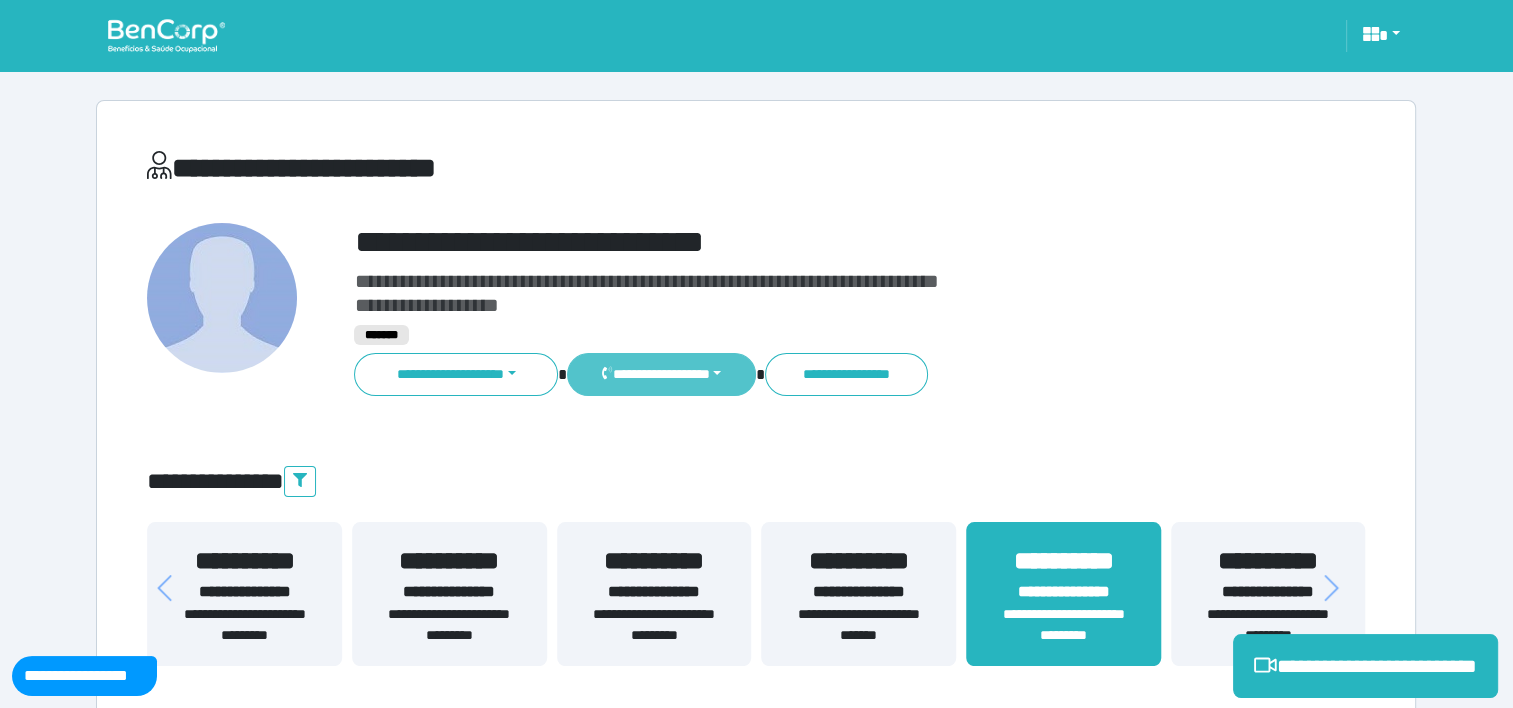 click on "**********" at bounding box center (661, 374) 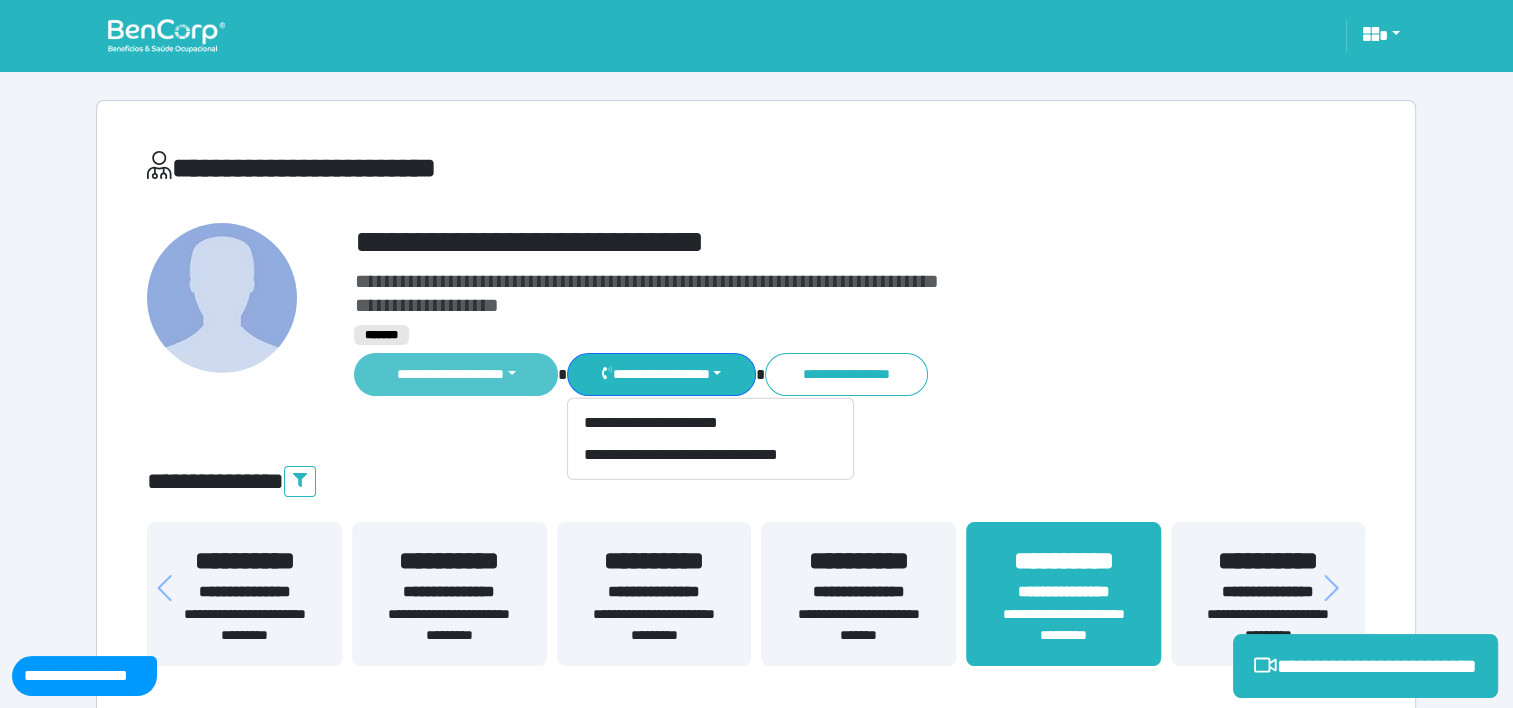 click on "**********" at bounding box center (456, 374) 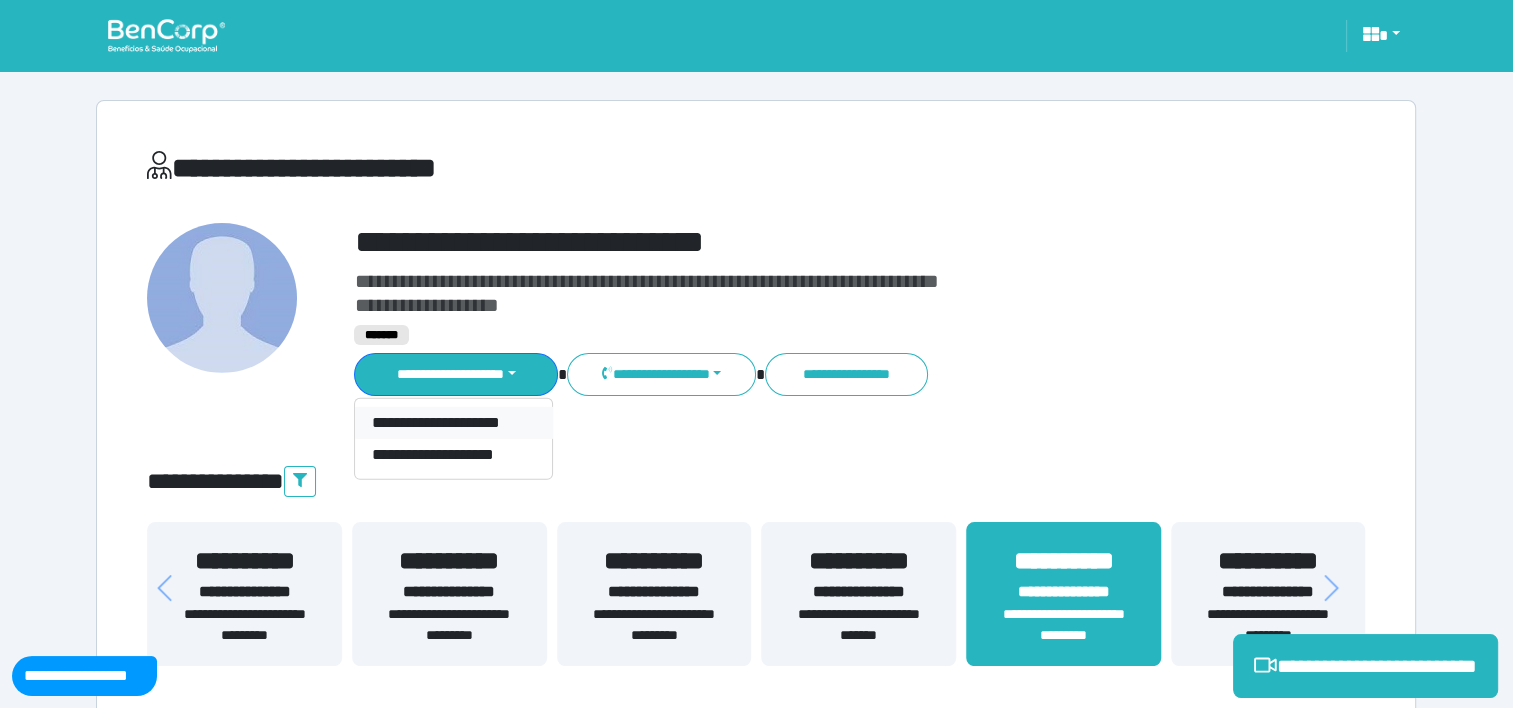 click on "**********" at bounding box center (453, 423) 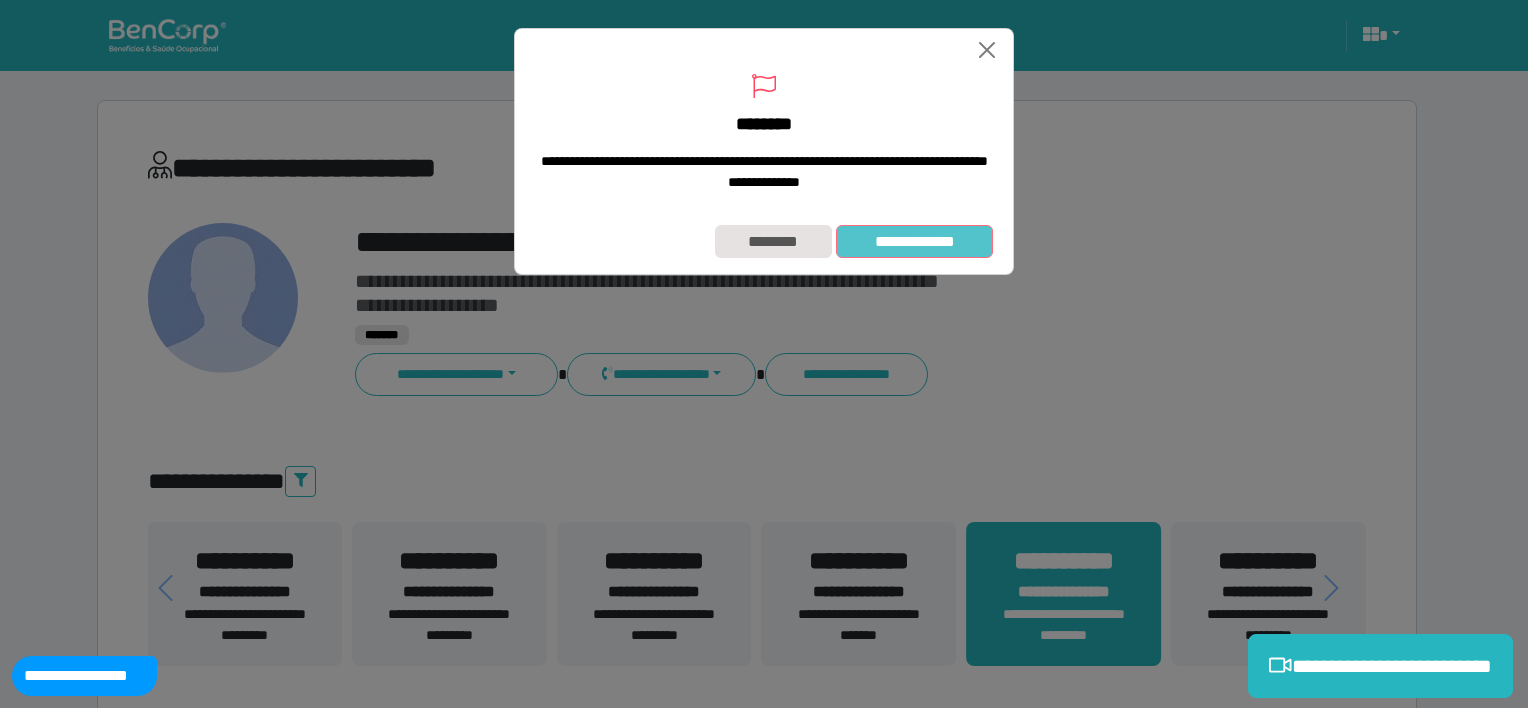 click on "**********" at bounding box center [914, 242] 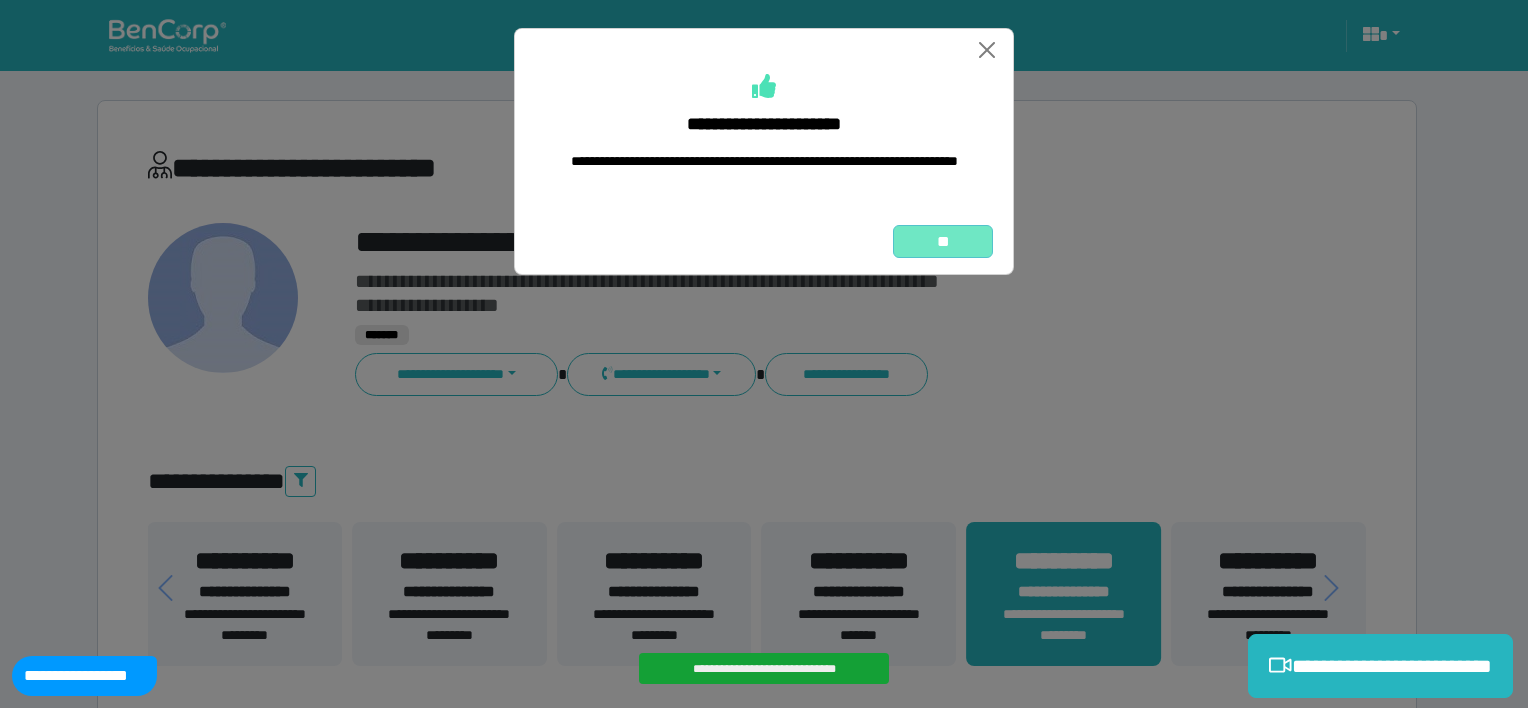 click on "**" at bounding box center (943, 242) 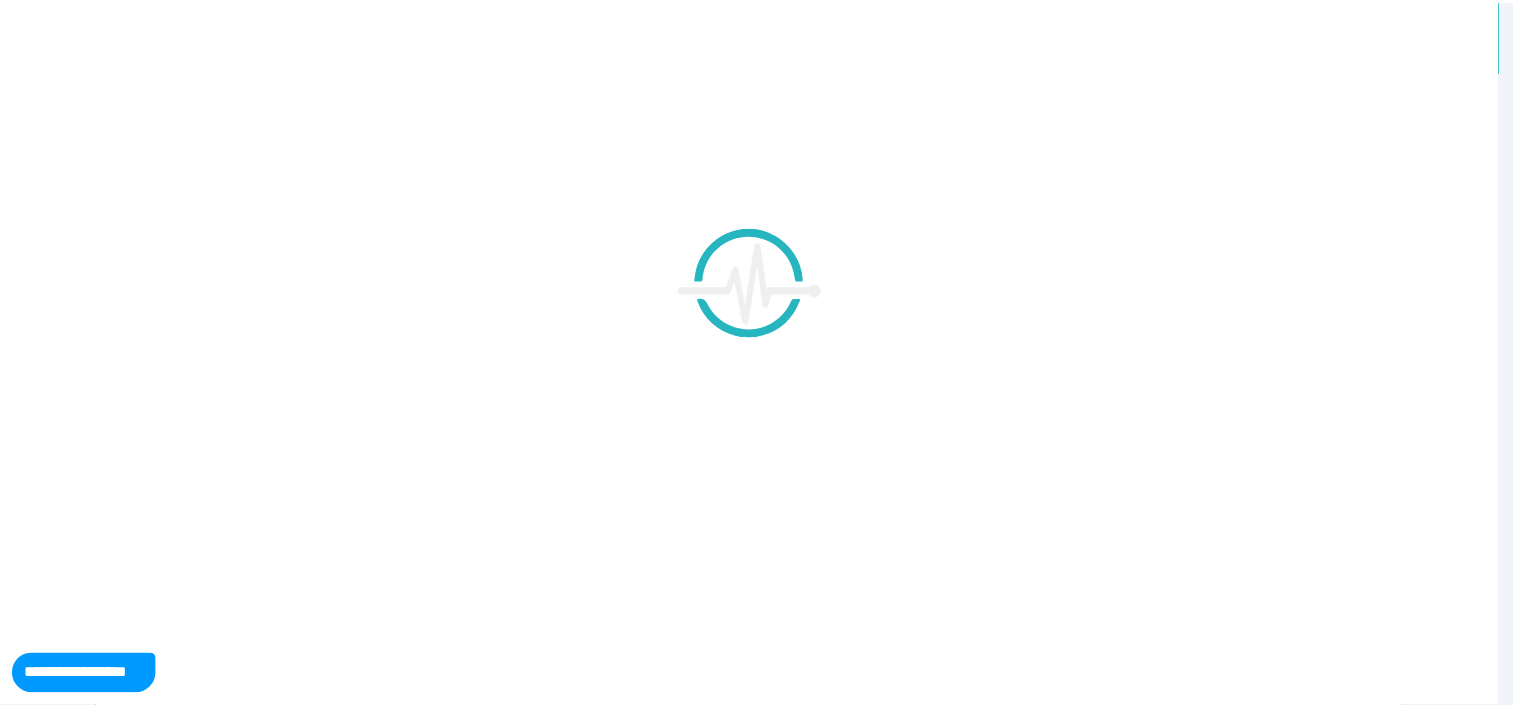 scroll, scrollTop: 0, scrollLeft: 0, axis: both 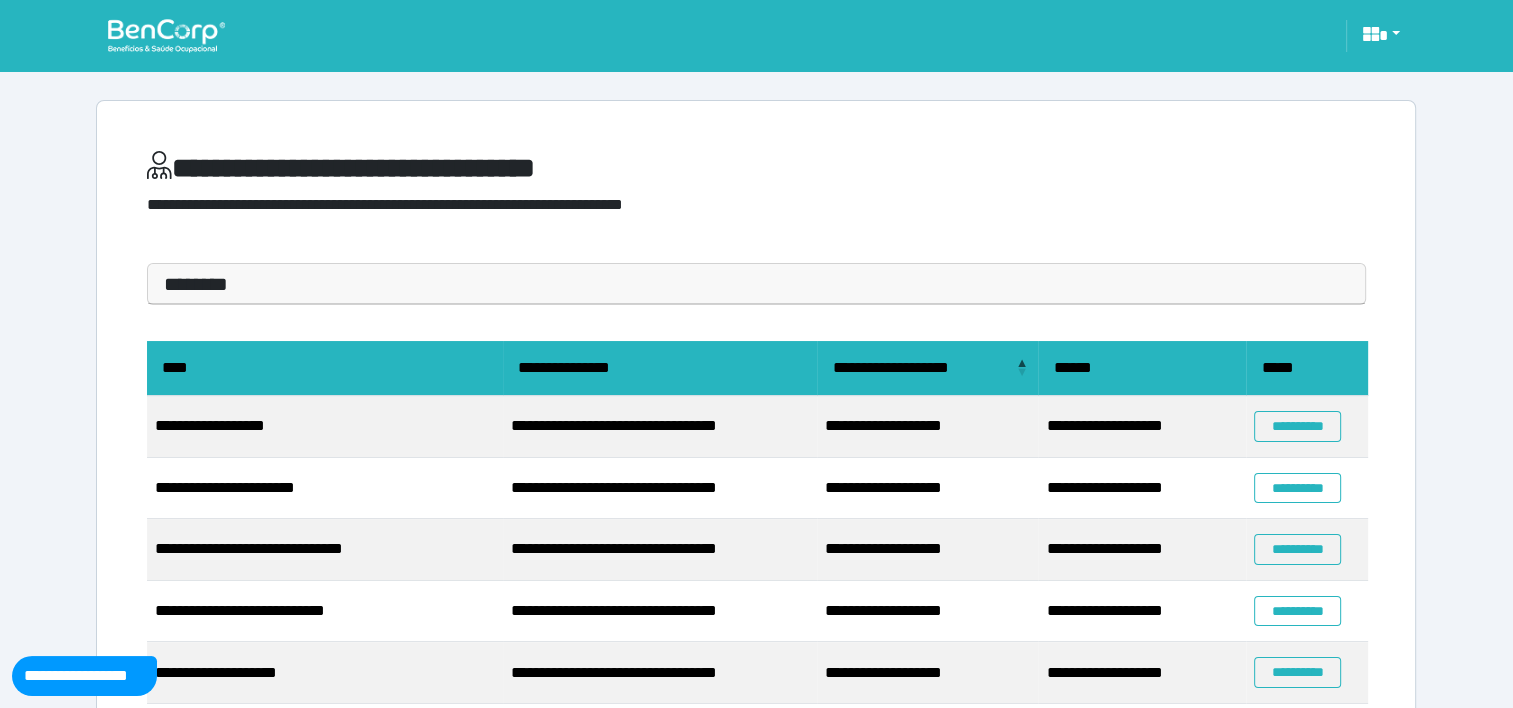 click on "********" at bounding box center (756, 284) 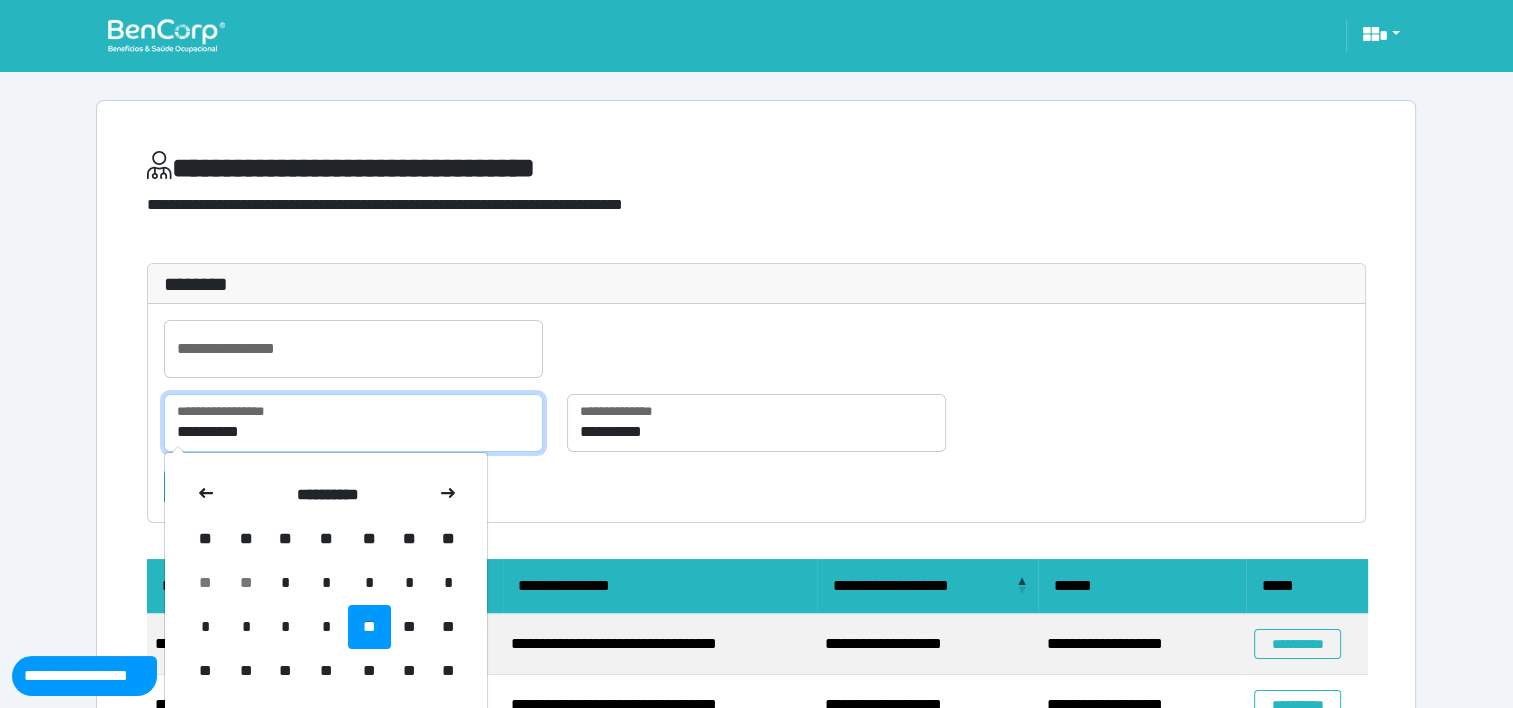 click on "**********" at bounding box center [353, 423] 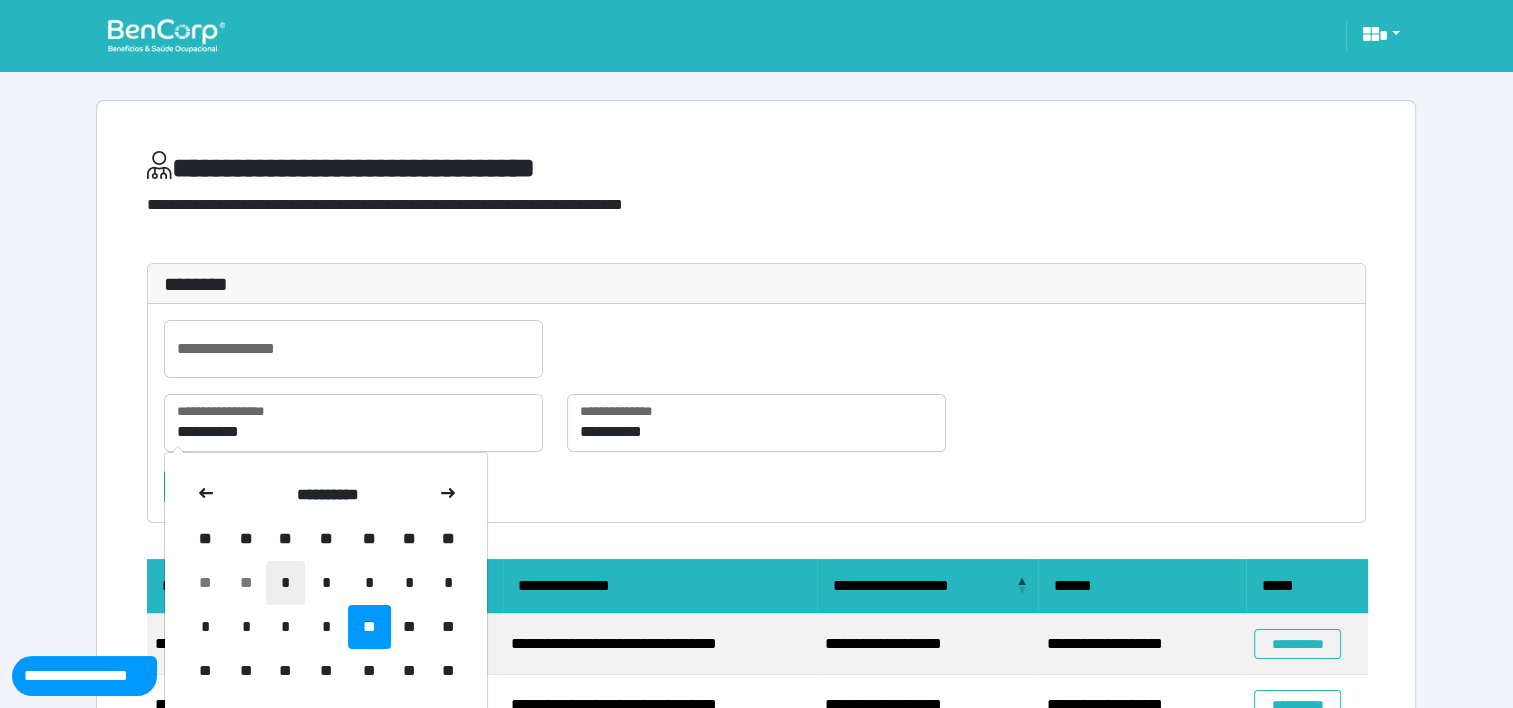 click on "*" at bounding box center (285, 583) 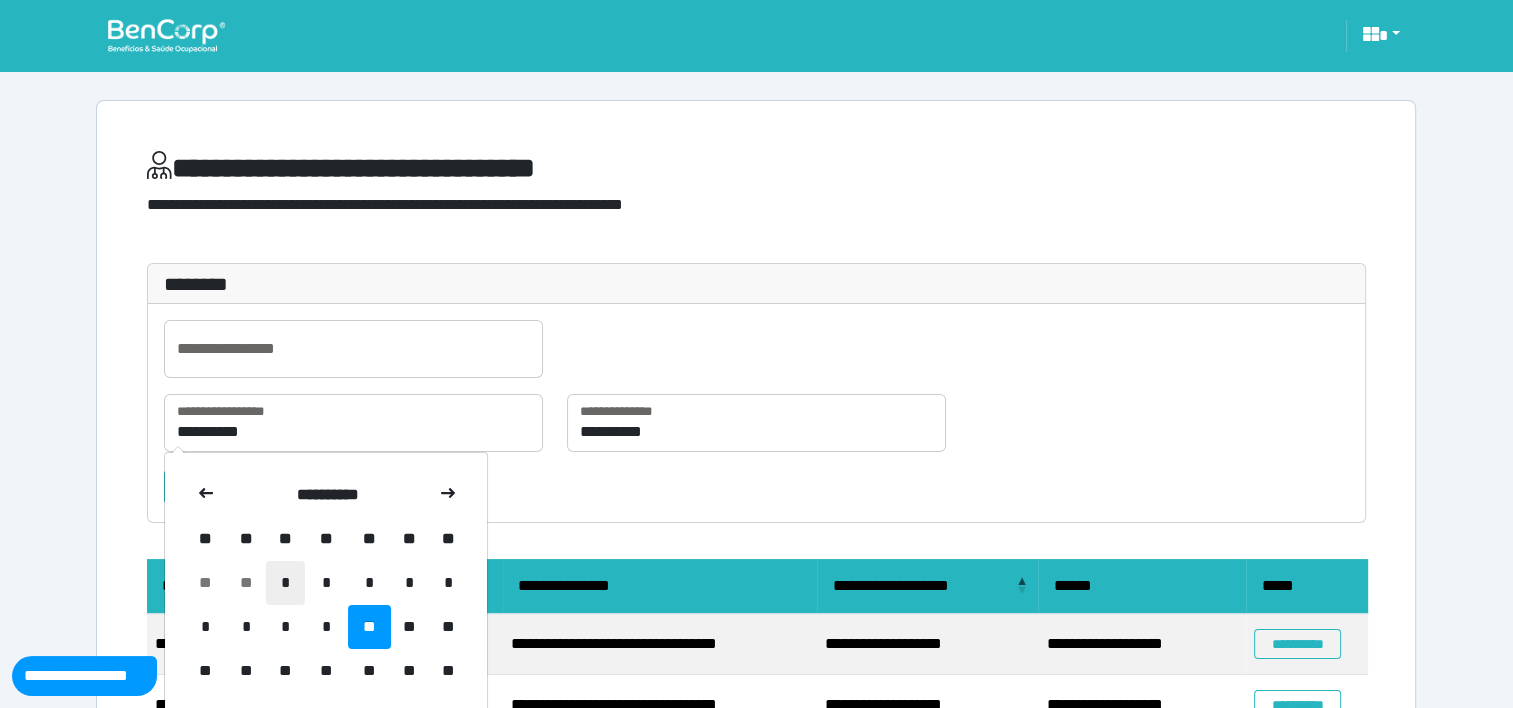 type on "**********" 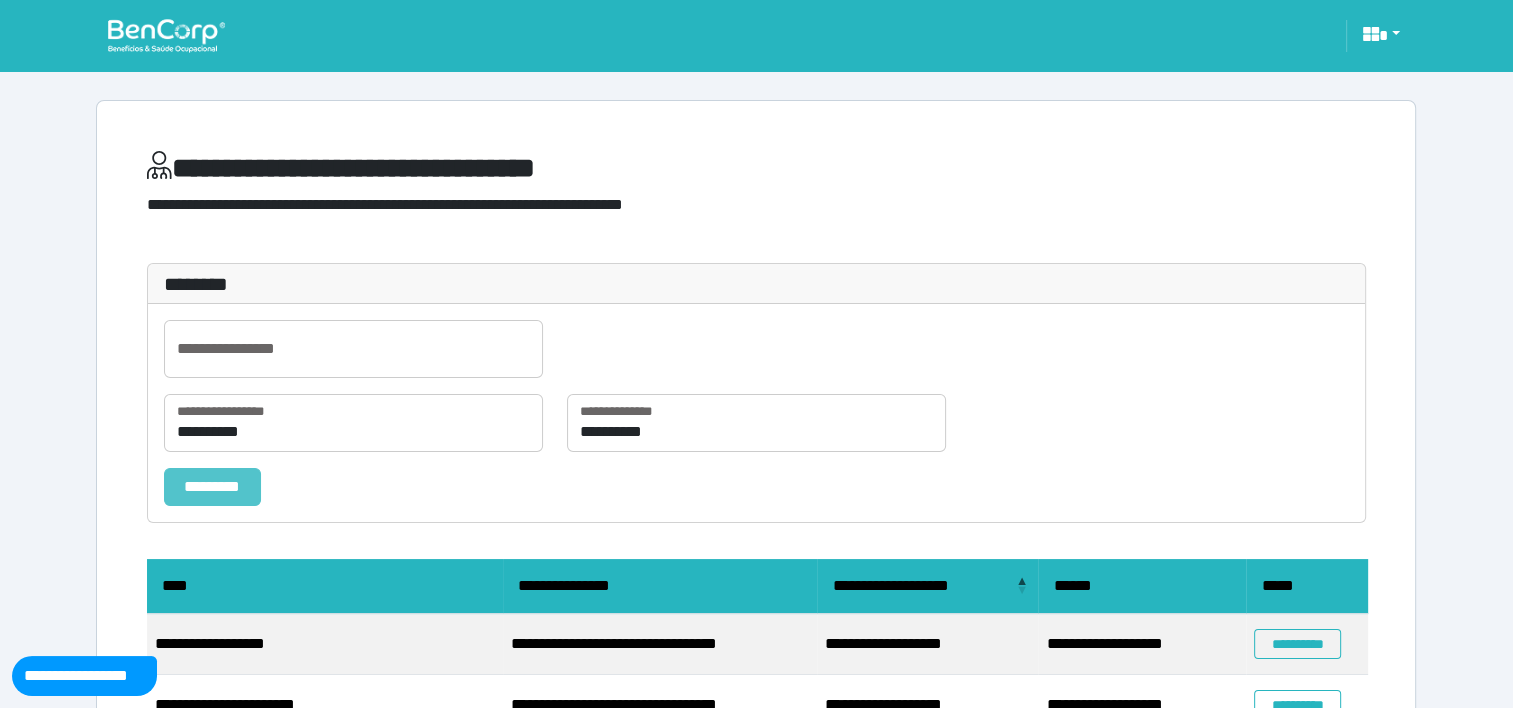 click on "*********" at bounding box center [212, 487] 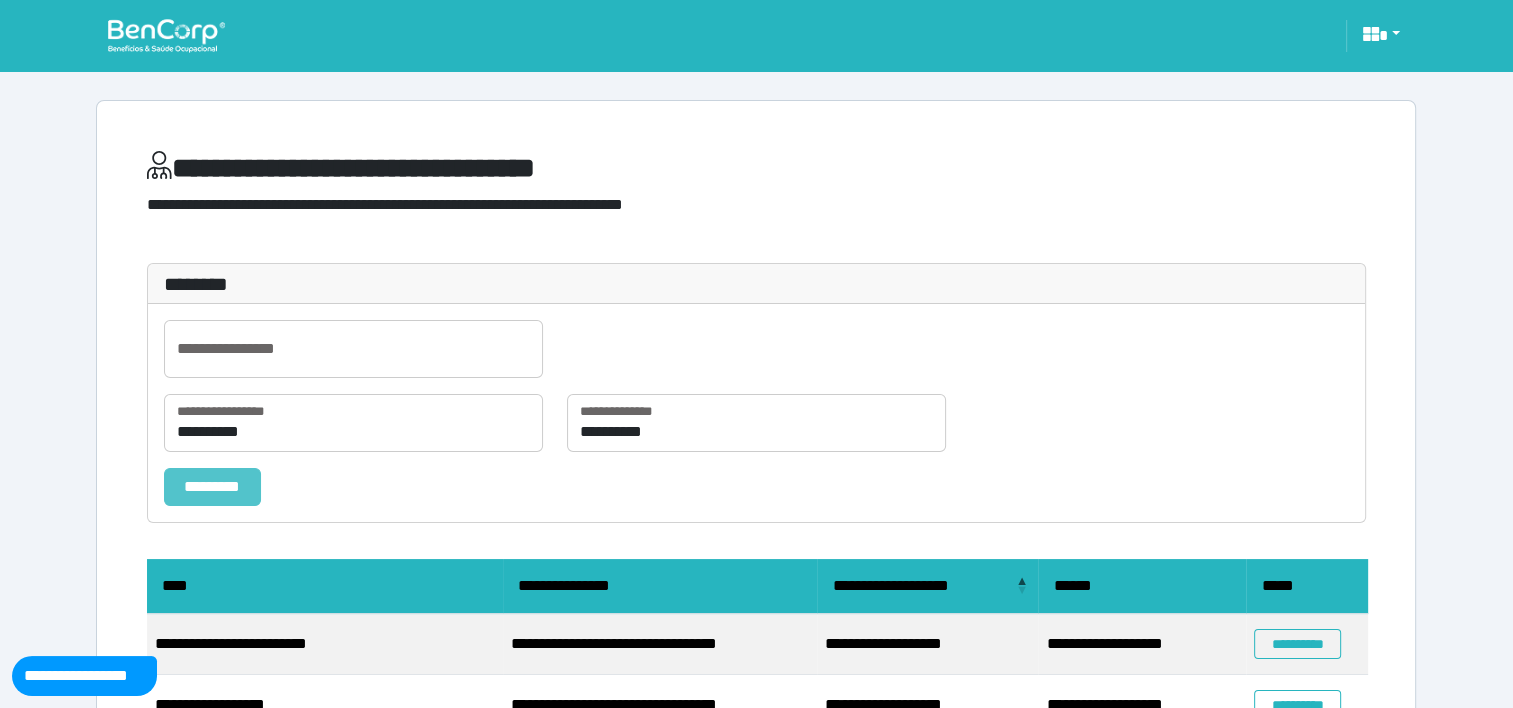 click on "*********" at bounding box center (212, 487) 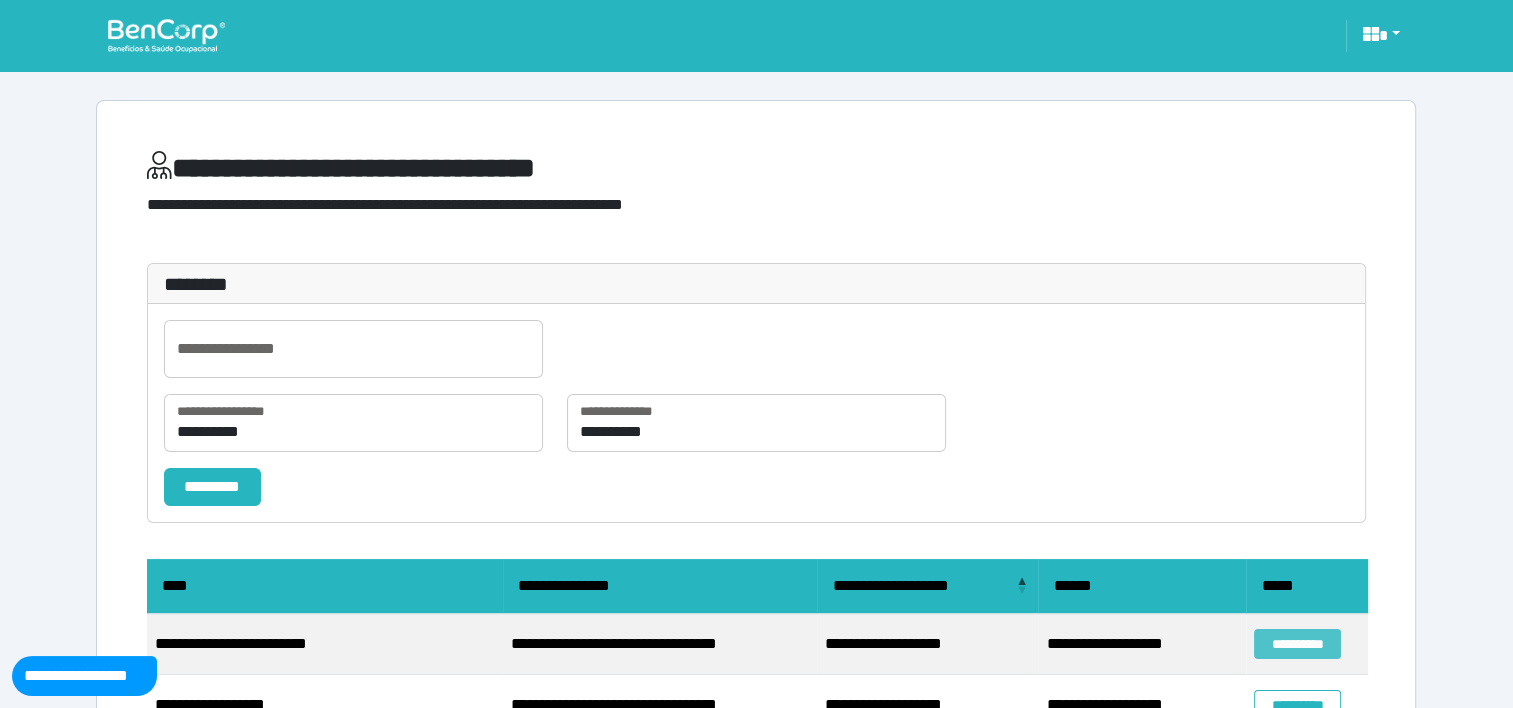 click on "**********" at bounding box center [1297, 644] 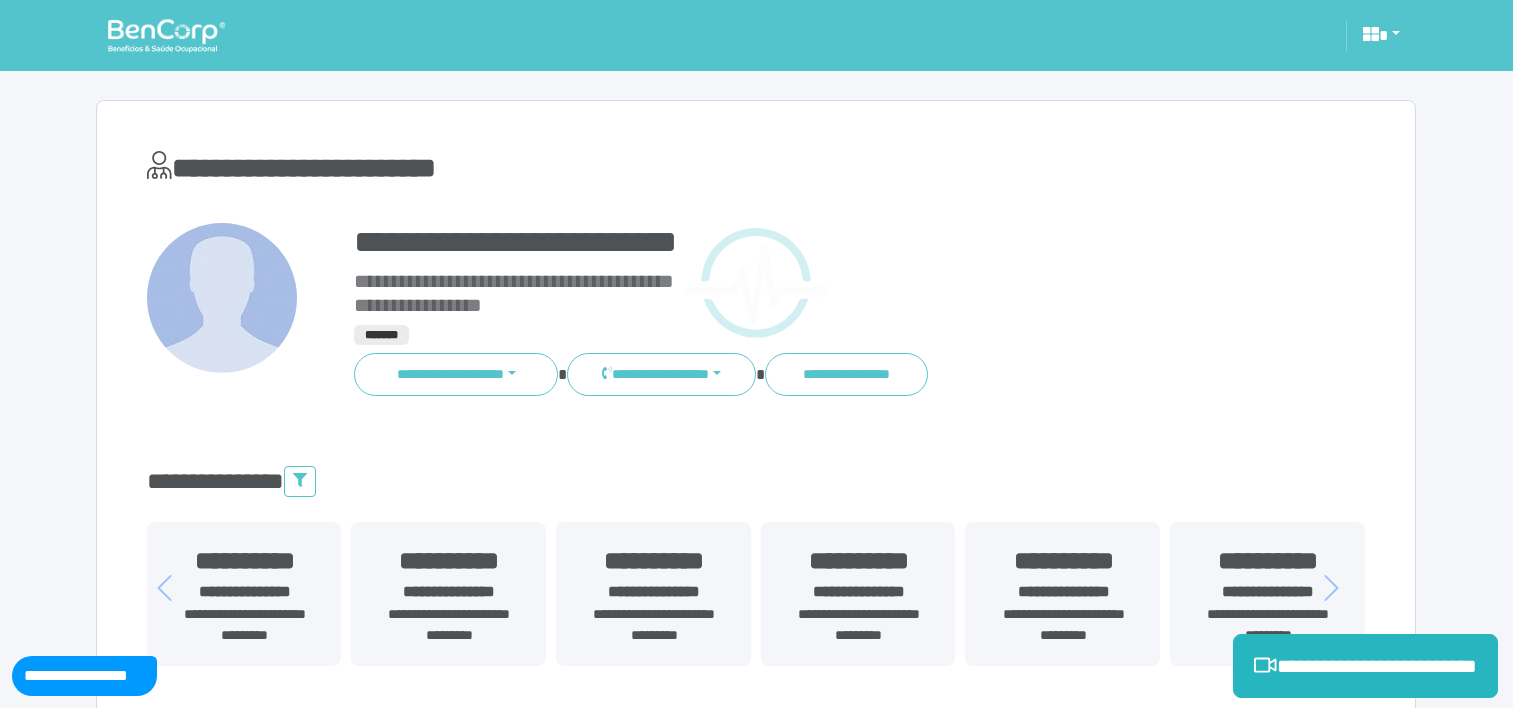 scroll, scrollTop: 0, scrollLeft: 0, axis: both 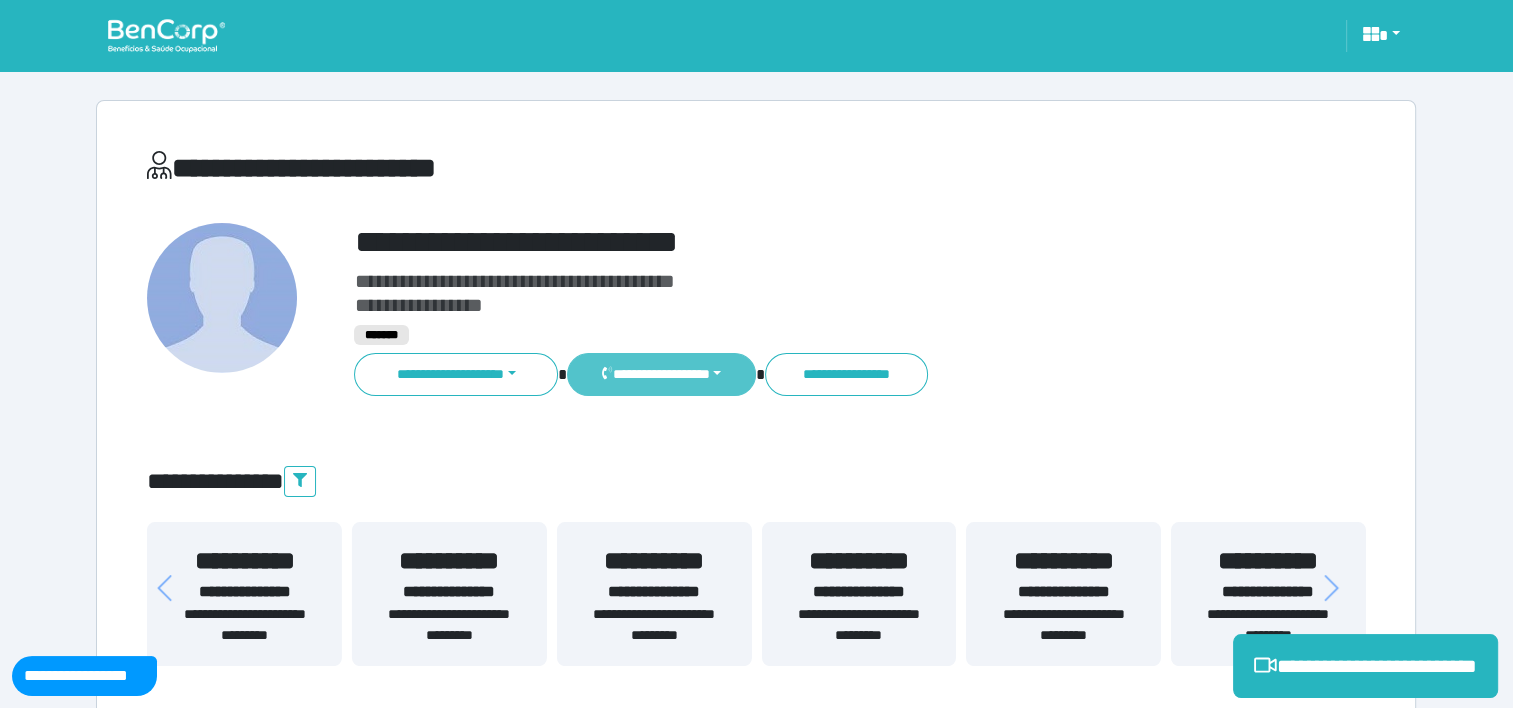 click on "**********" at bounding box center (661, 374) 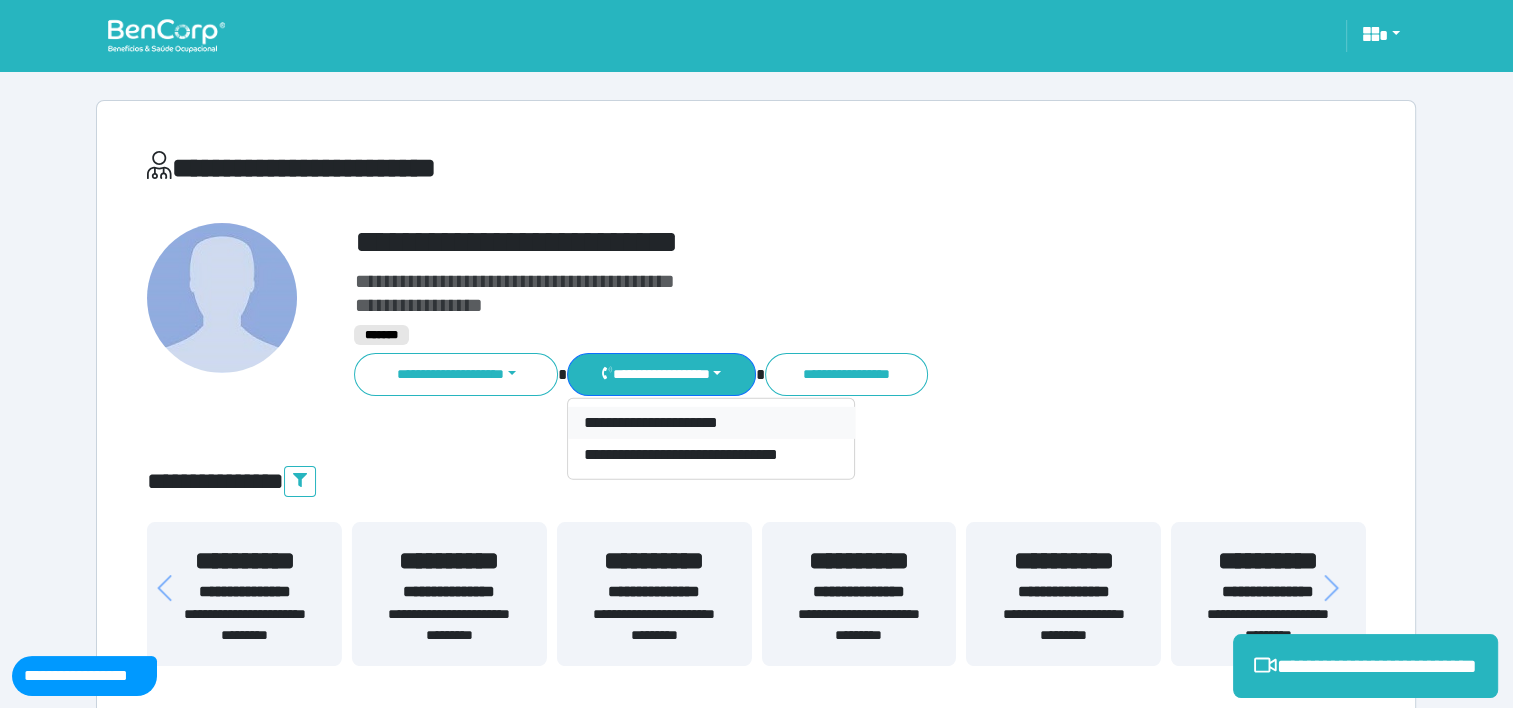 click on "**********" at bounding box center [711, 423] 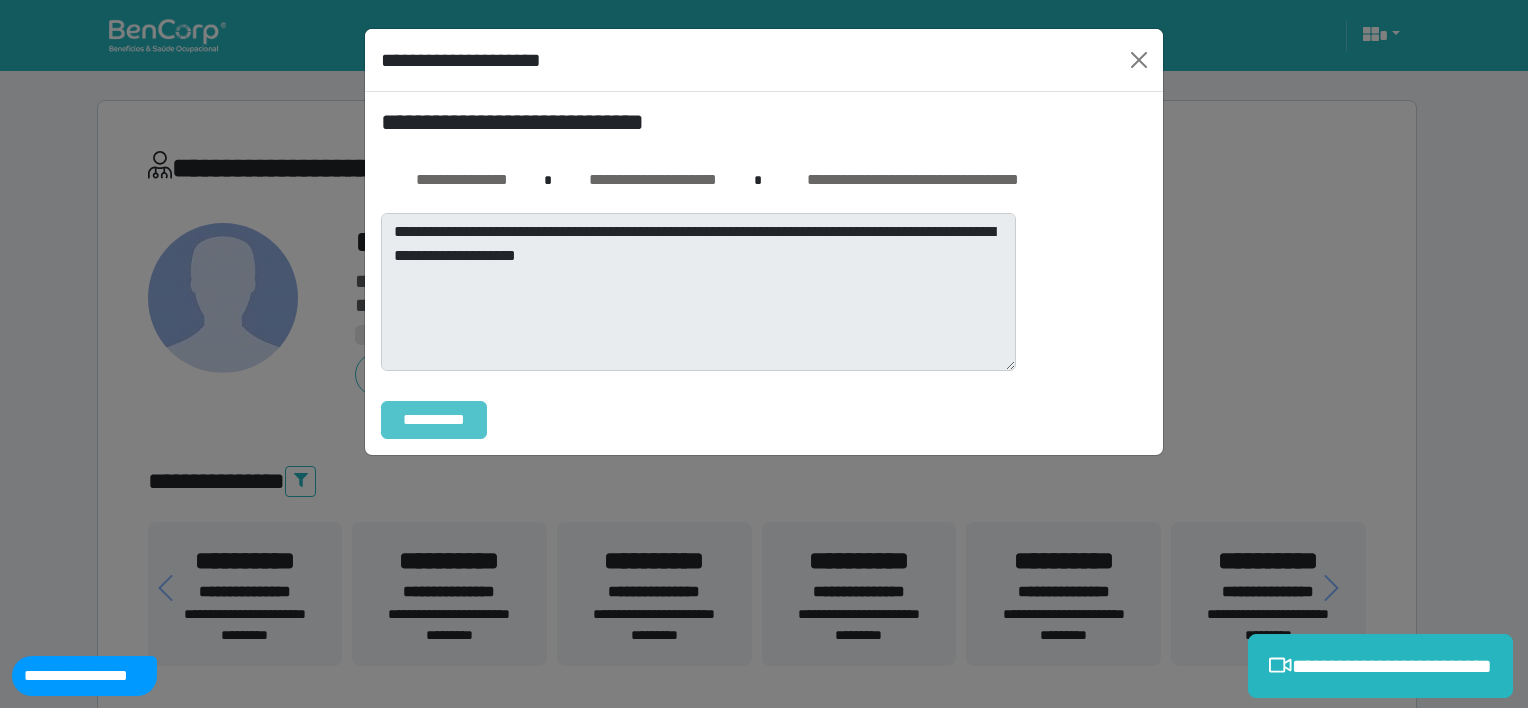 click on "**********" at bounding box center [434, 420] 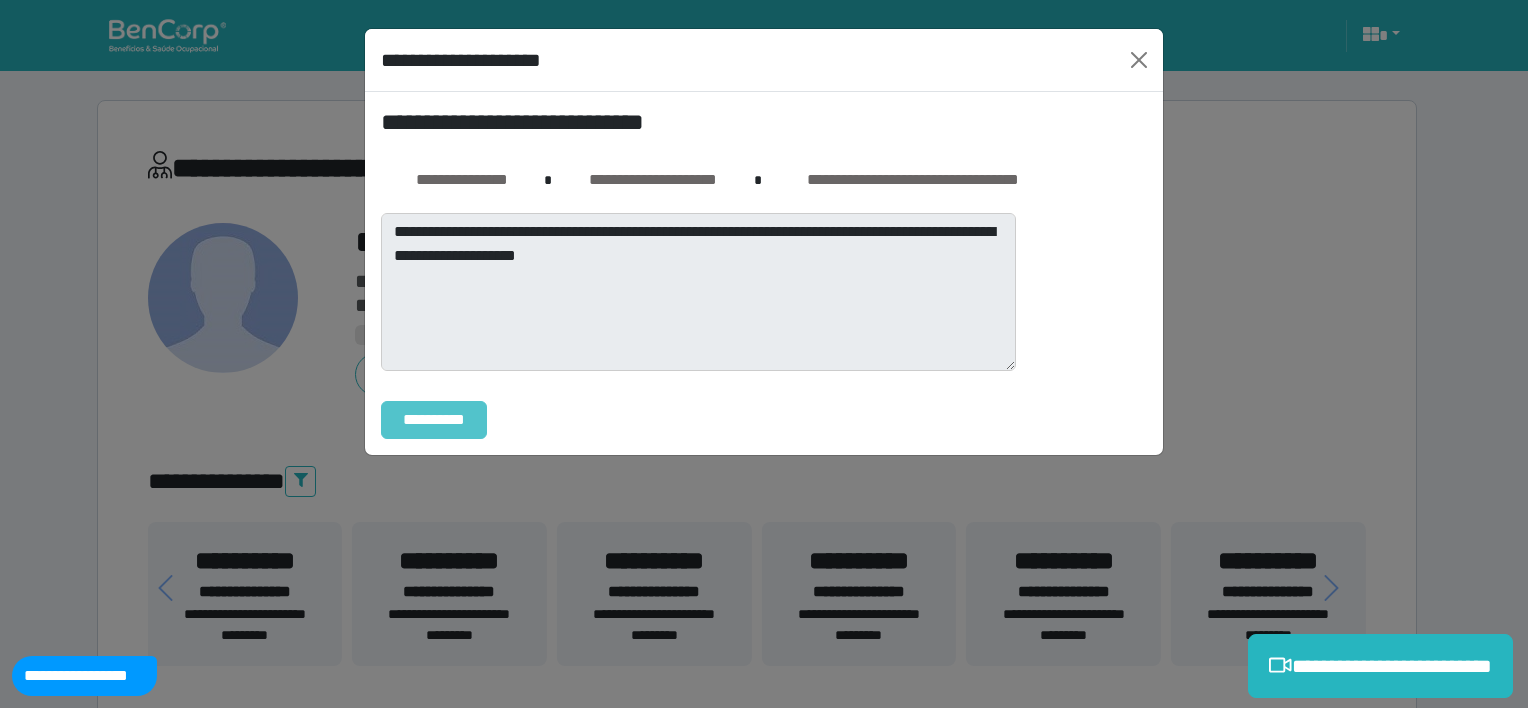 click on "**********" at bounding box center [434, 420] 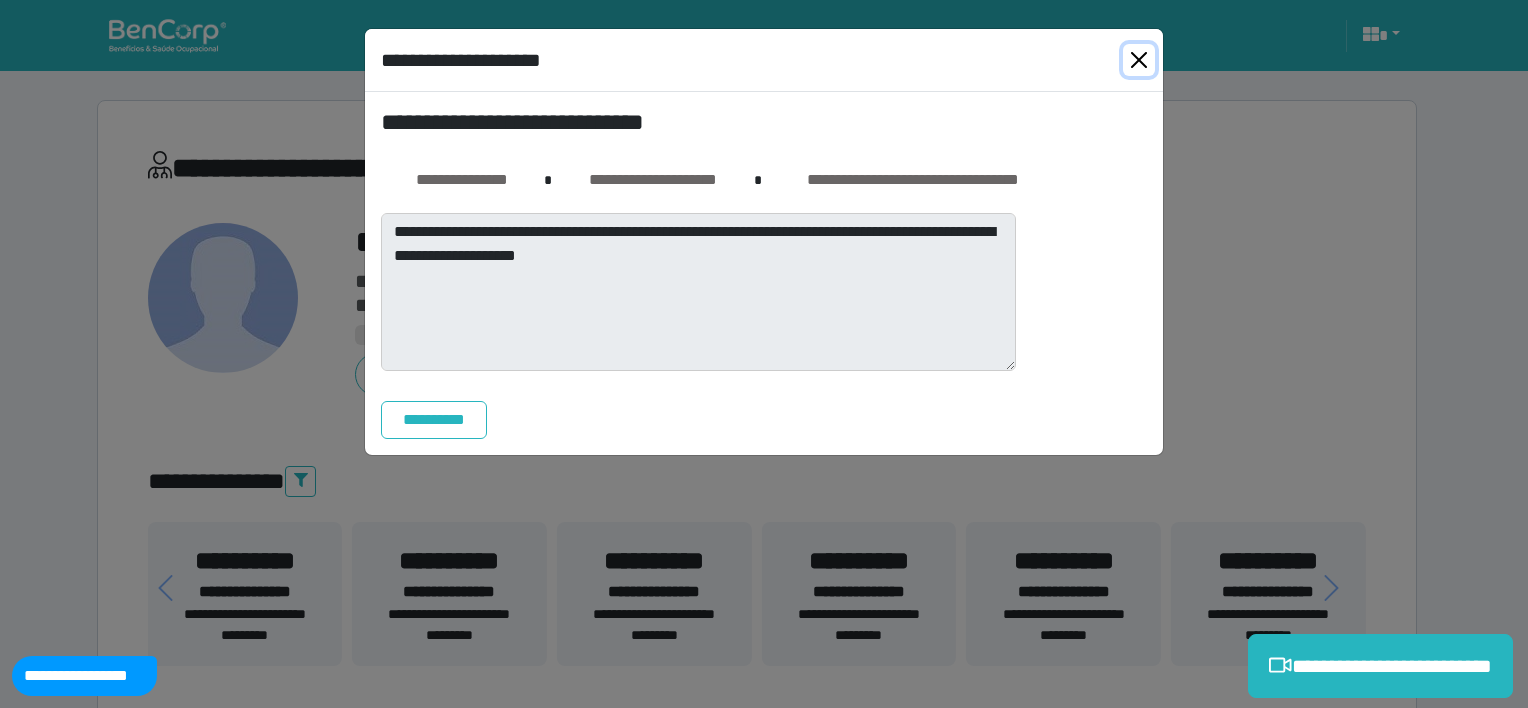 click at bounding box center (1139, 60) 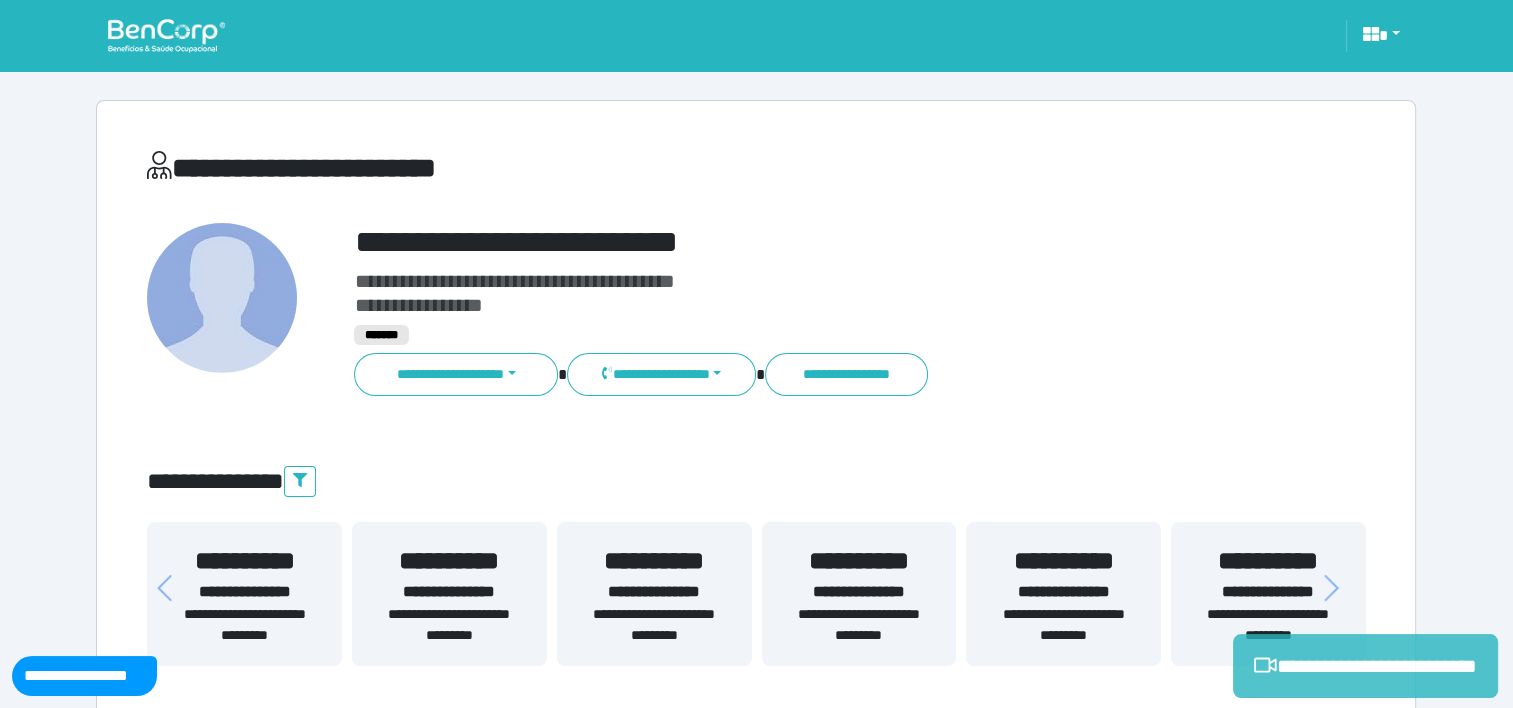 click on "**********" at bounding box center [1365, 666] 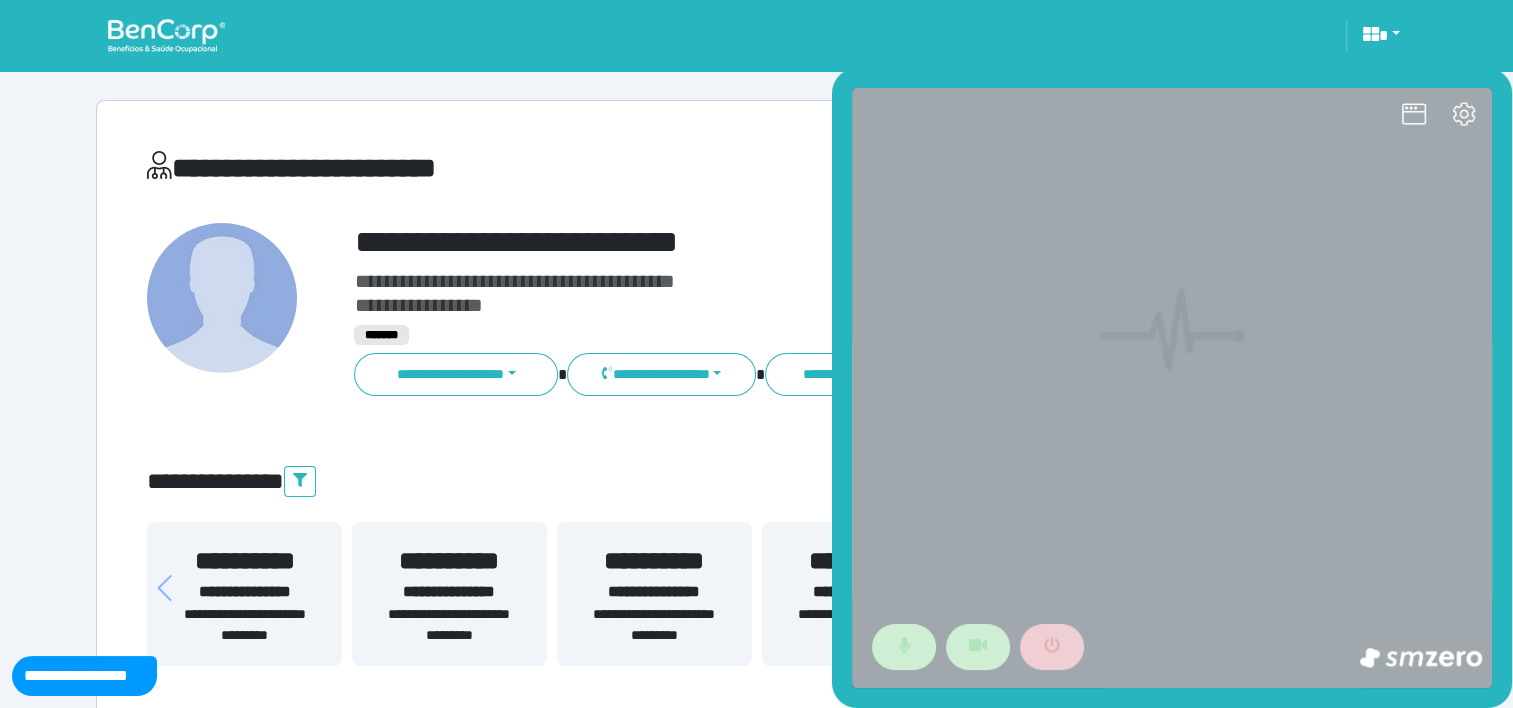 scroll, scrollTop: 0, scrollLeft: 0, axis: both 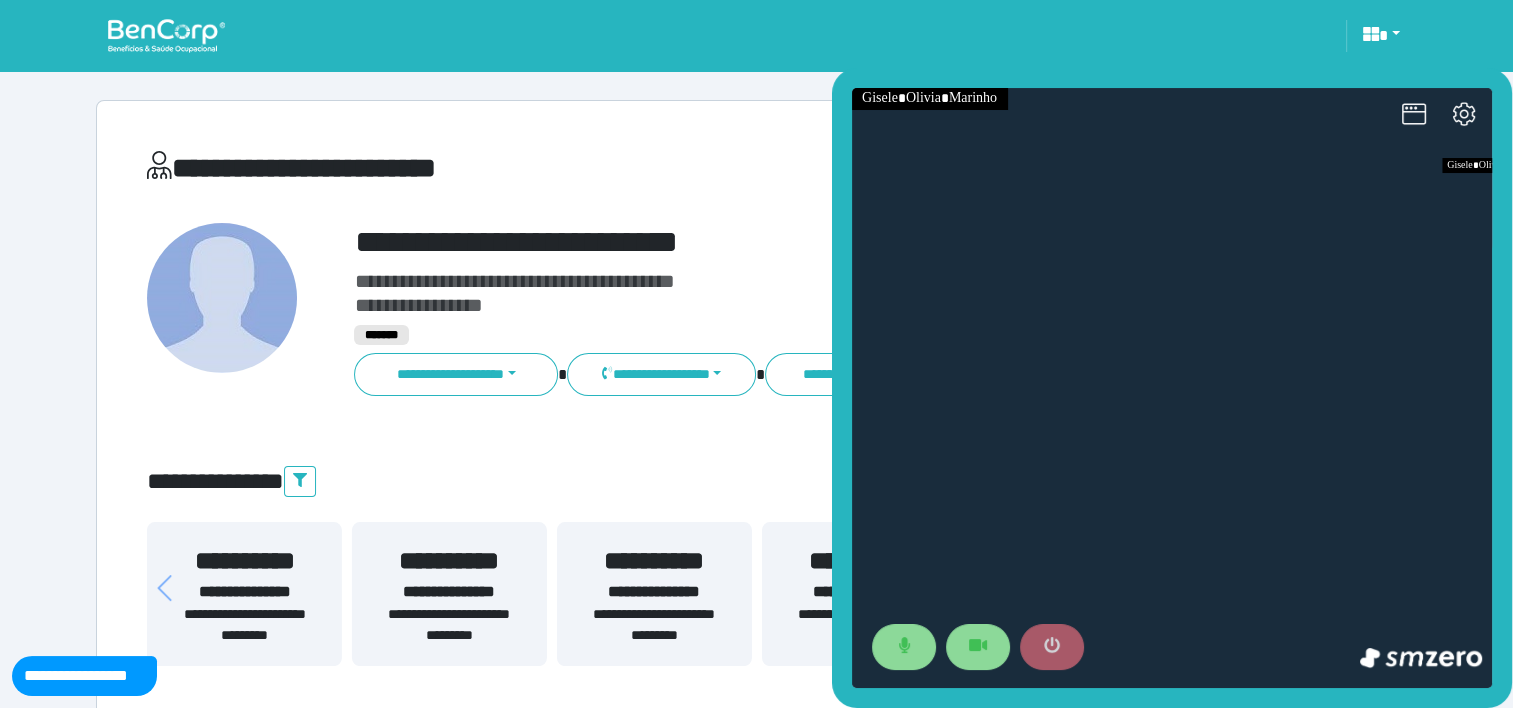 click 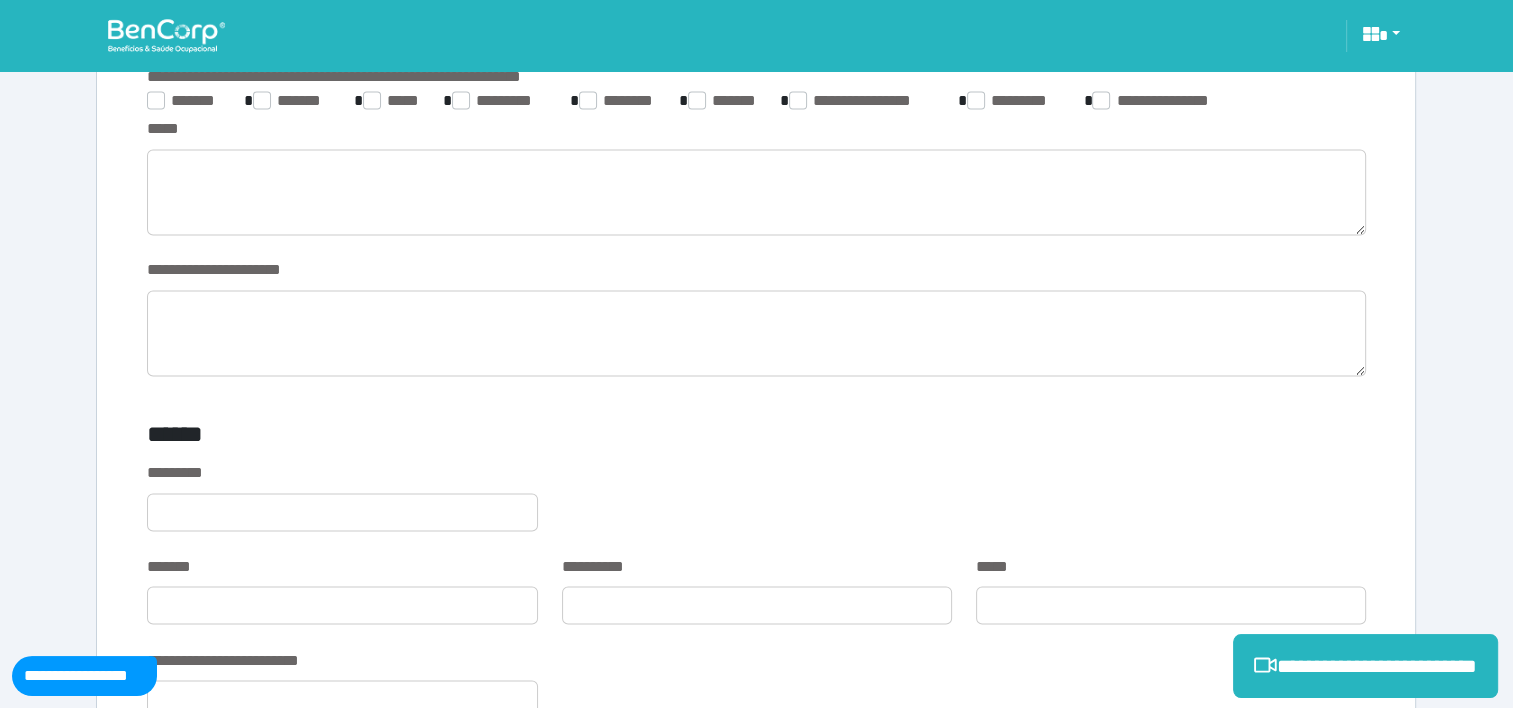 scroll, scrollTop: 3353, scrollLeft: 0, axis: vertical 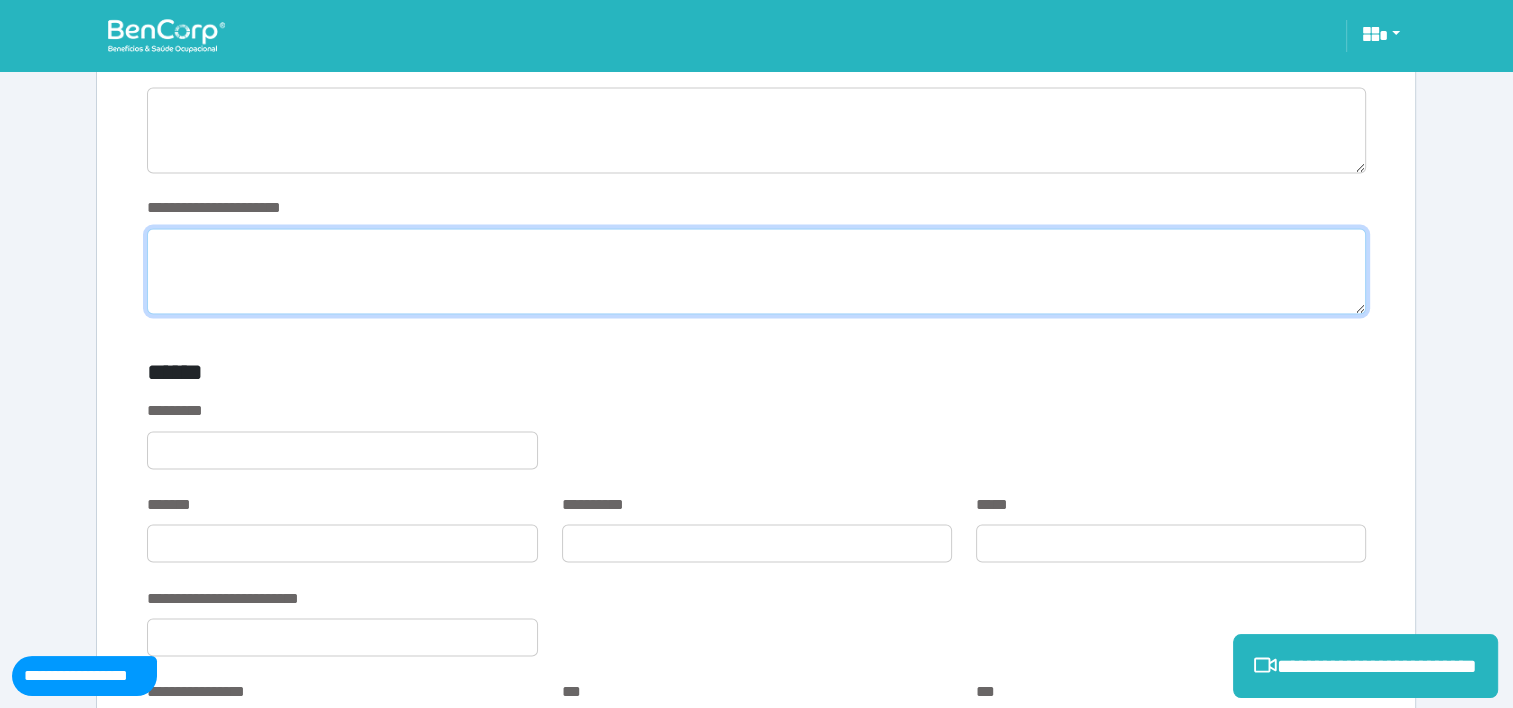 click at bounding box center (756, 271) 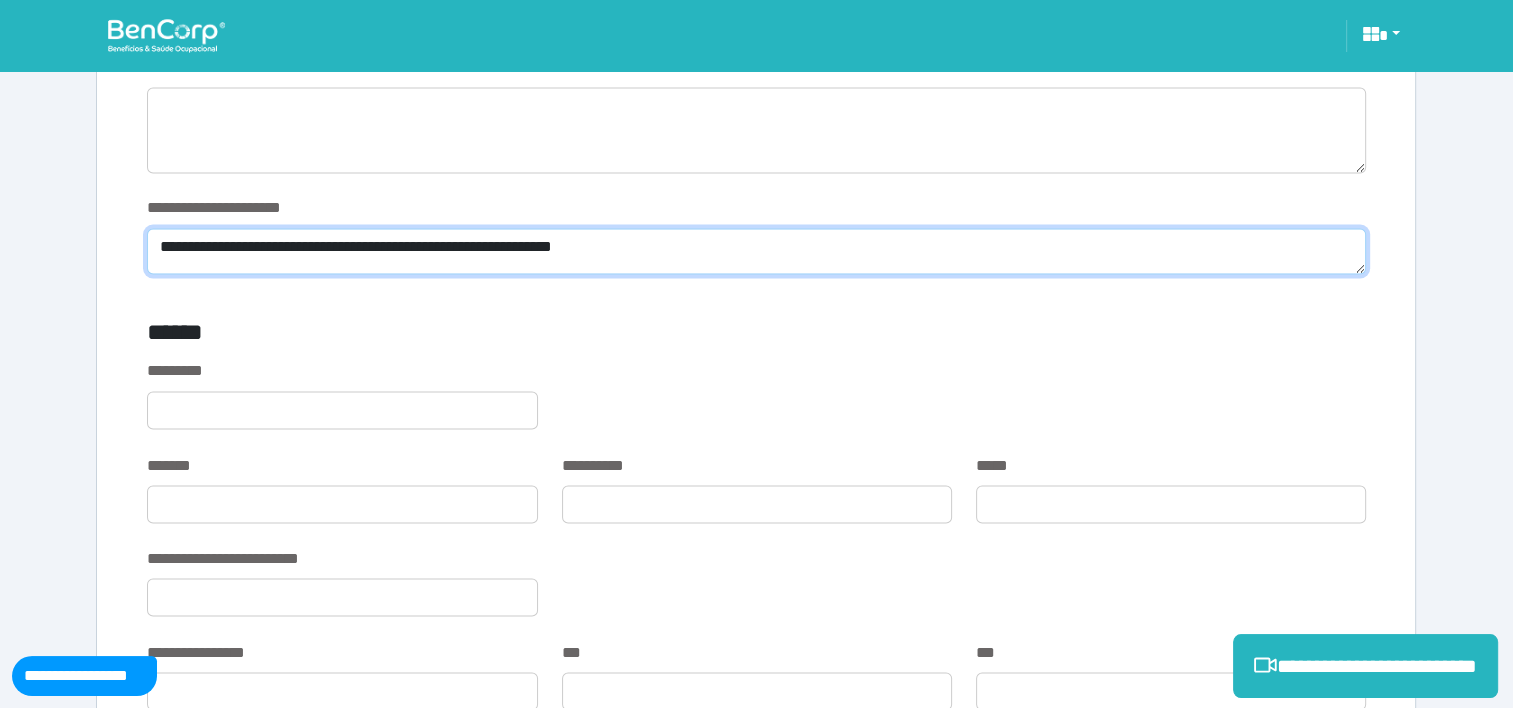 scroll, scrollTop: 0, scrollLeft: 0, axis: both 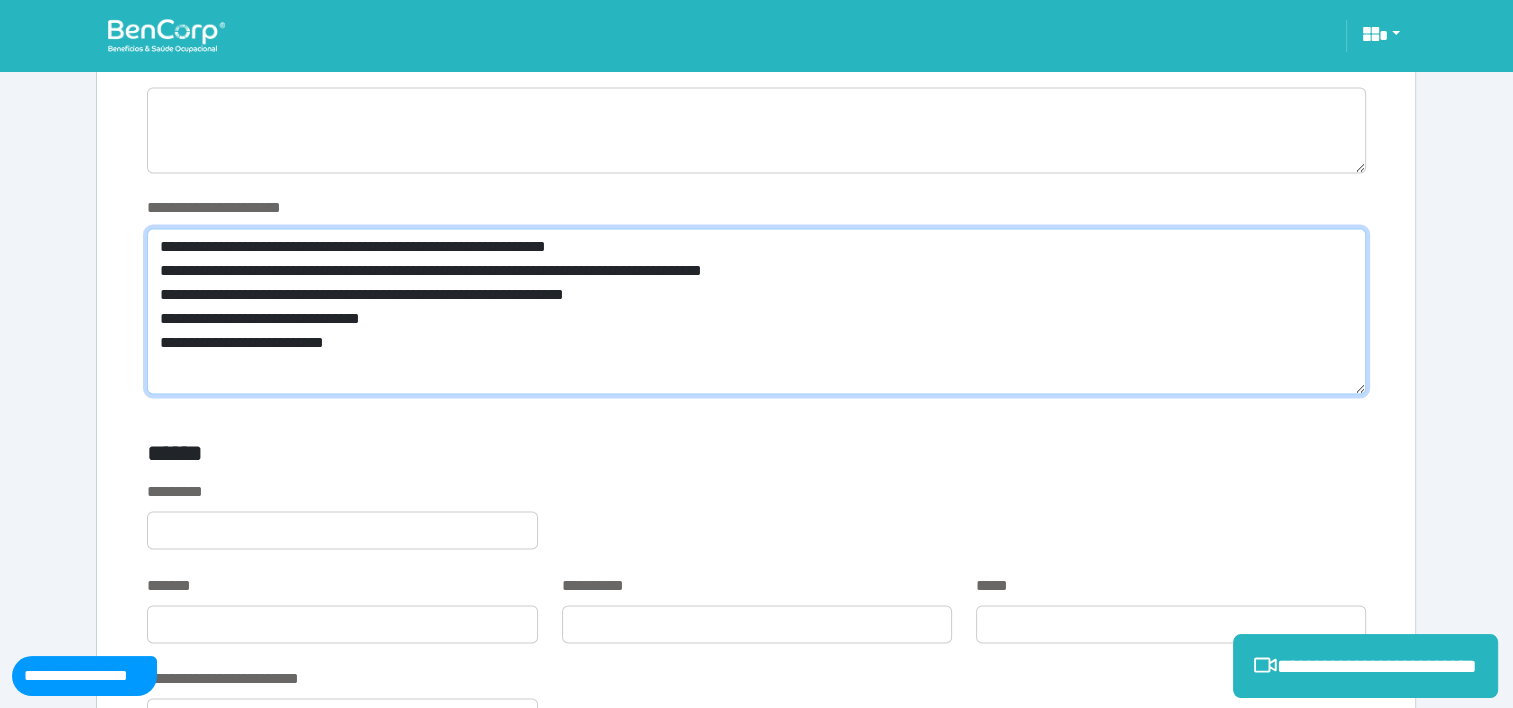 type on "**********" 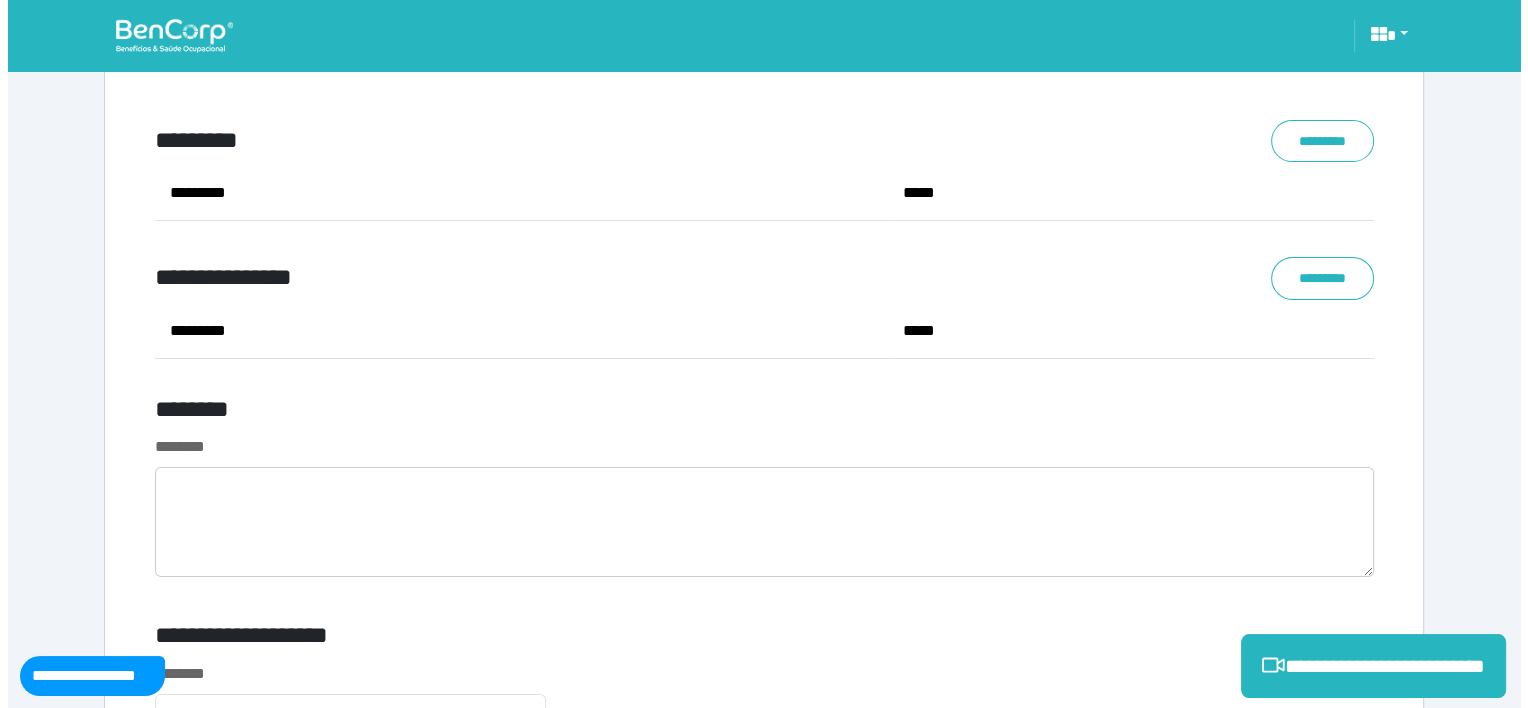 scroll, scrollTop: 7900, scrollLeft: 0, axis: vertical 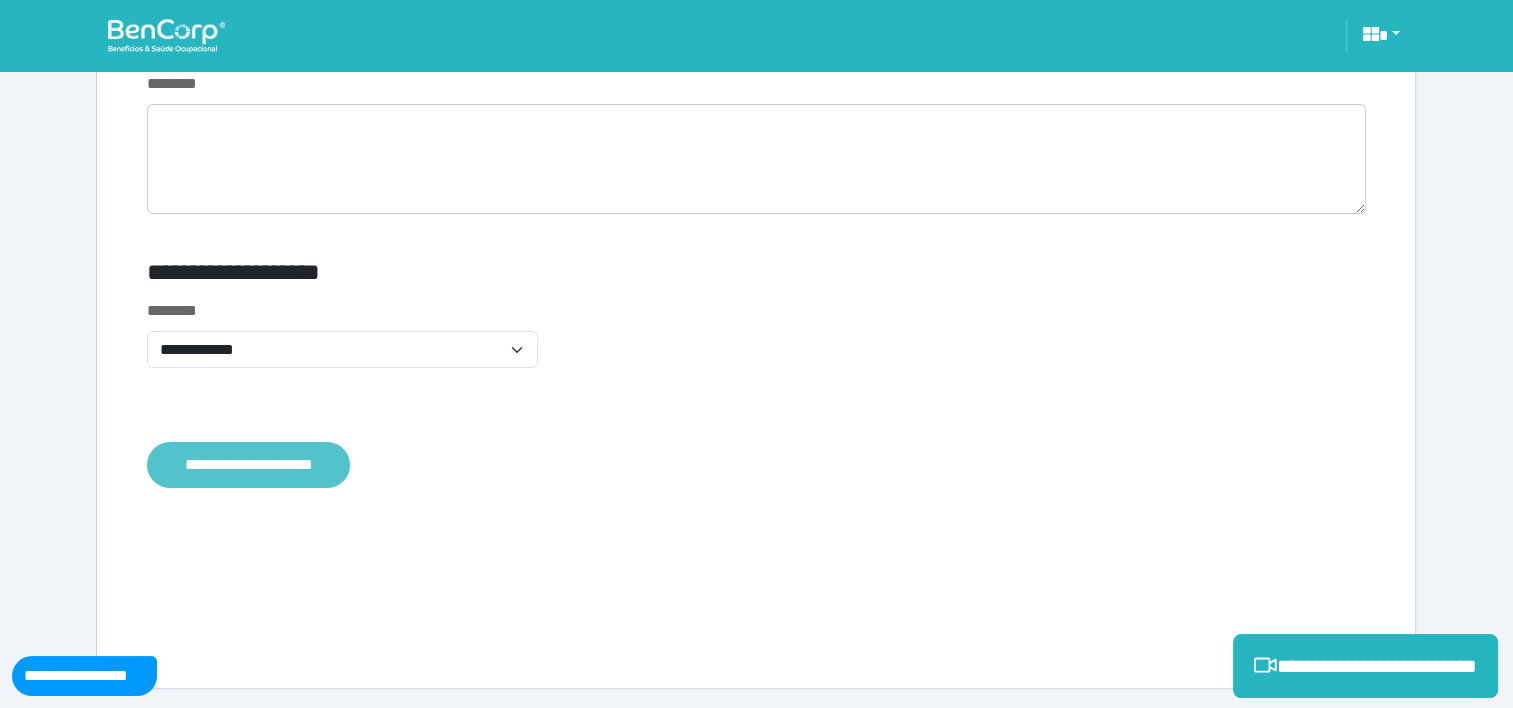 click on "**********" at bounding box center (248, 465) 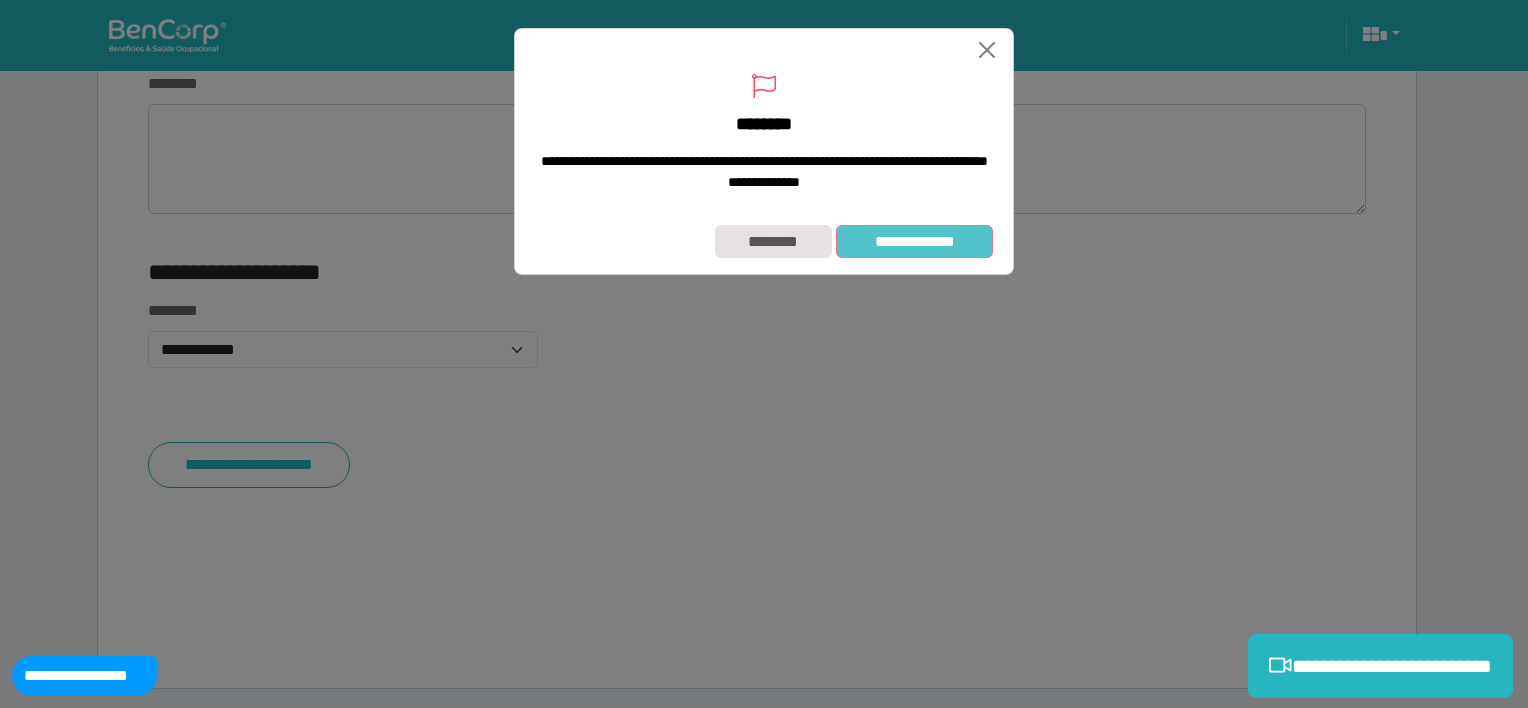 click on "**********" at bounding box center [914, 242] 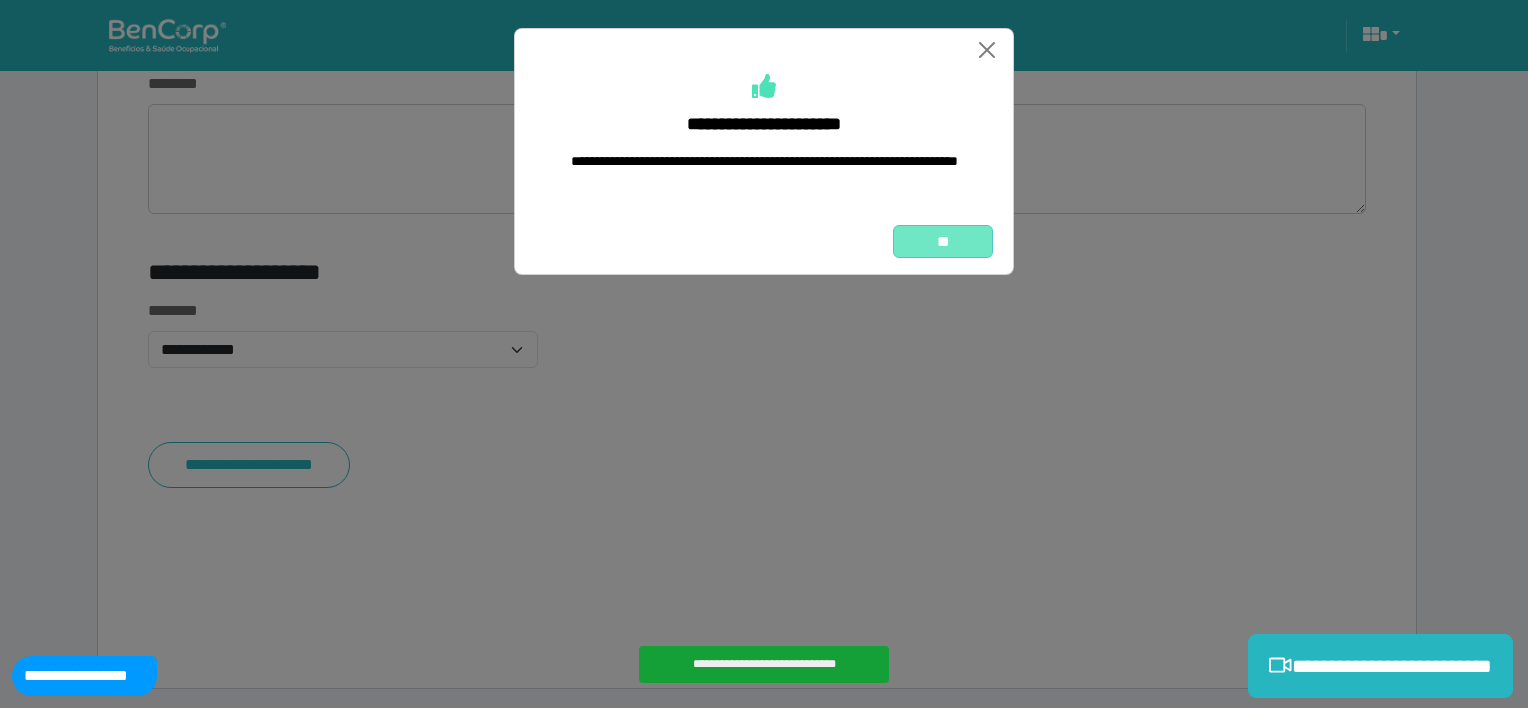 click on "**" at bounding box center [943, 242] 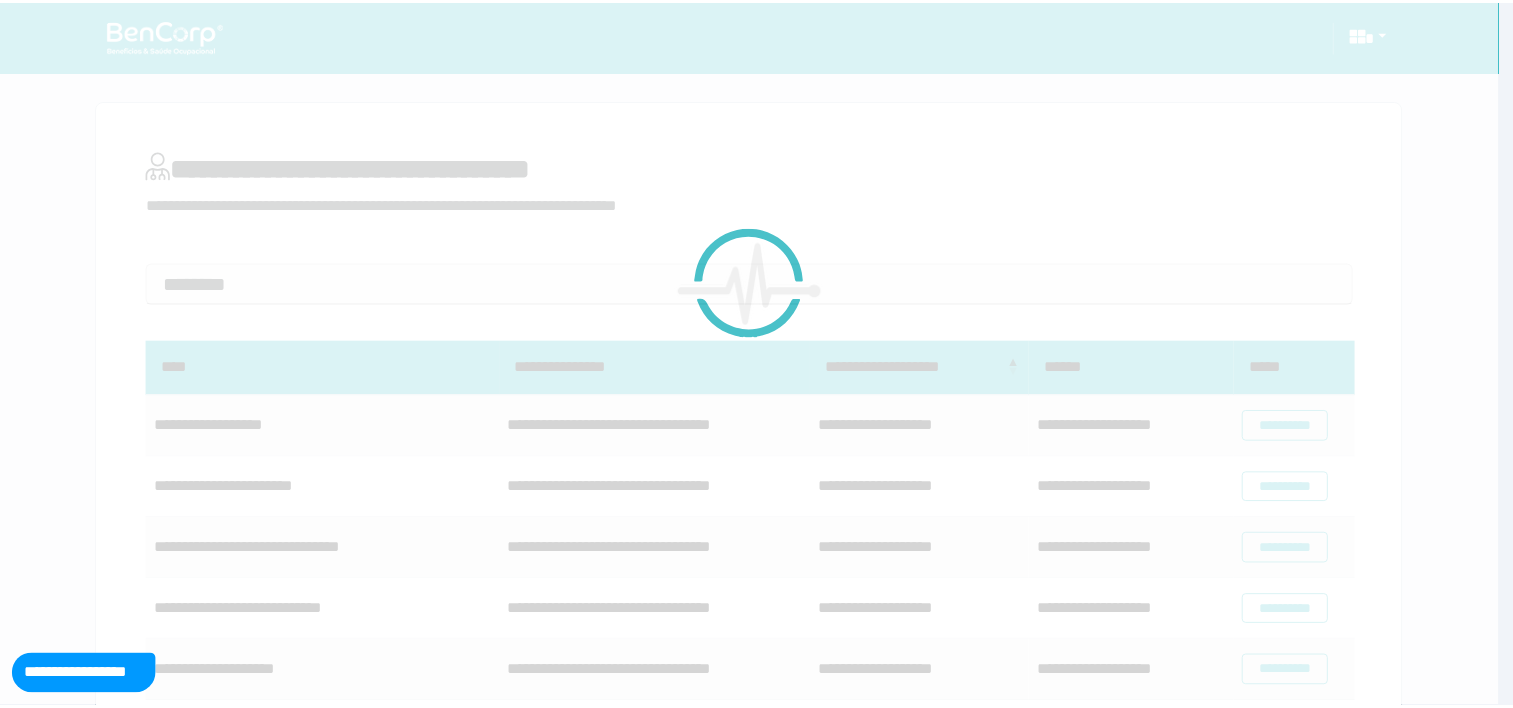 scroll, scrollTop: 0, scrollLeft: 0, axis: both 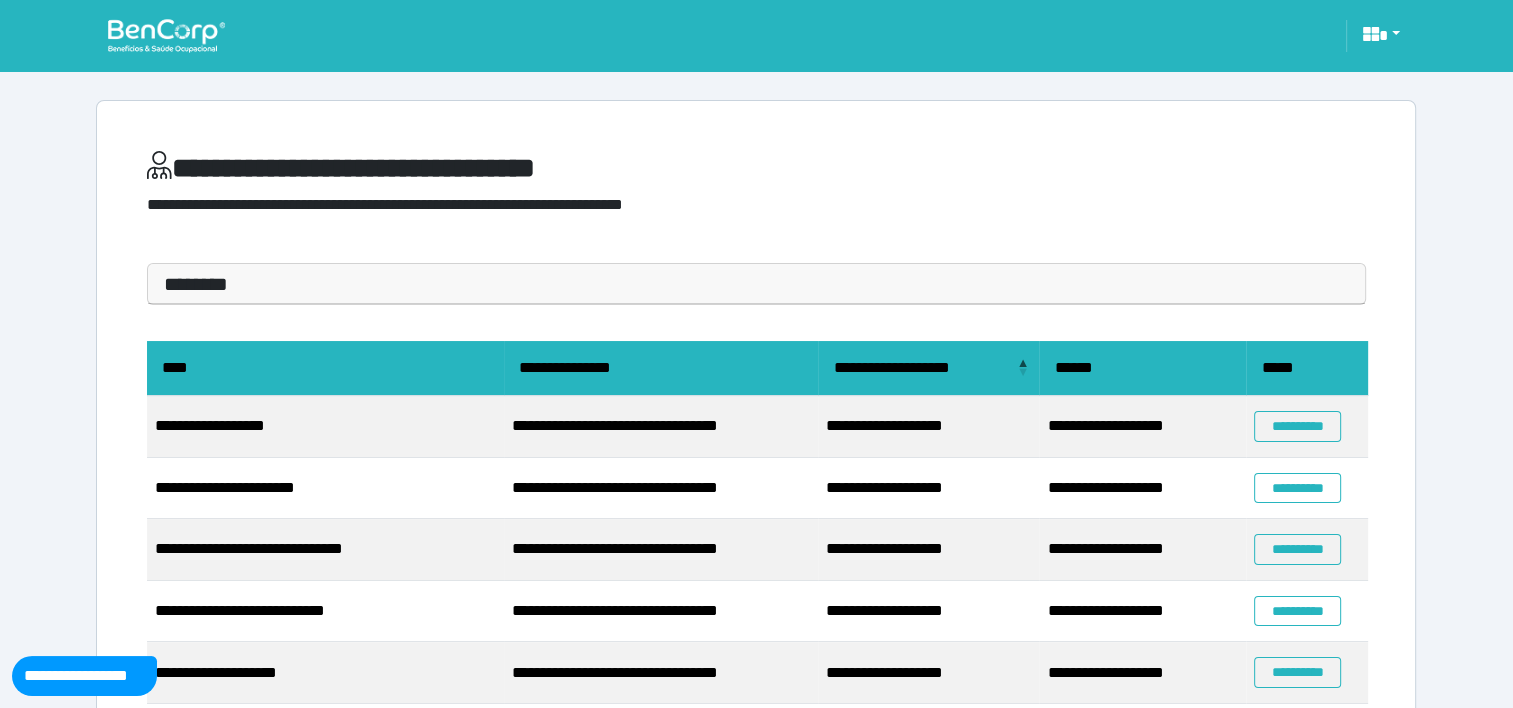 click on "********" at bounding box center [756, 284] 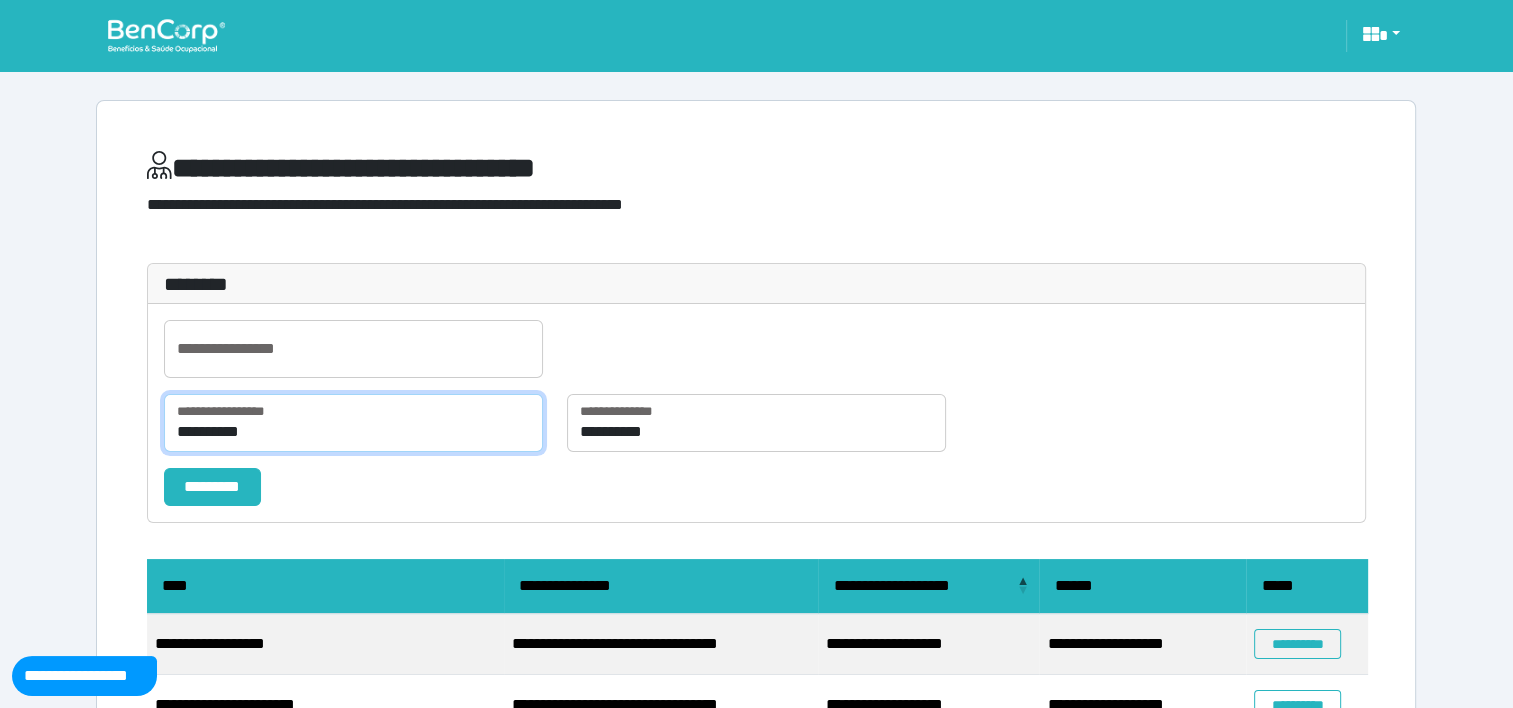 click on "**********" at bounding box center (353, 423) 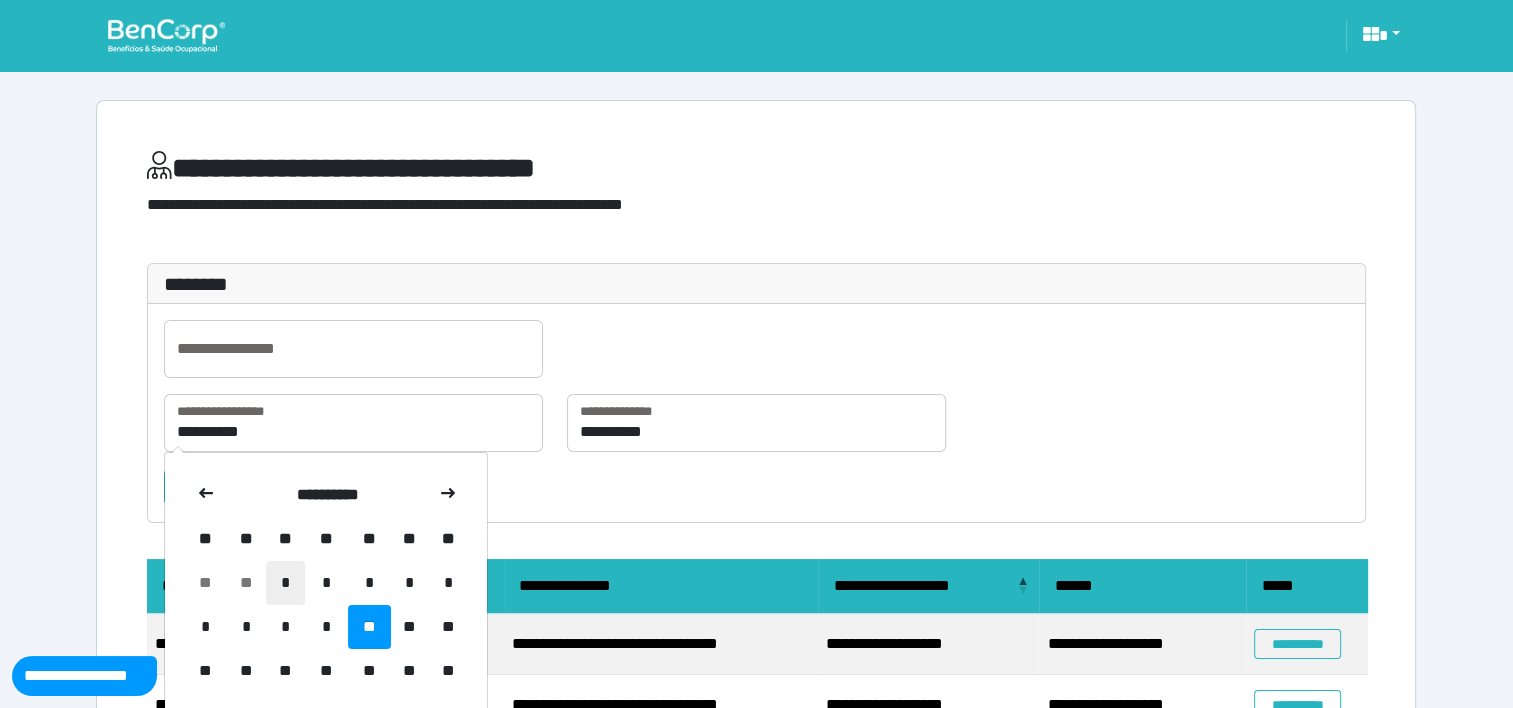 click on "*" at bounding box center (285, 583) 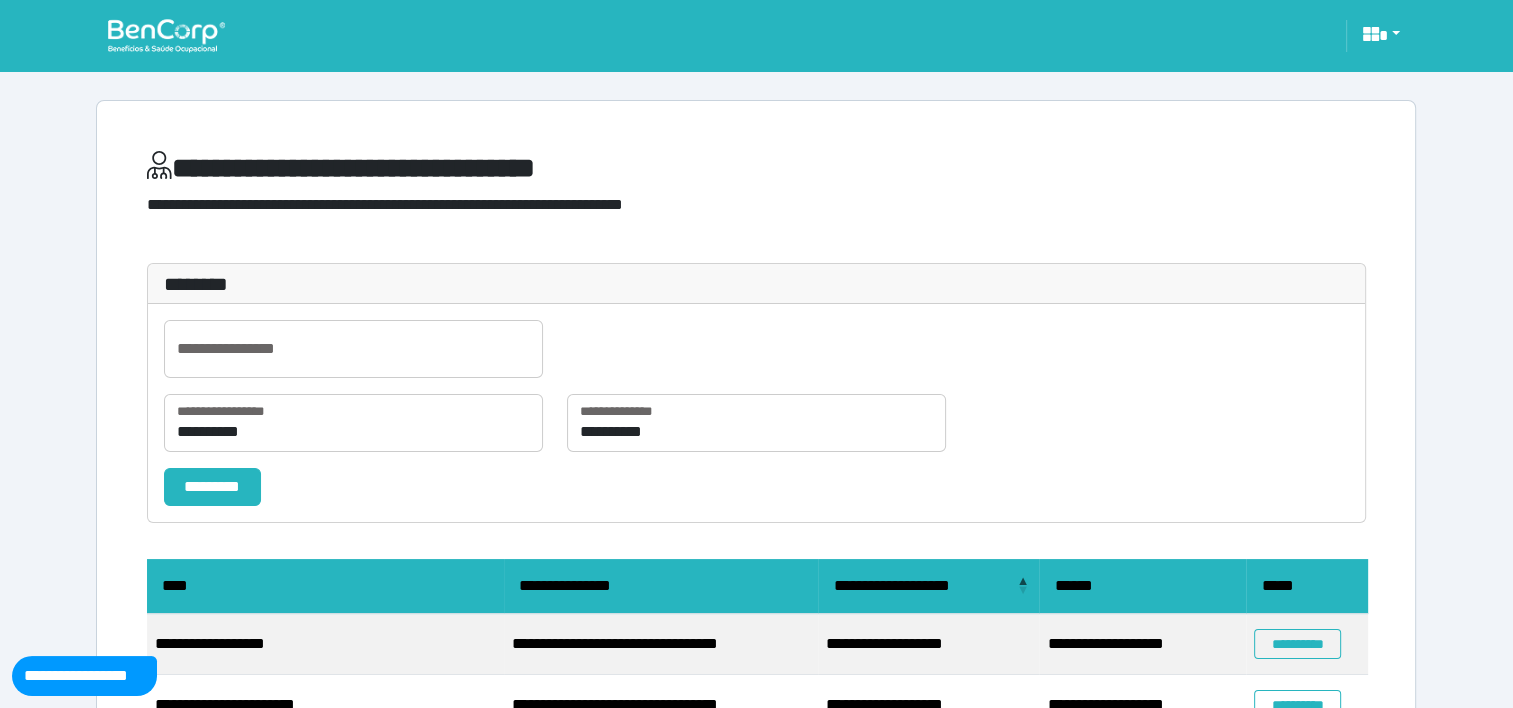 type on "**********" 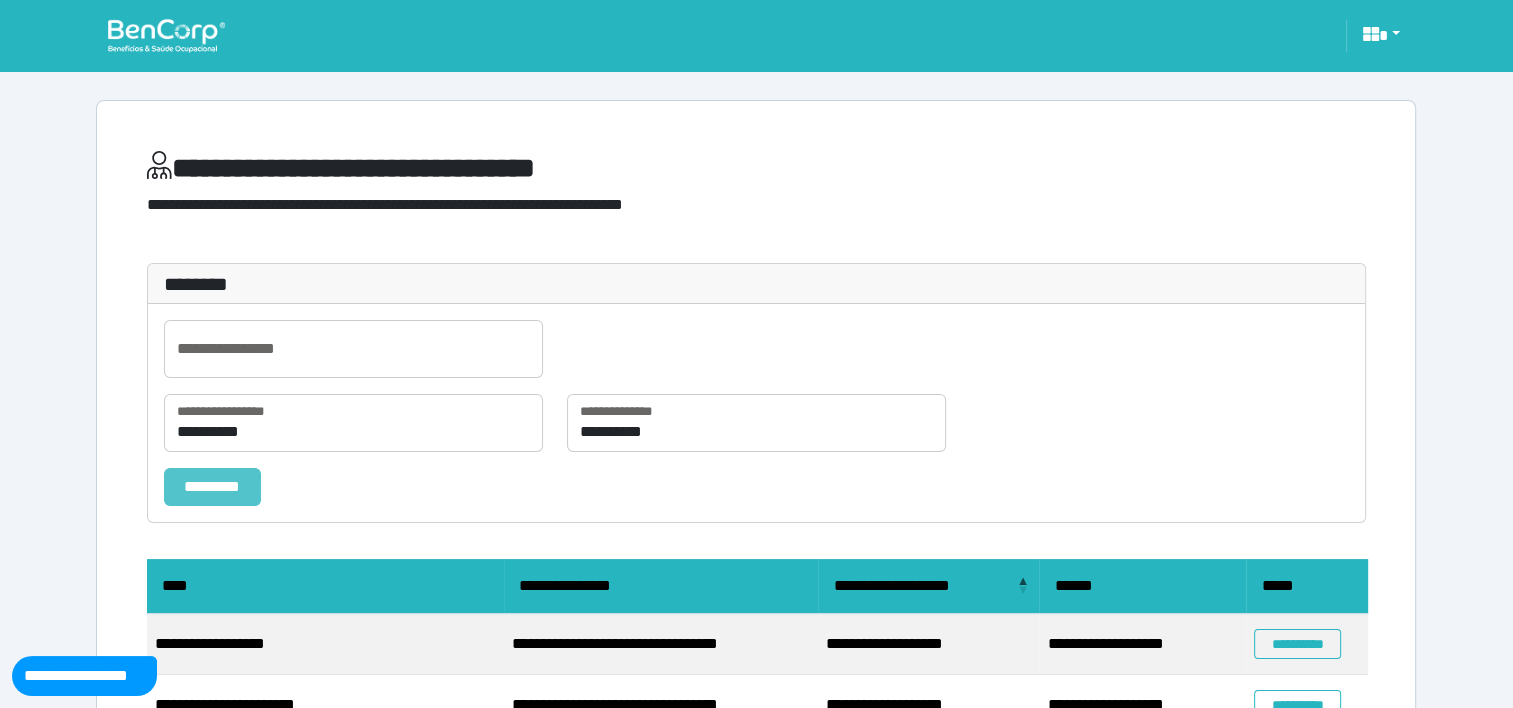 click on "*********" at bounding box center (212, 487) 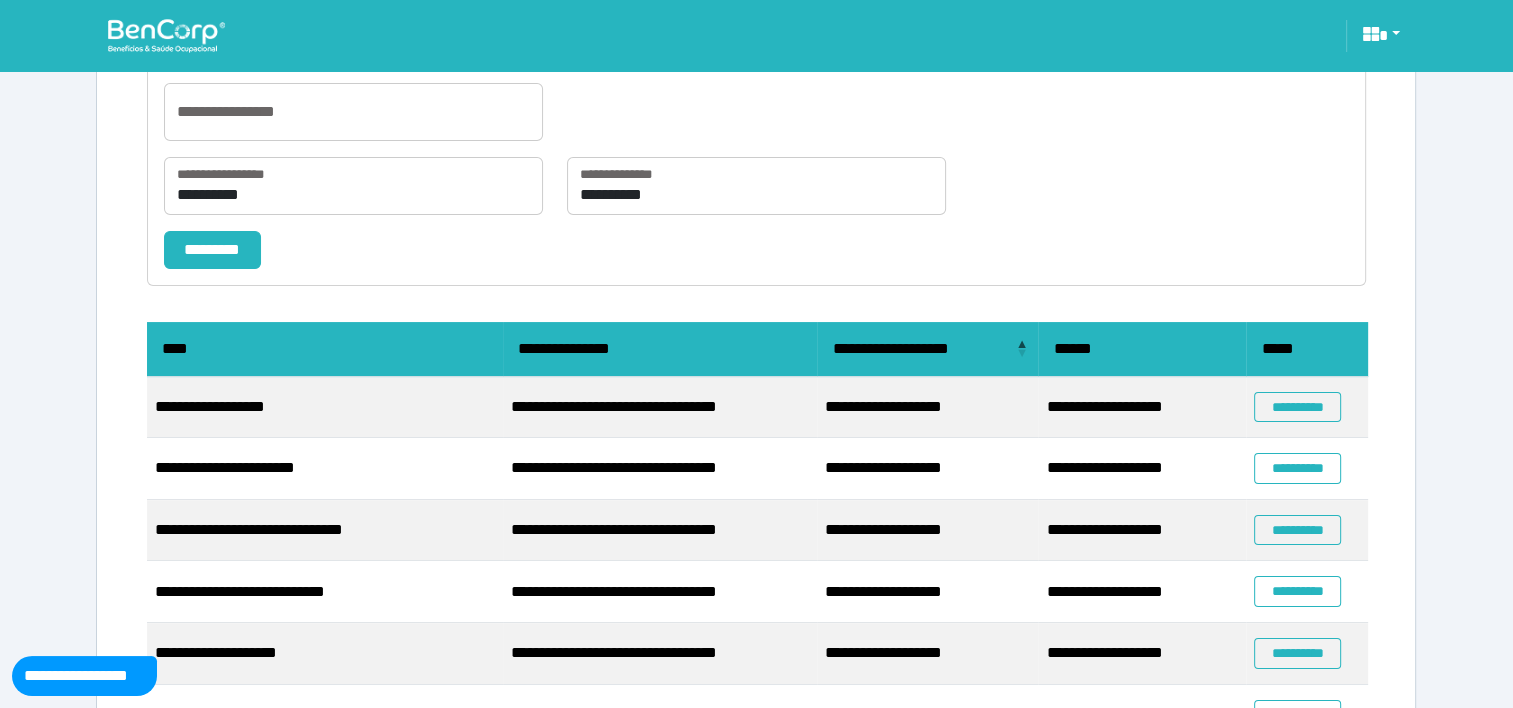 scroll, scrollTop: 0, scrollLeft: 0, axis: both 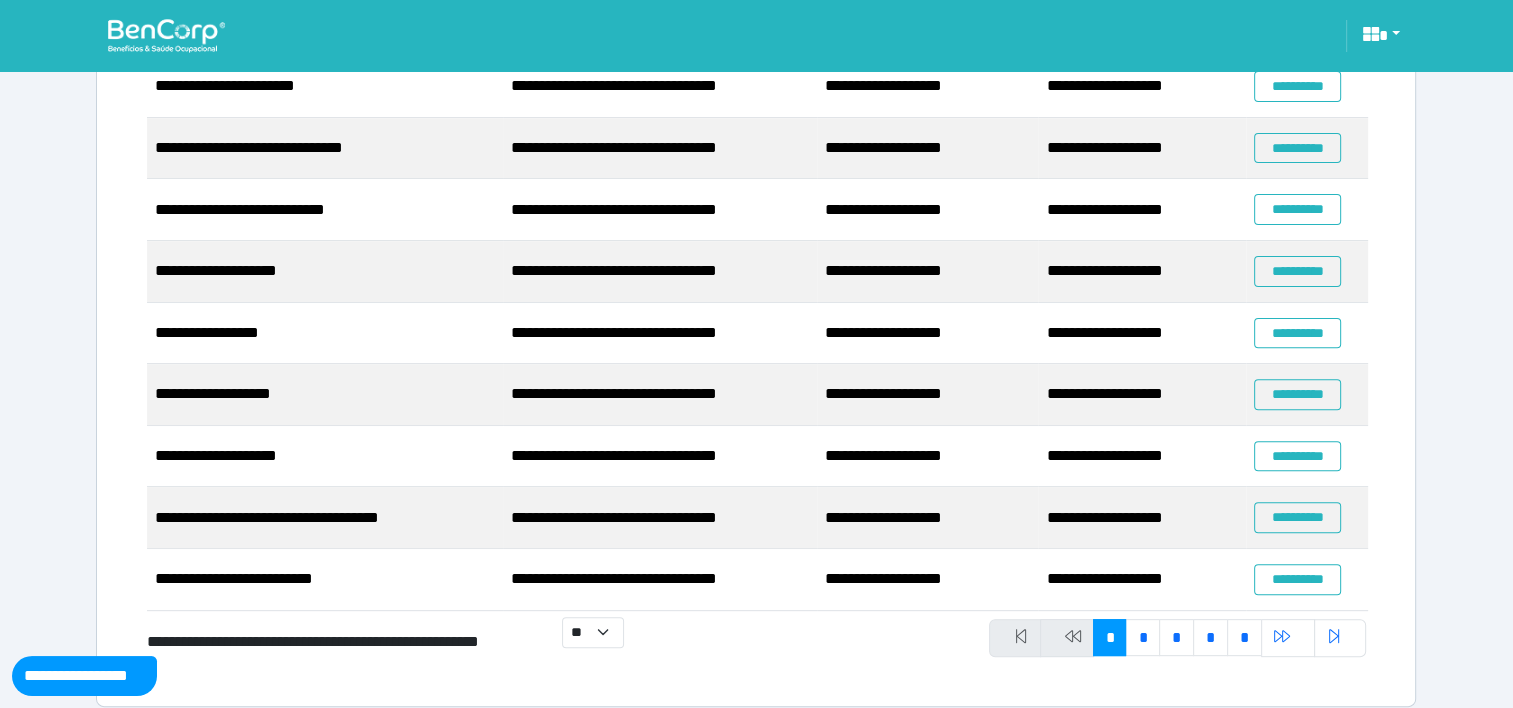 drag, startPoint x: 961, startPoint y: 647, endPoint x: 831, endPoint y: 659, distance: 130.55267 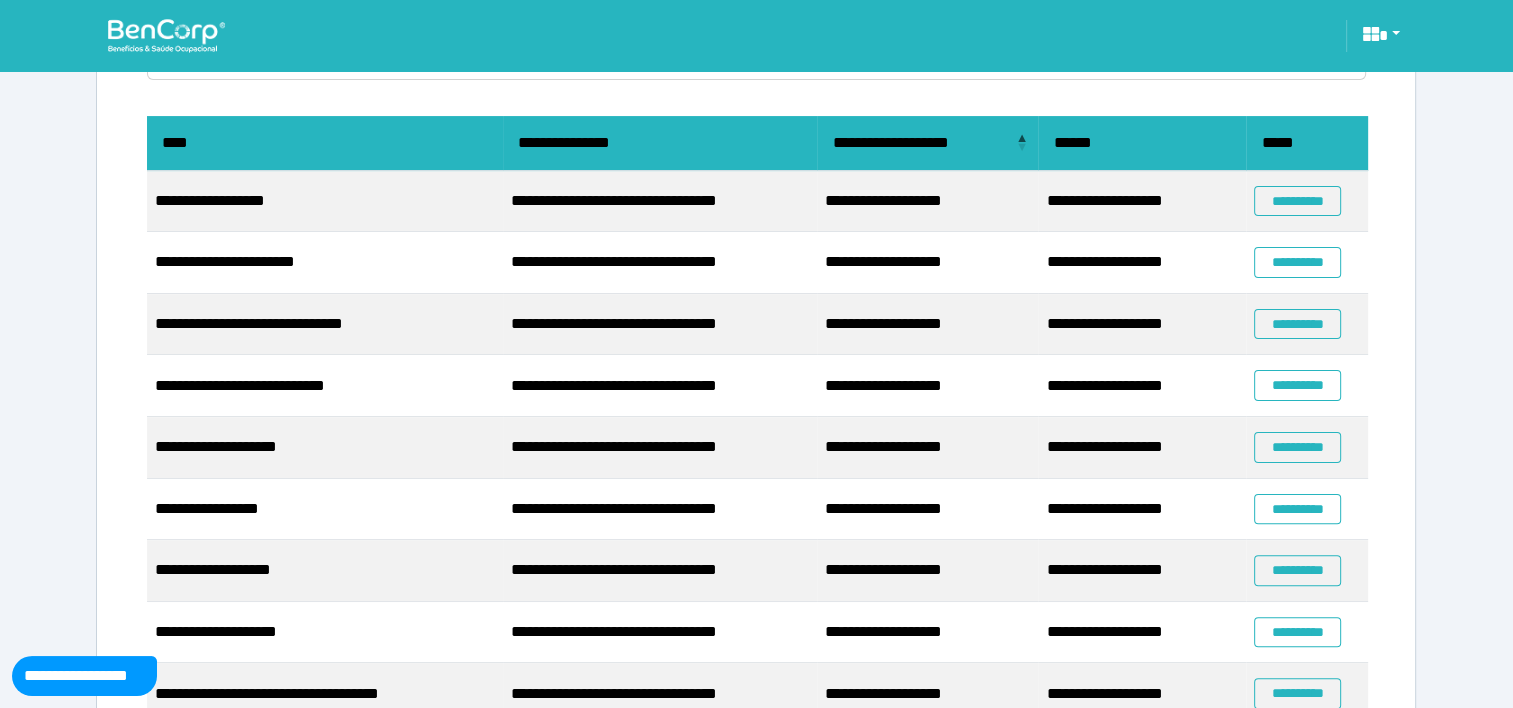 scroll, scrollTop: 441, scrollLeft: 0, axis: vertical 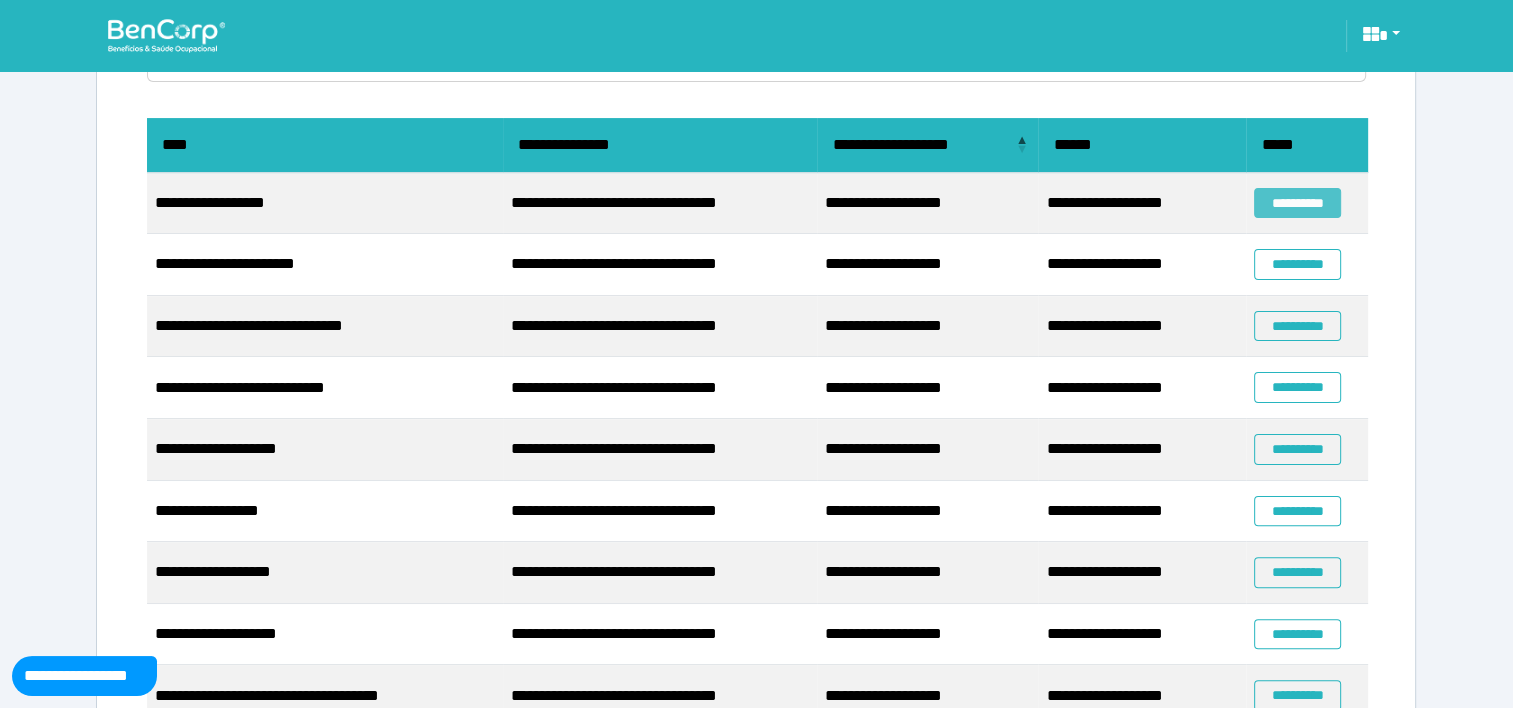 click on "**********" at bounding box center (1297, 203) 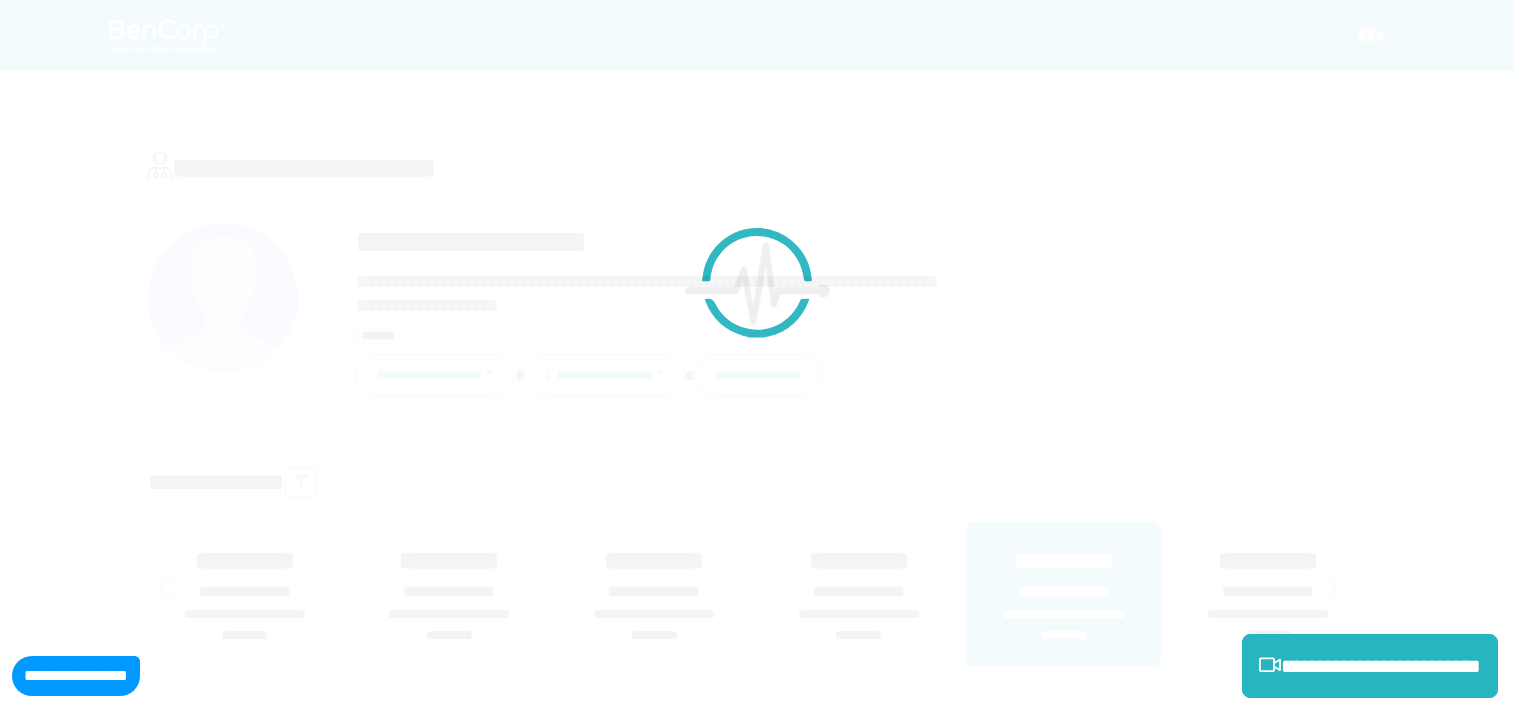scroll, scrollTop: 0, scrollLeft: 0, axis: both 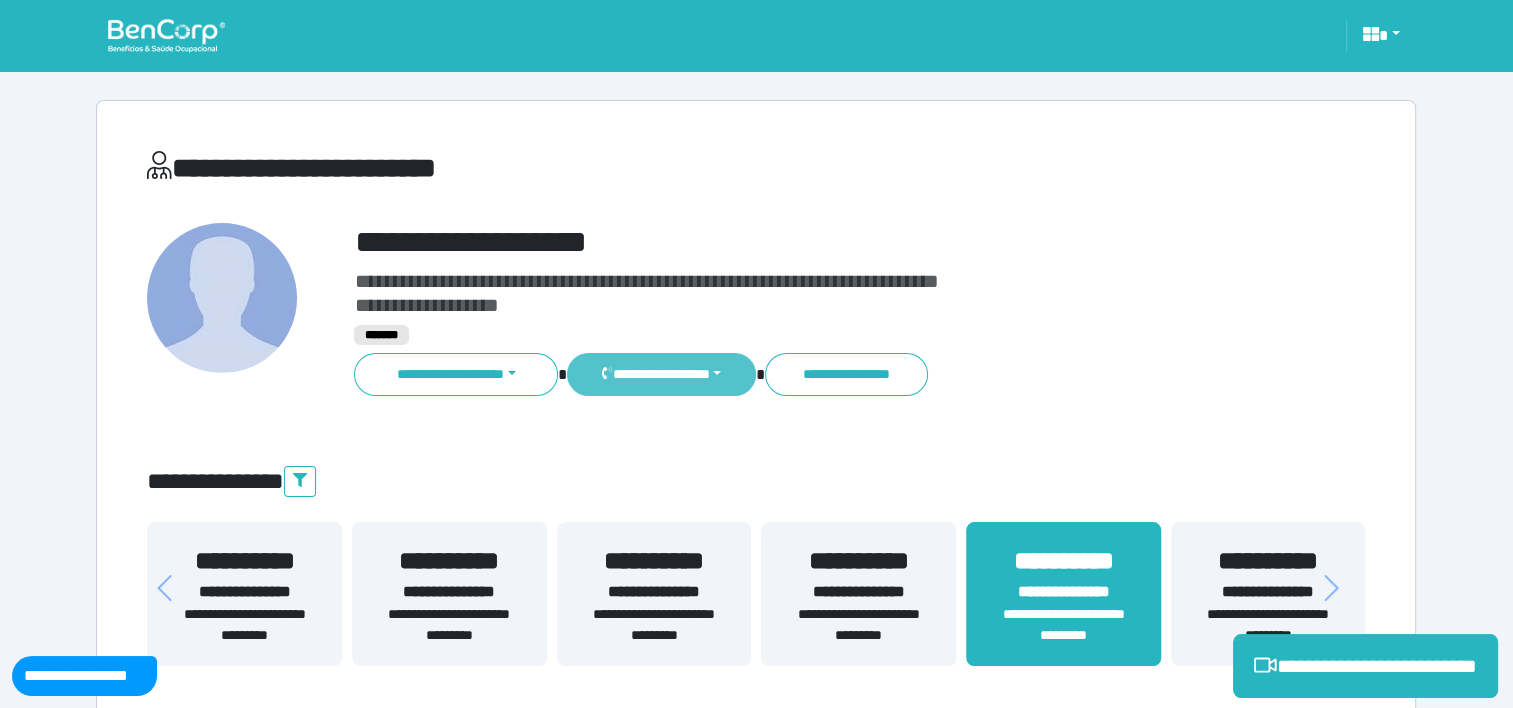 click on "**********" at bounding box center (661, 374) 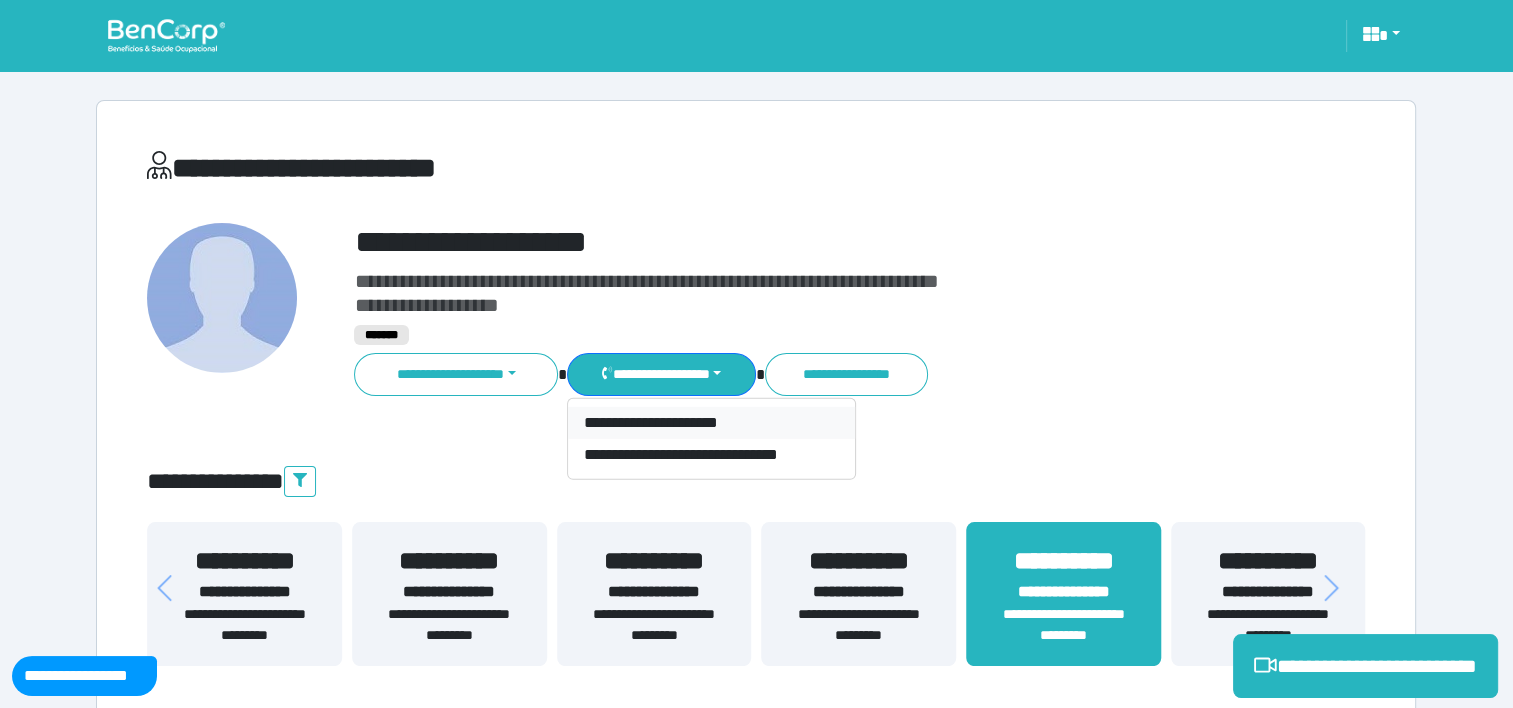 click on "**********" at bounding box center (711, 423) 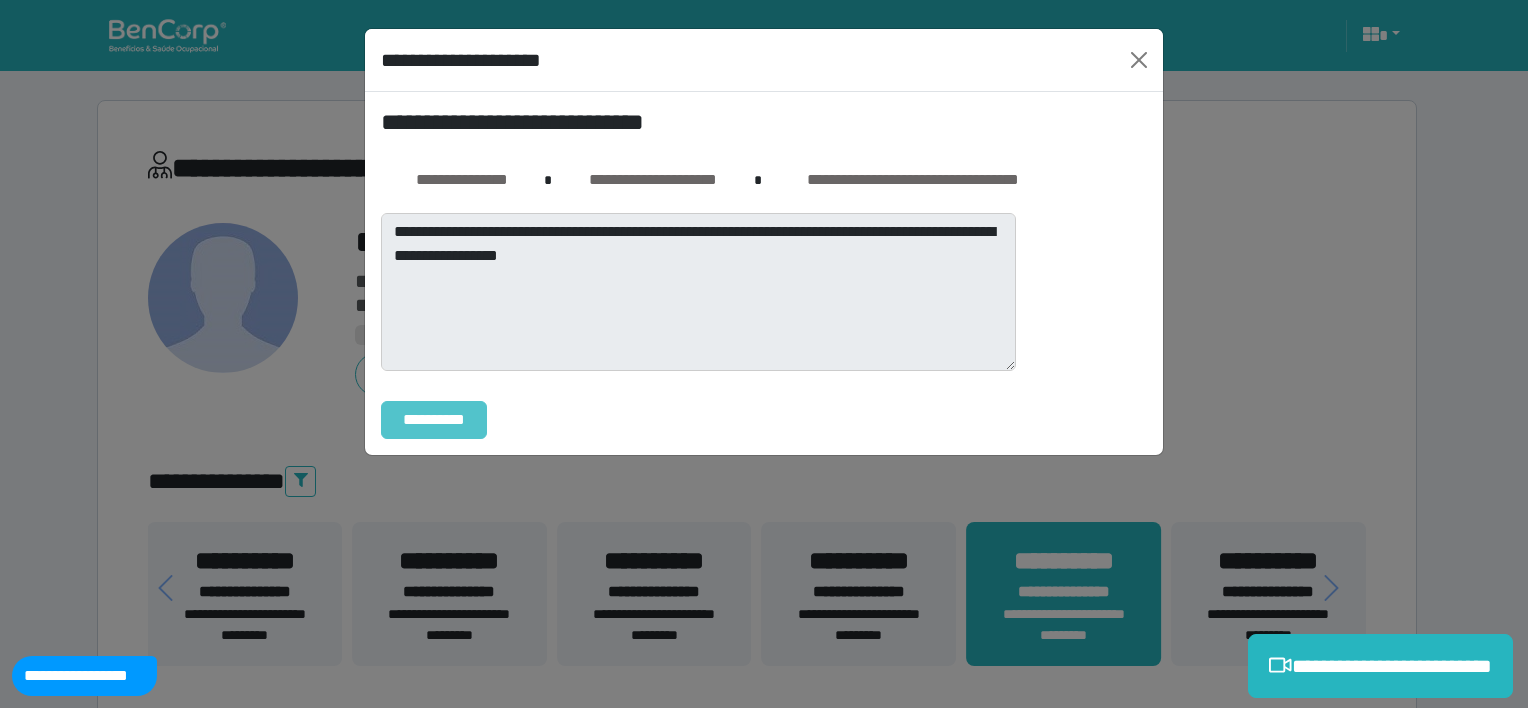 click on "**********" at bounding box center (434, 420) 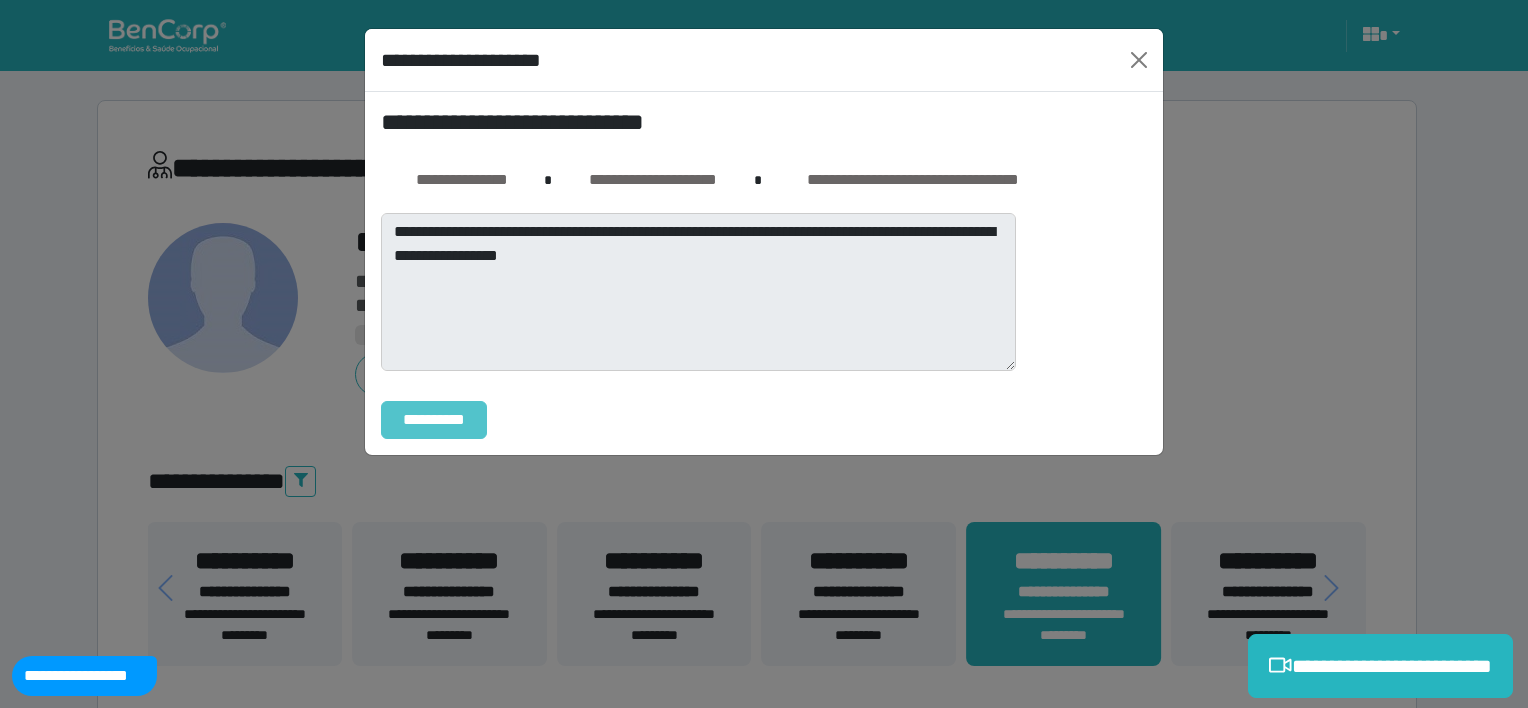 click on "**********" at bounding box center (434, 420) 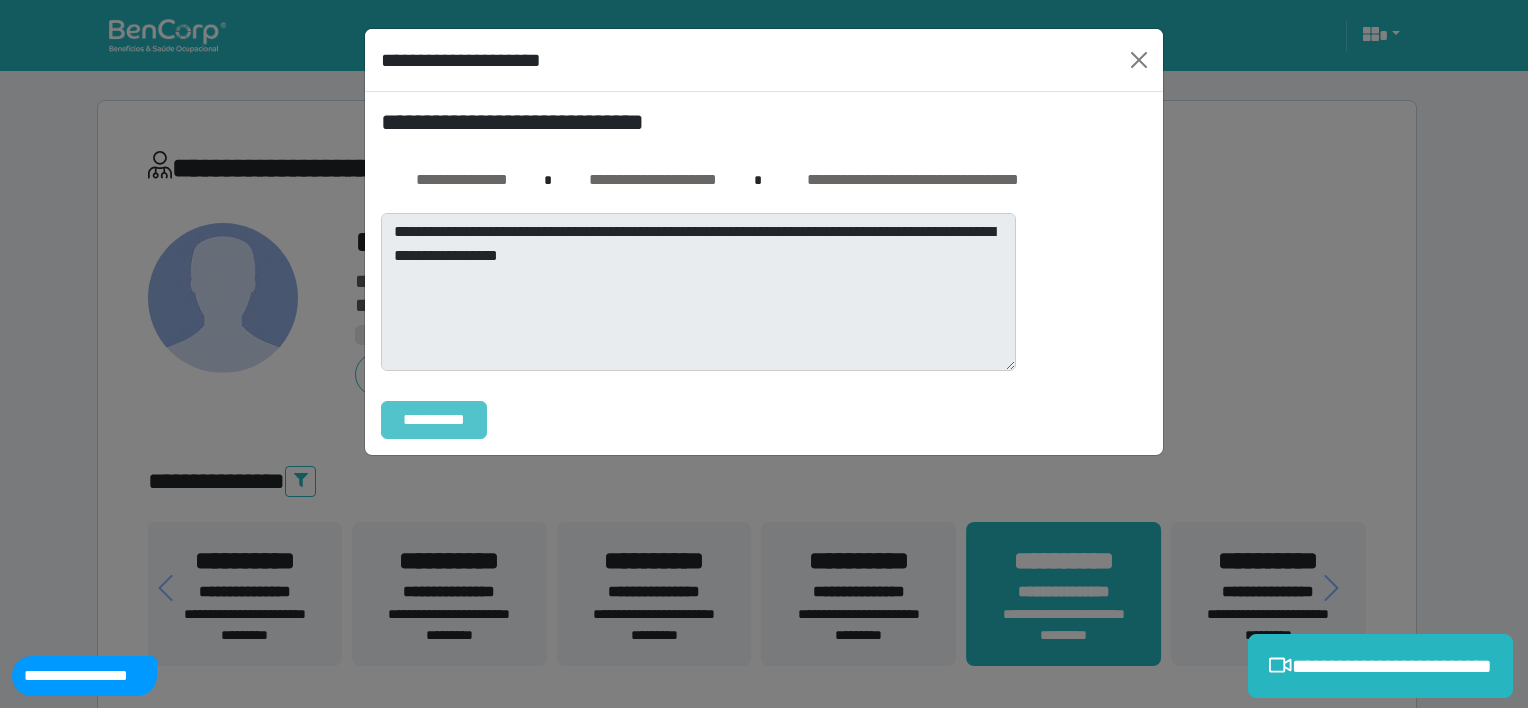 click on "**********" at bounding box center [434, 420] 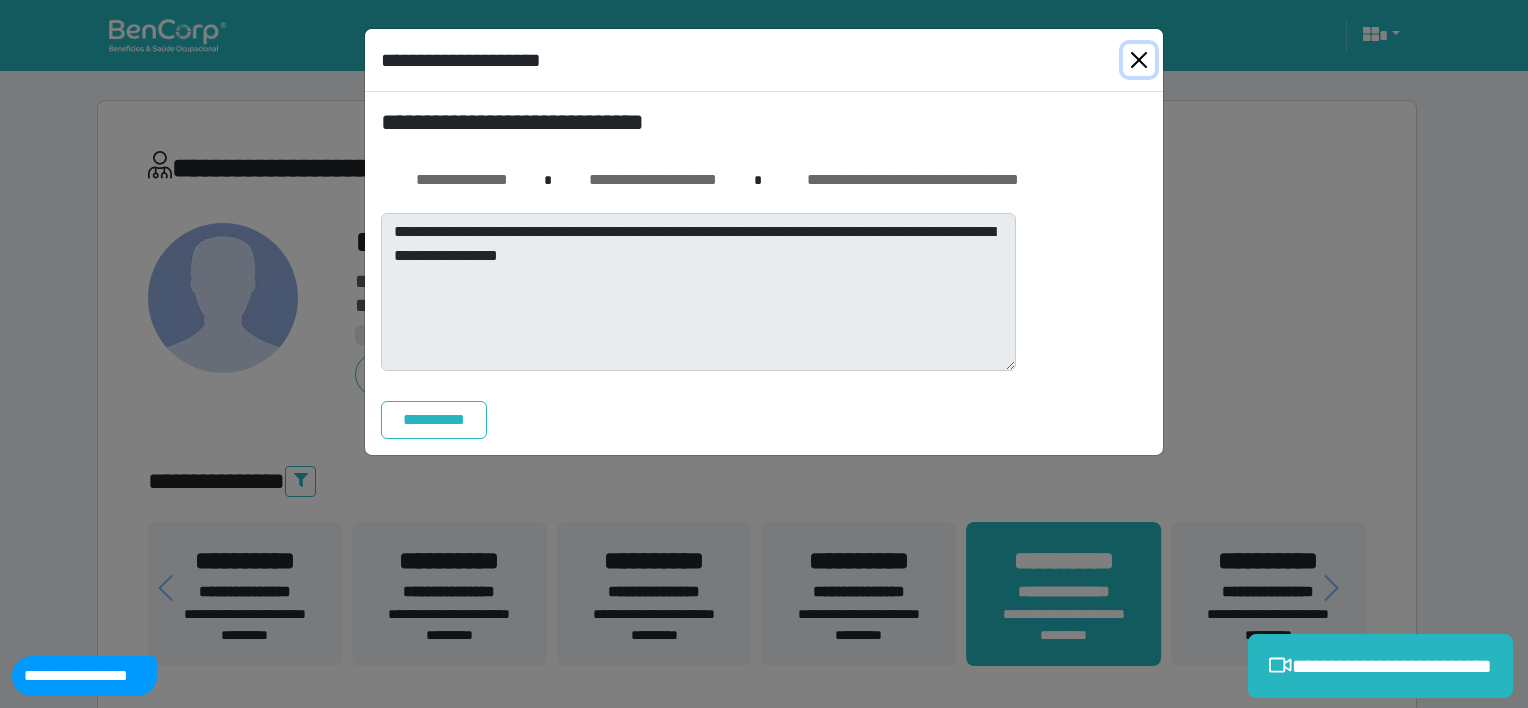 click at bounding box center (1139, 60) 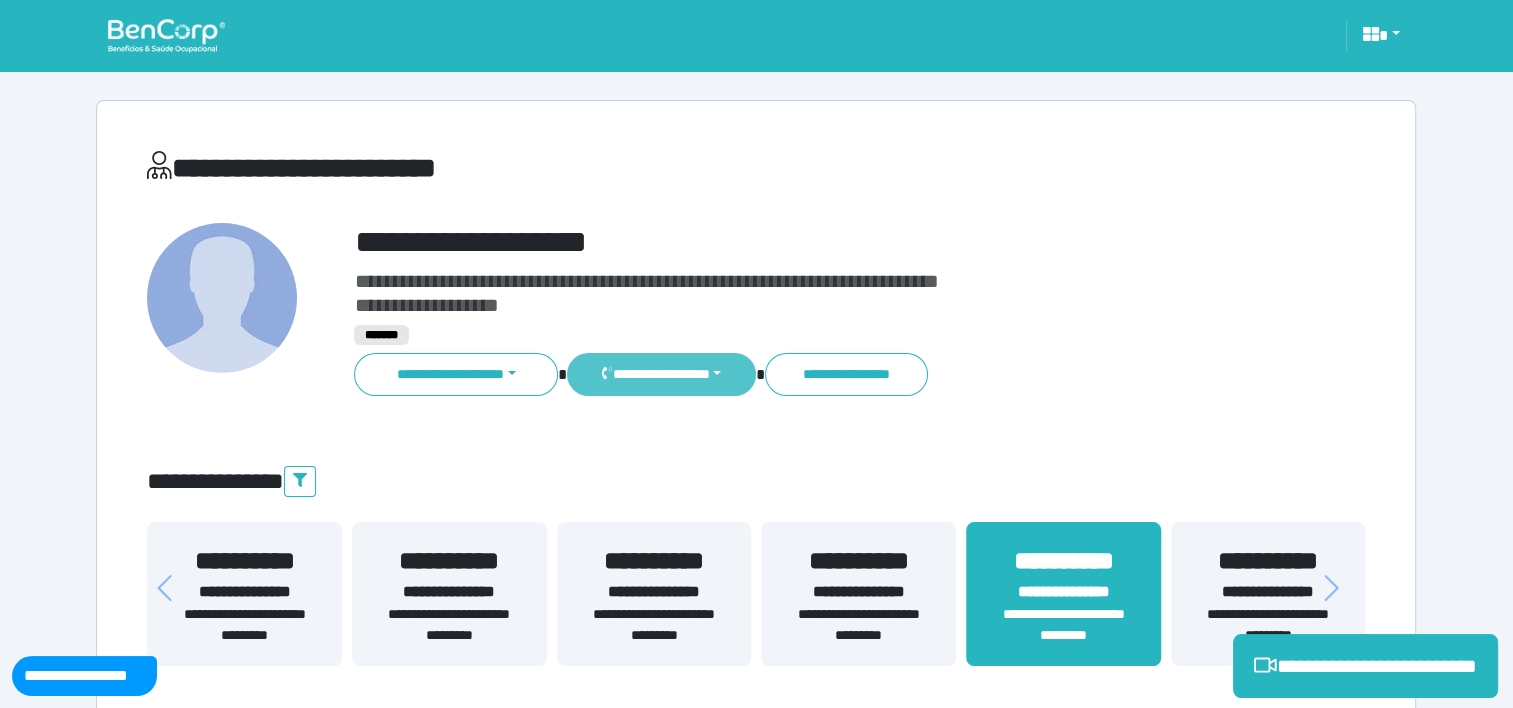 click on "**********" at bounding box center [661, 374] 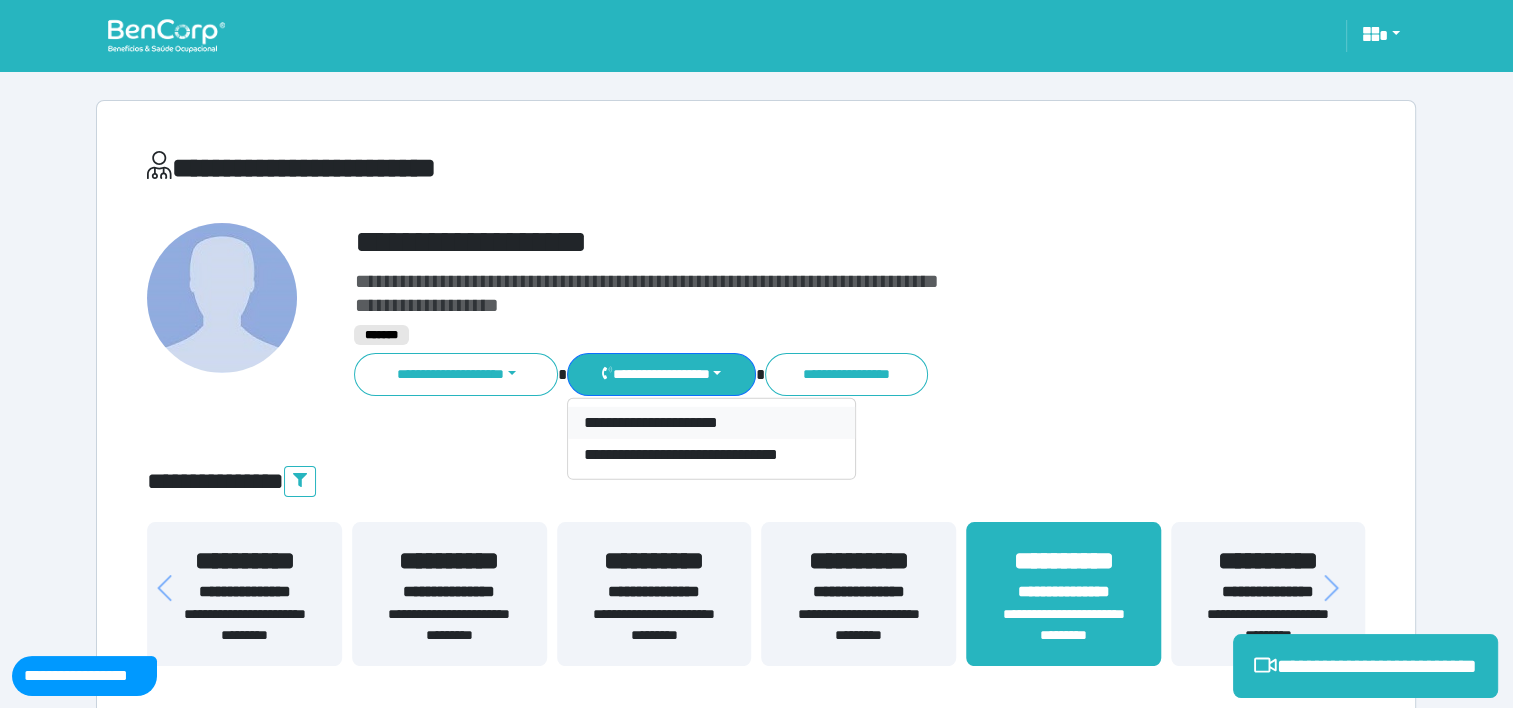 click on "**********" at bounding box center [711, 423] 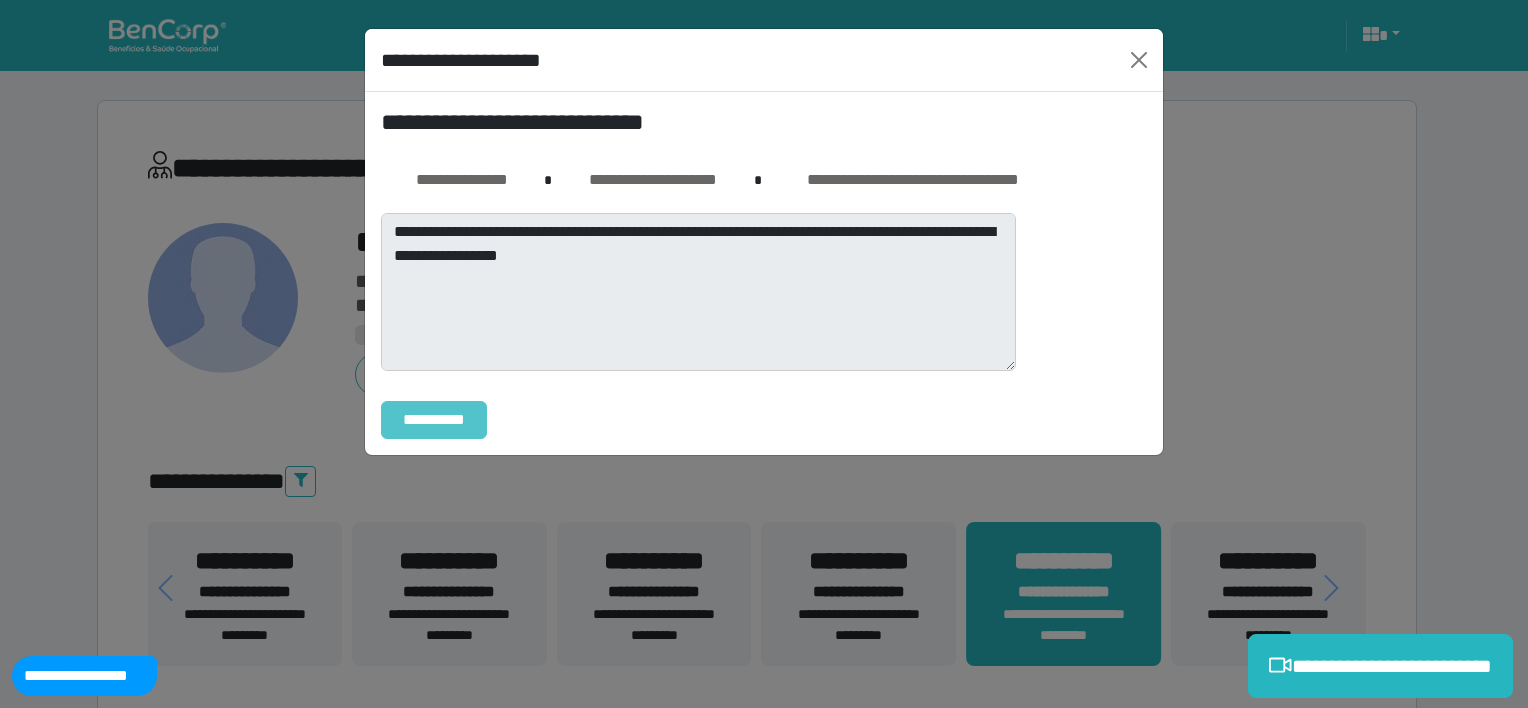 click on "**********" at bounding box center [434, 420] 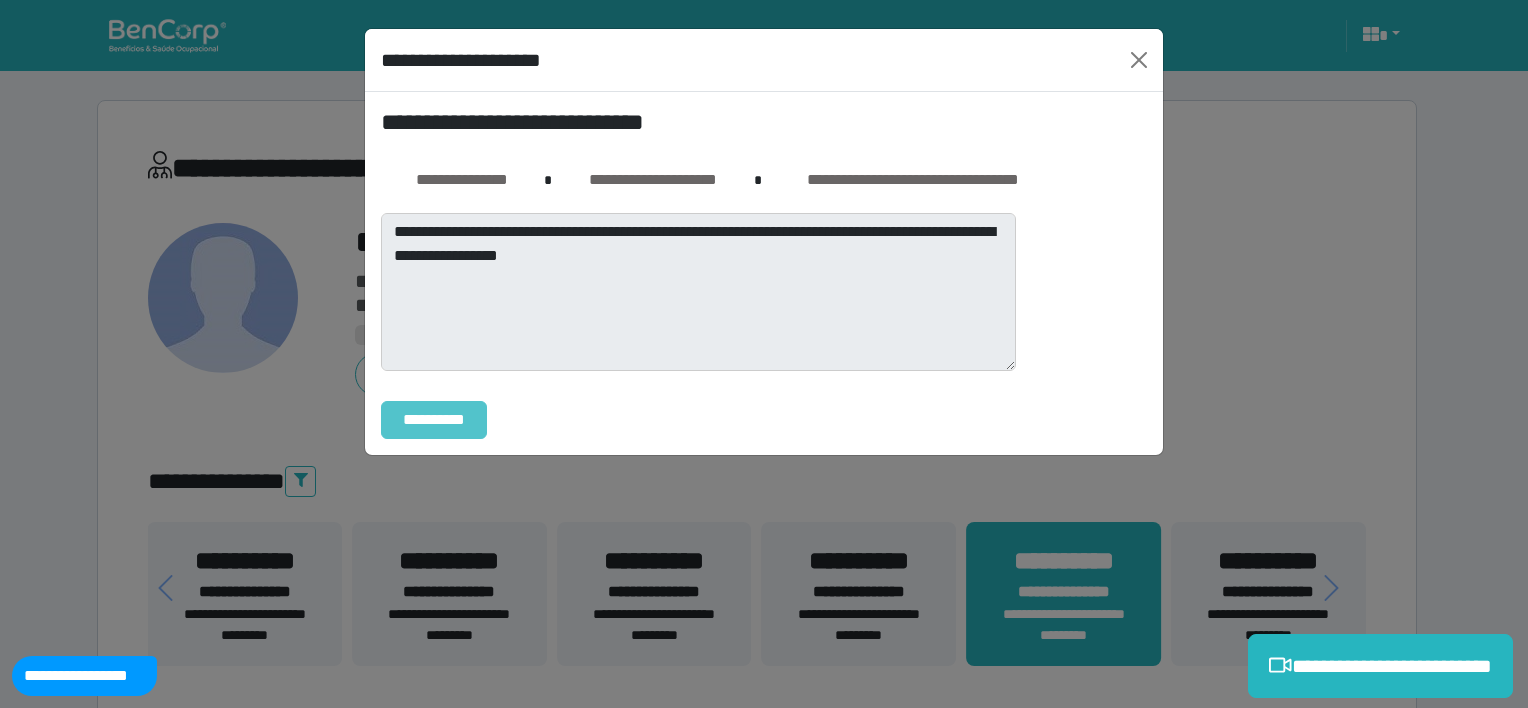 type 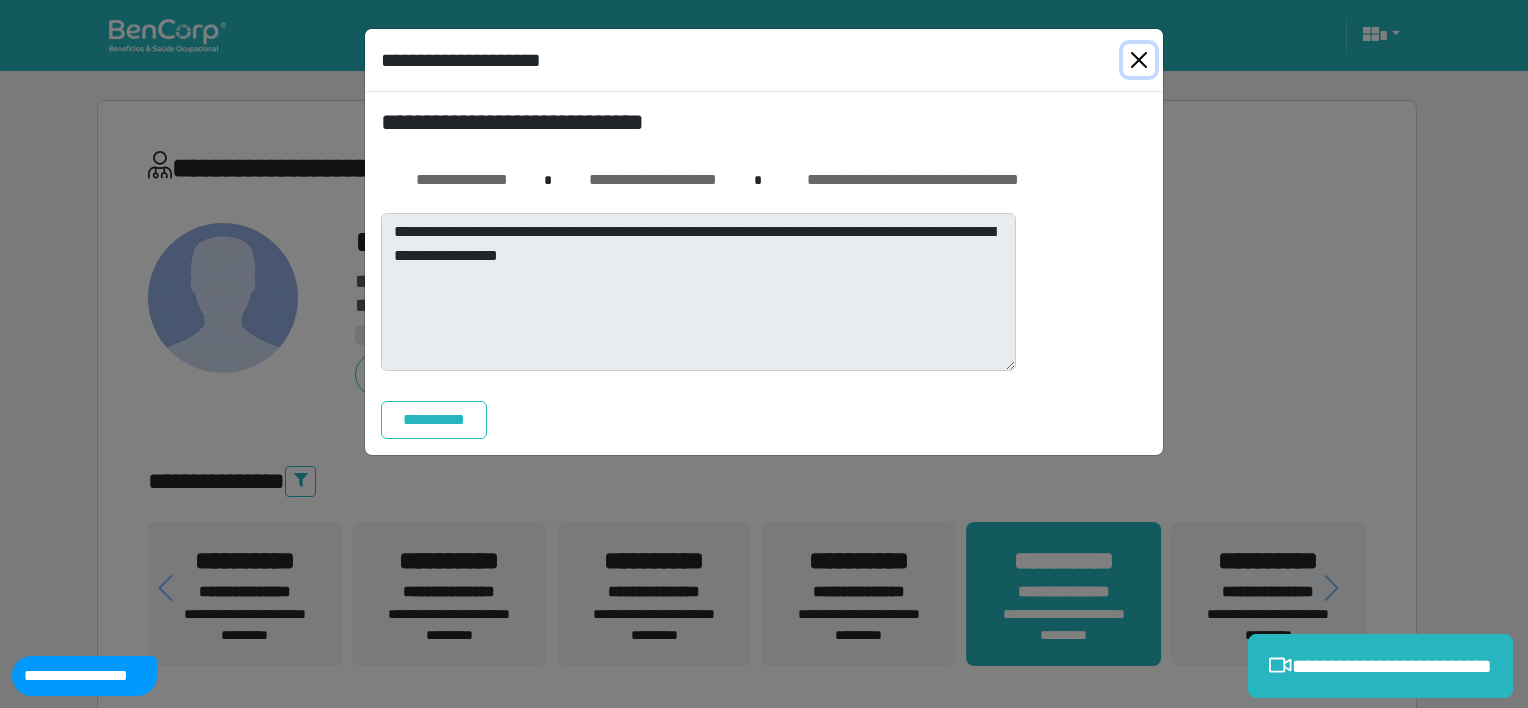 click at bounding box center (1139, 60) 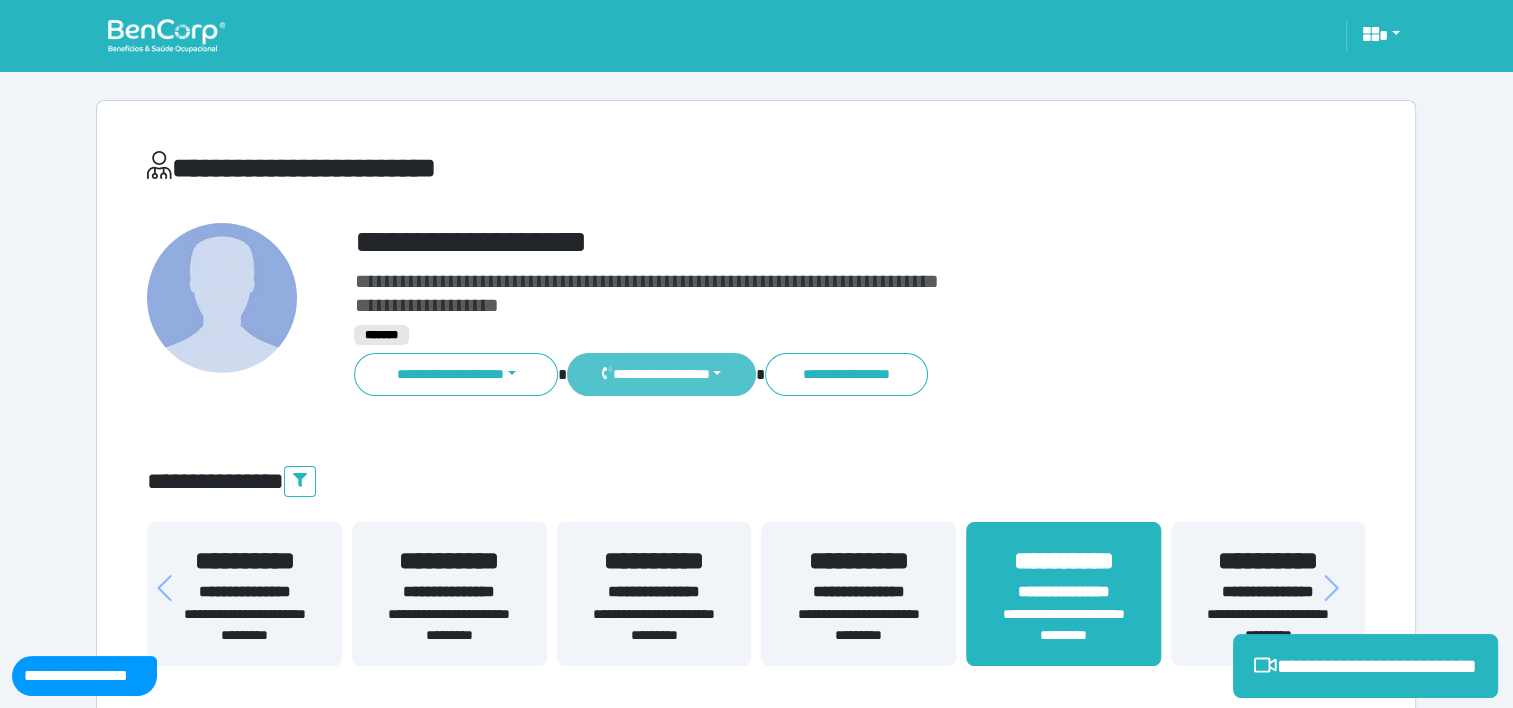 click on "**********" at bounding box center [661, 374] 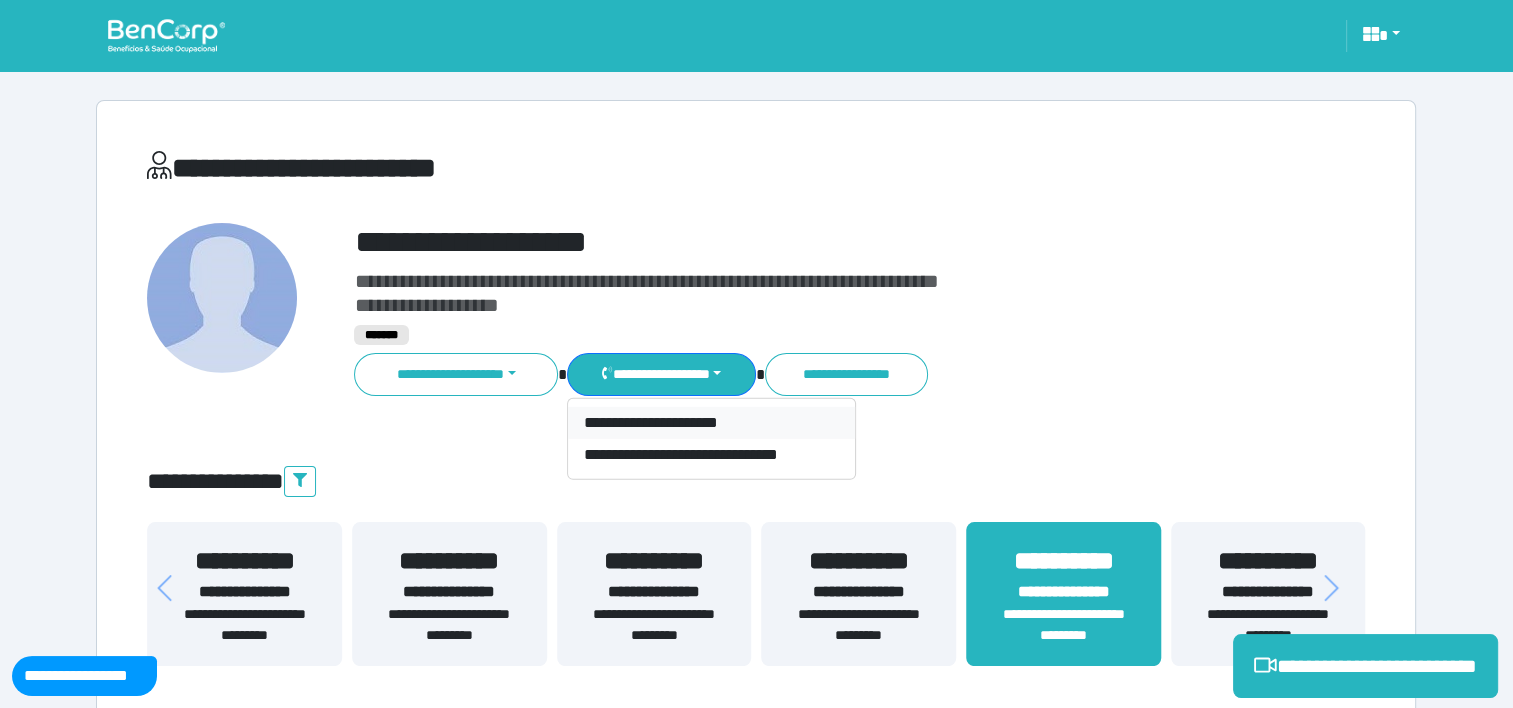 click on "**********" at bounding box center [711, 423] 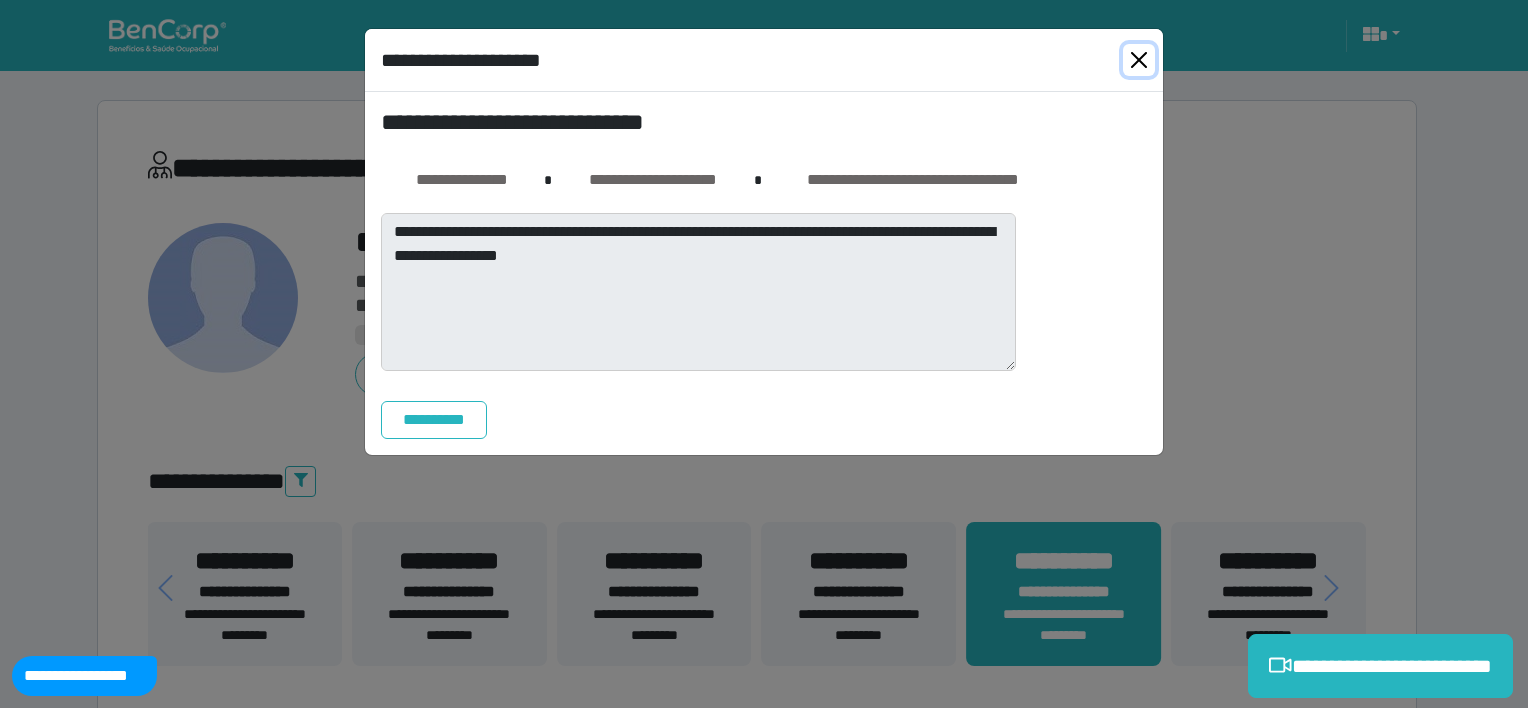 click at bounding box center (1139, 60) 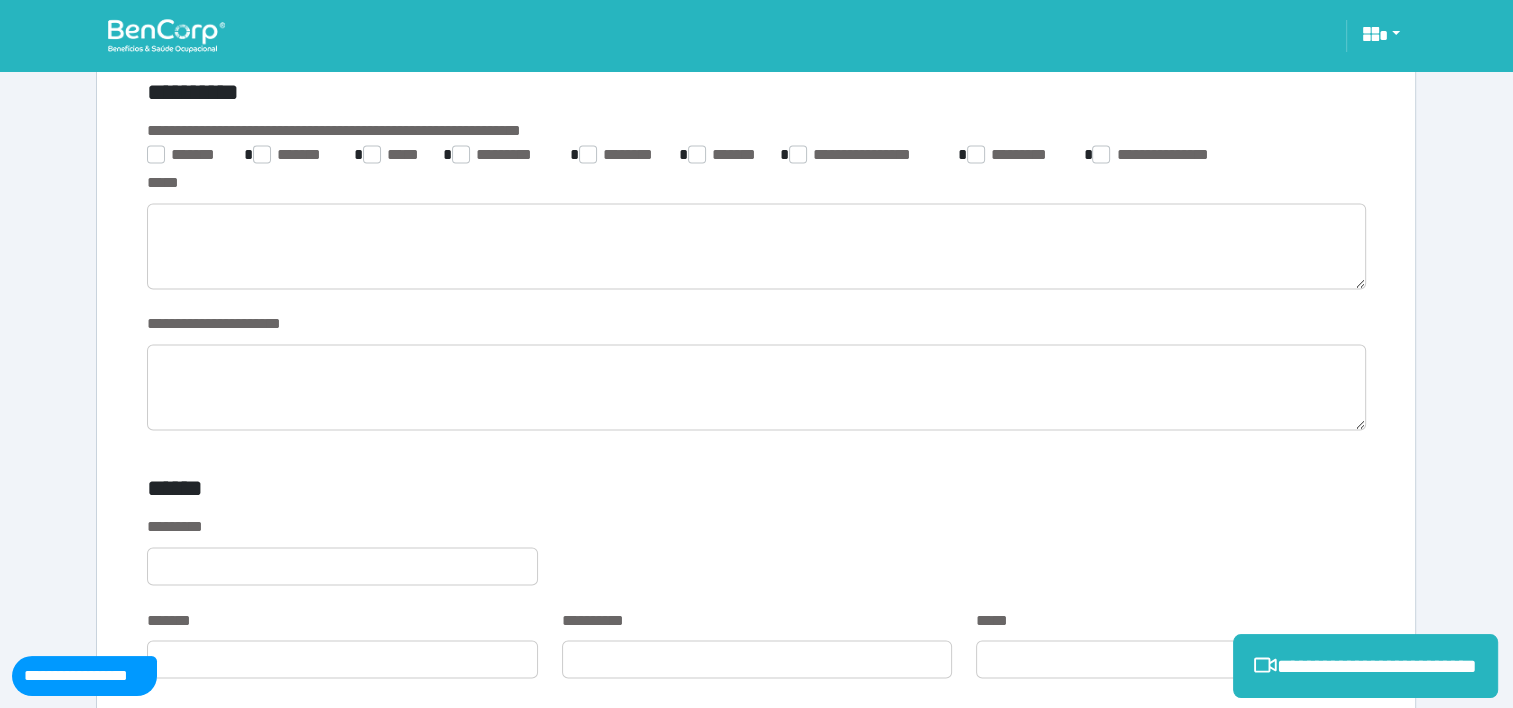 scroll, scrollTop: 3248, scrollLeft: 0, axis: vertical 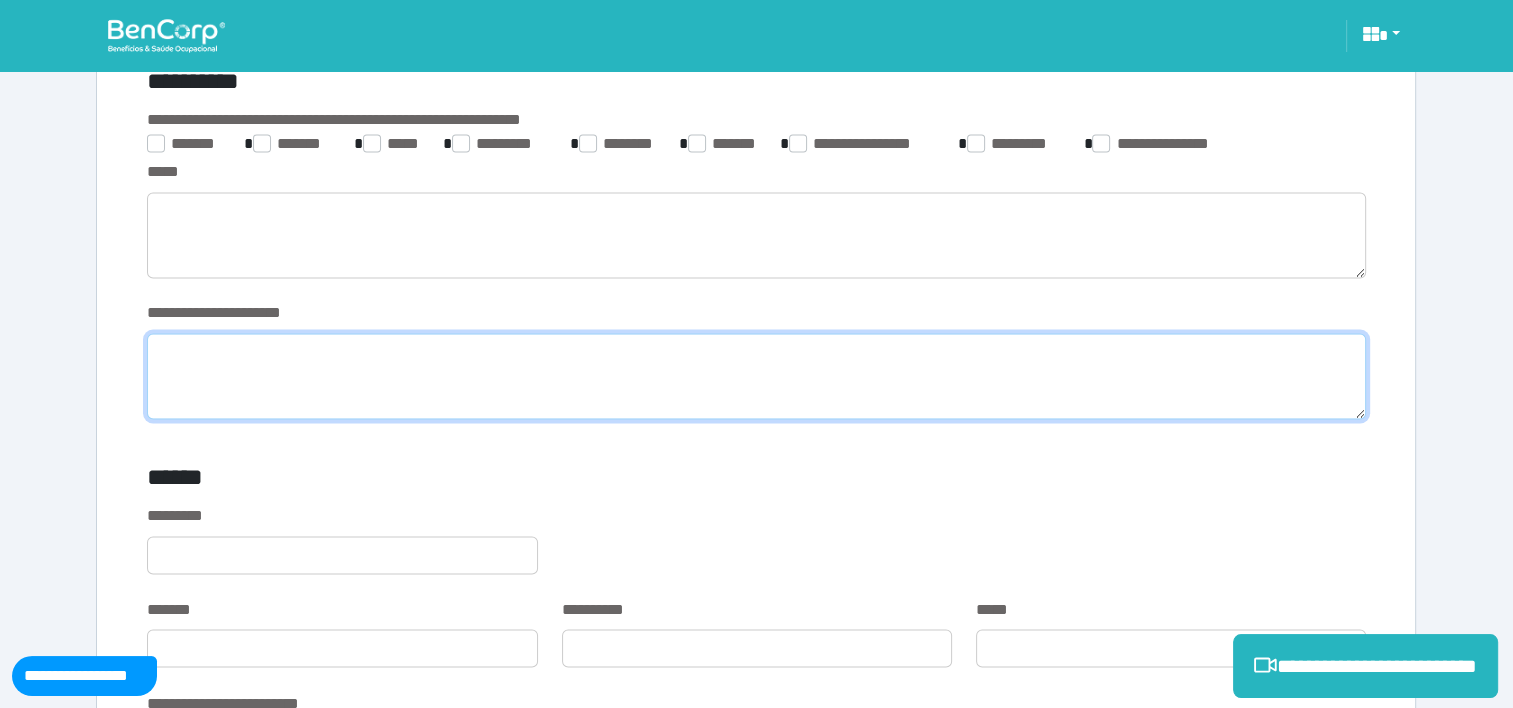 click at bounding box center [756, 376] 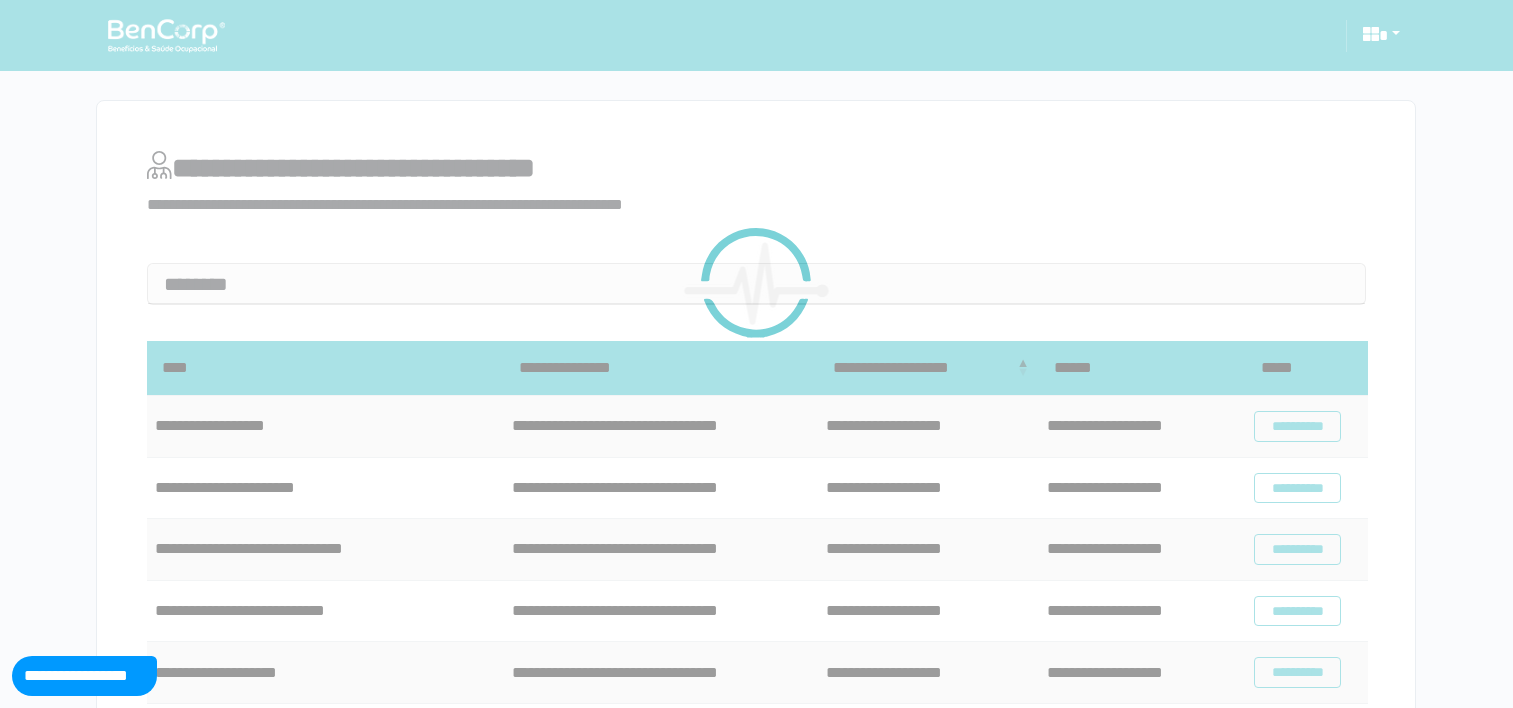 scroll, scrollTop: 420, scrollLeft: 0, axis: vertical 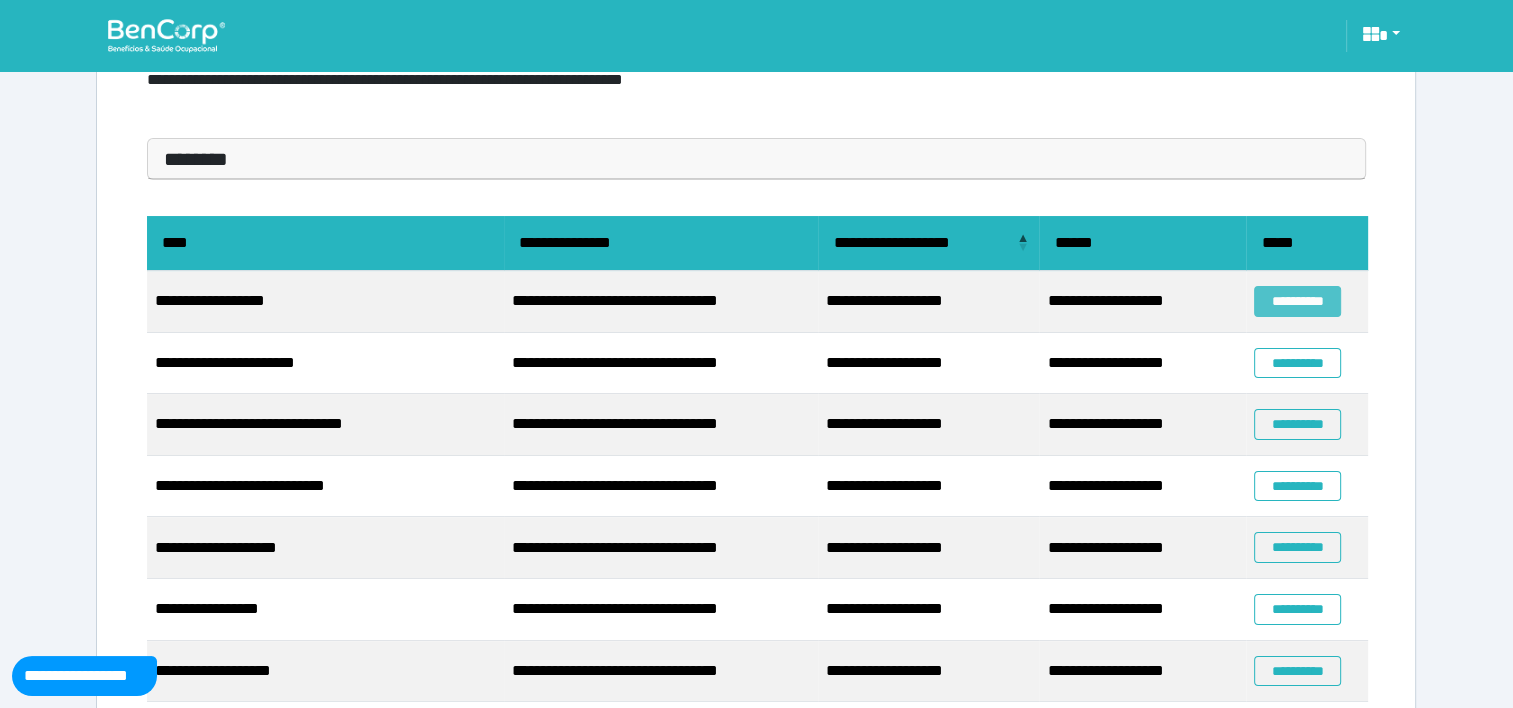 click on "**********" at bounding box center [1297, 301] 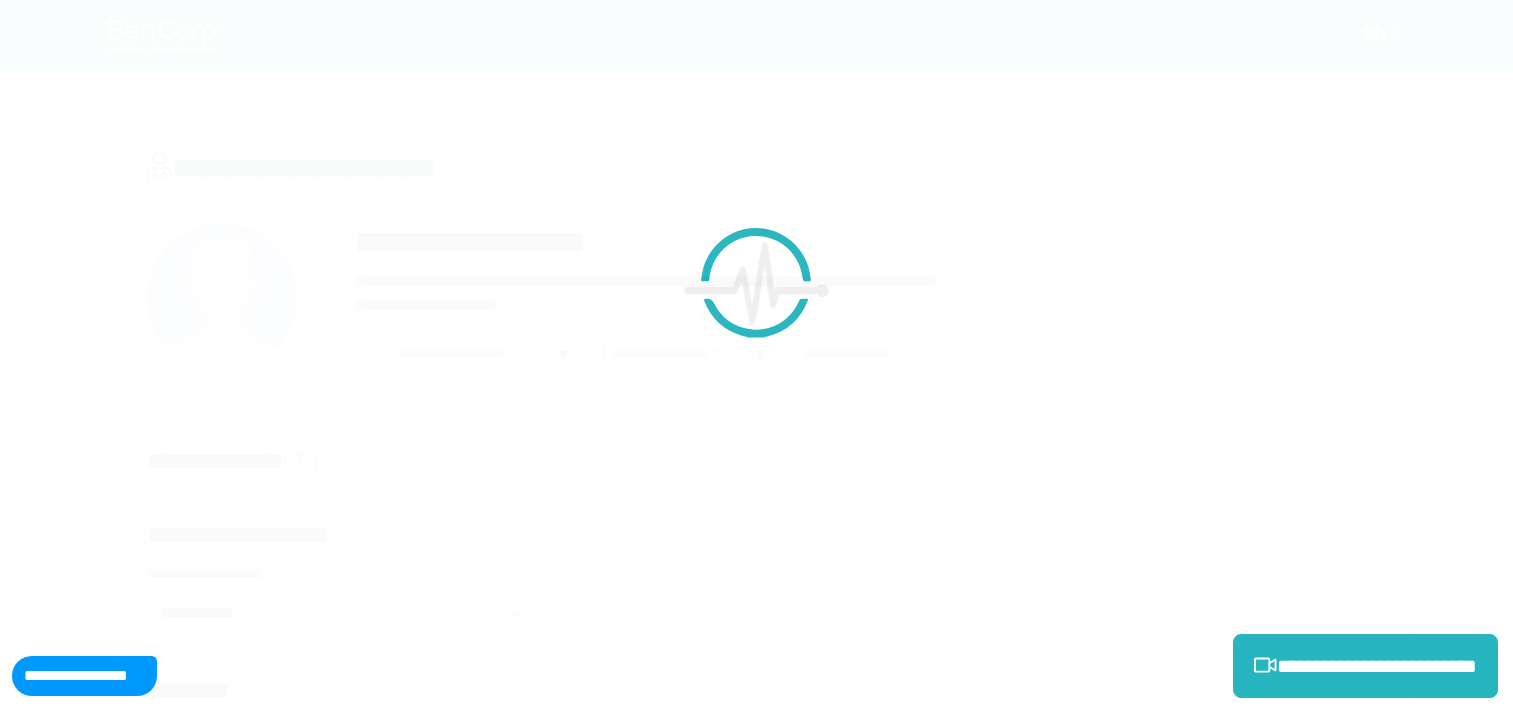 scroll, scrollTop: 0, scrollLeft: 0, axis: both 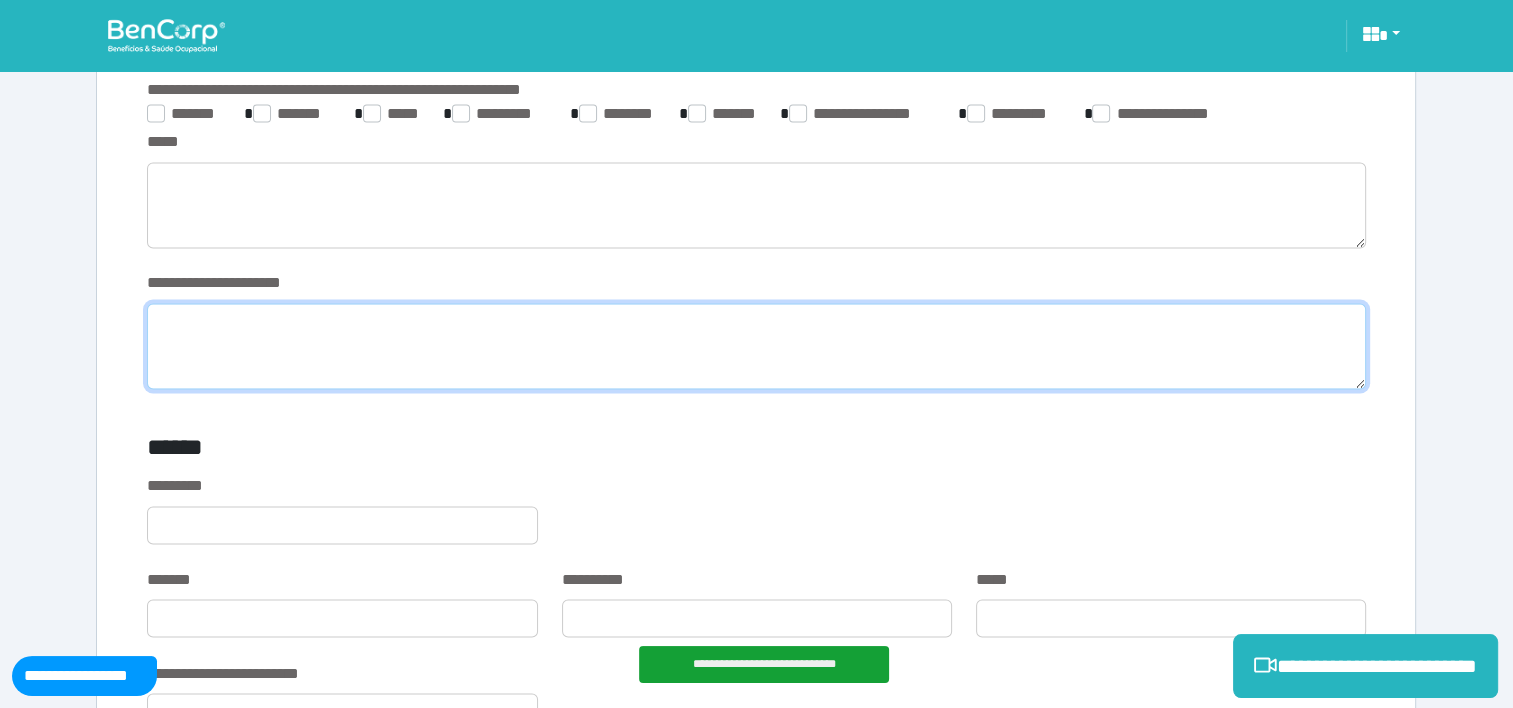 click at bounding box center [756, 346] 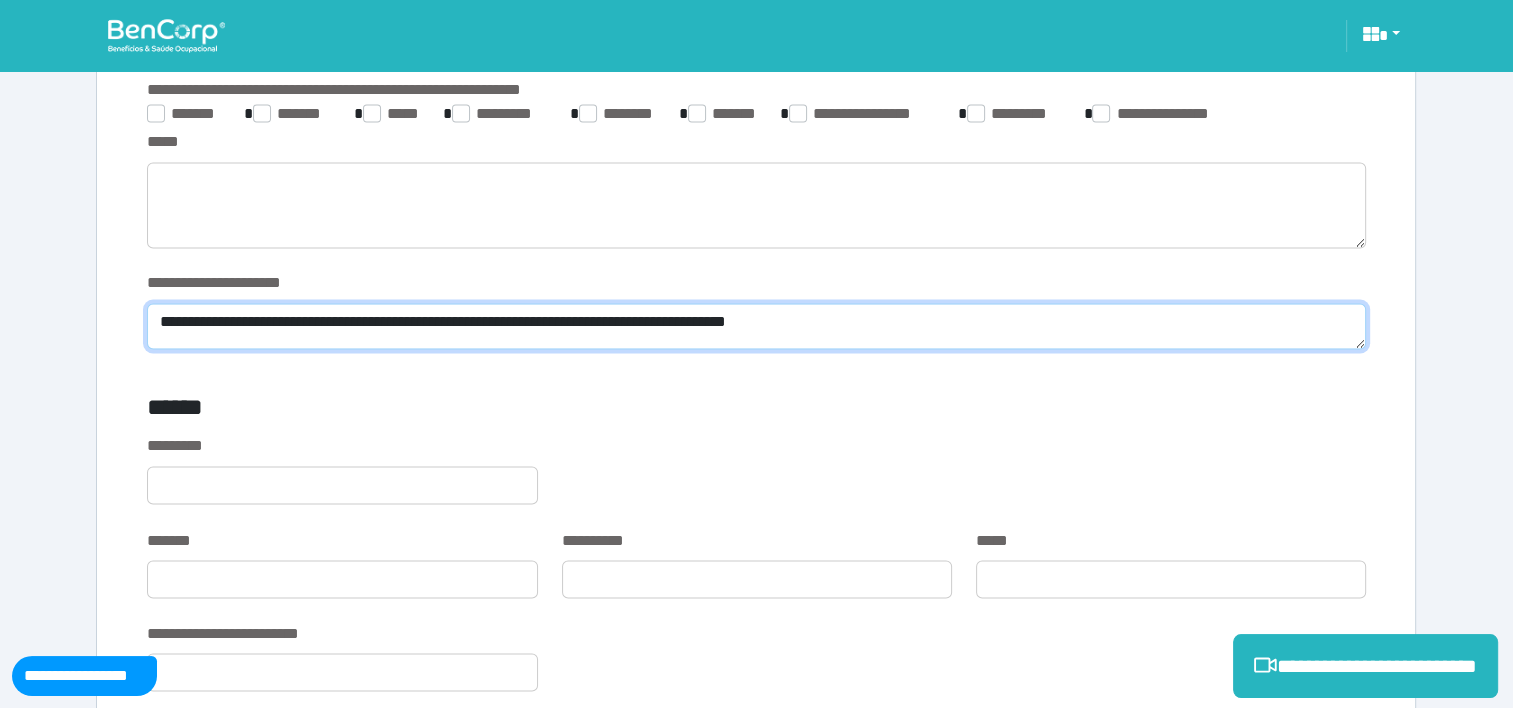 scroll, scrollTop: 0, scrollLeft: 0, axis: both 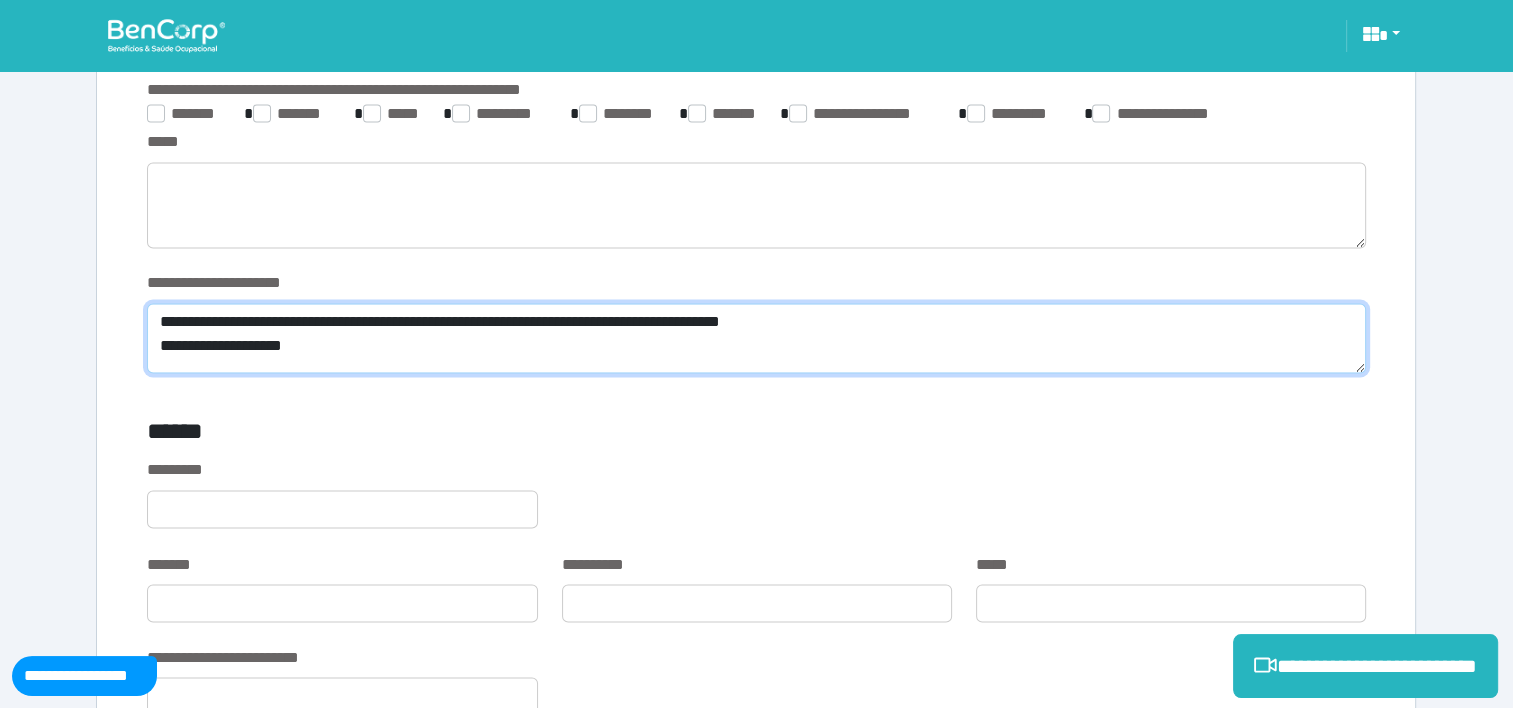 click on "**********" at bounding box center (756, 338) 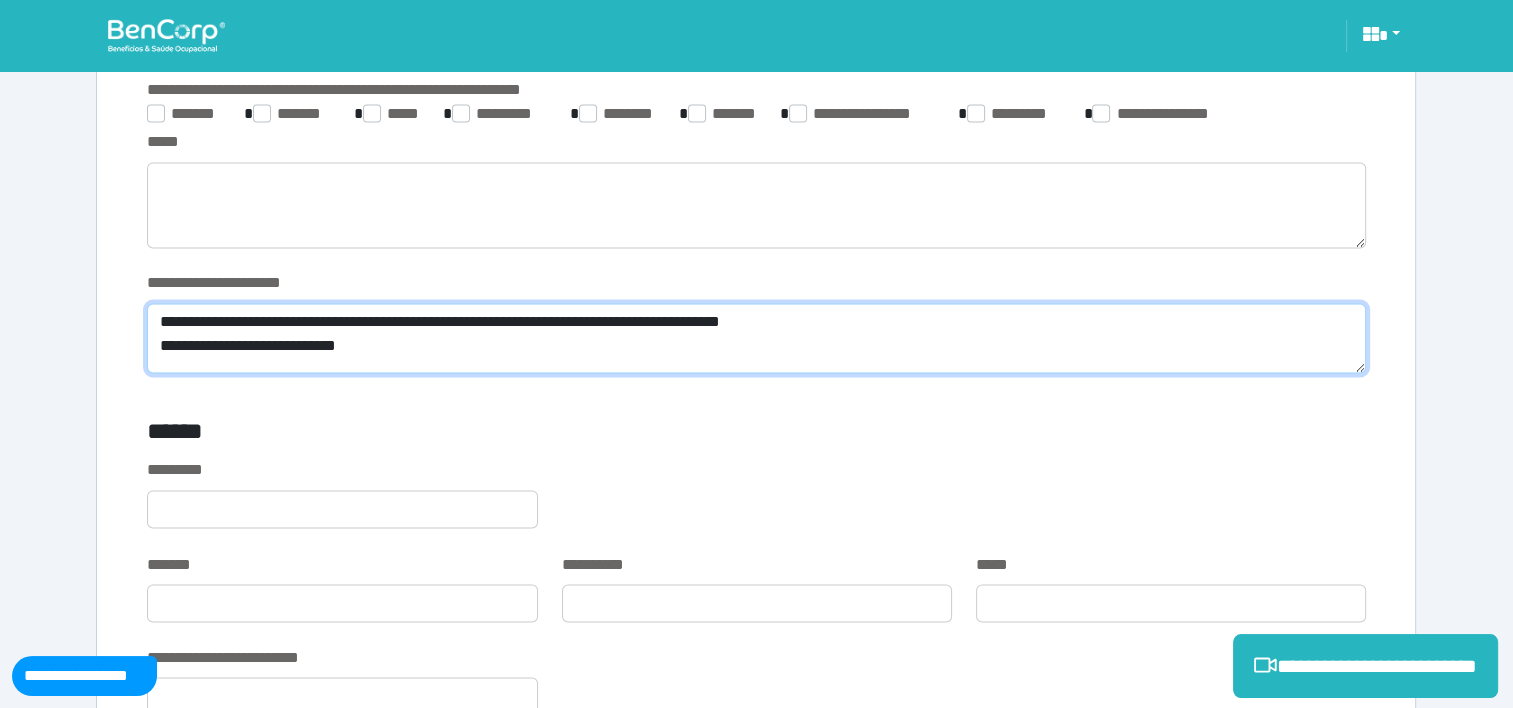 click on "**********" at bounding box center (756, 338) 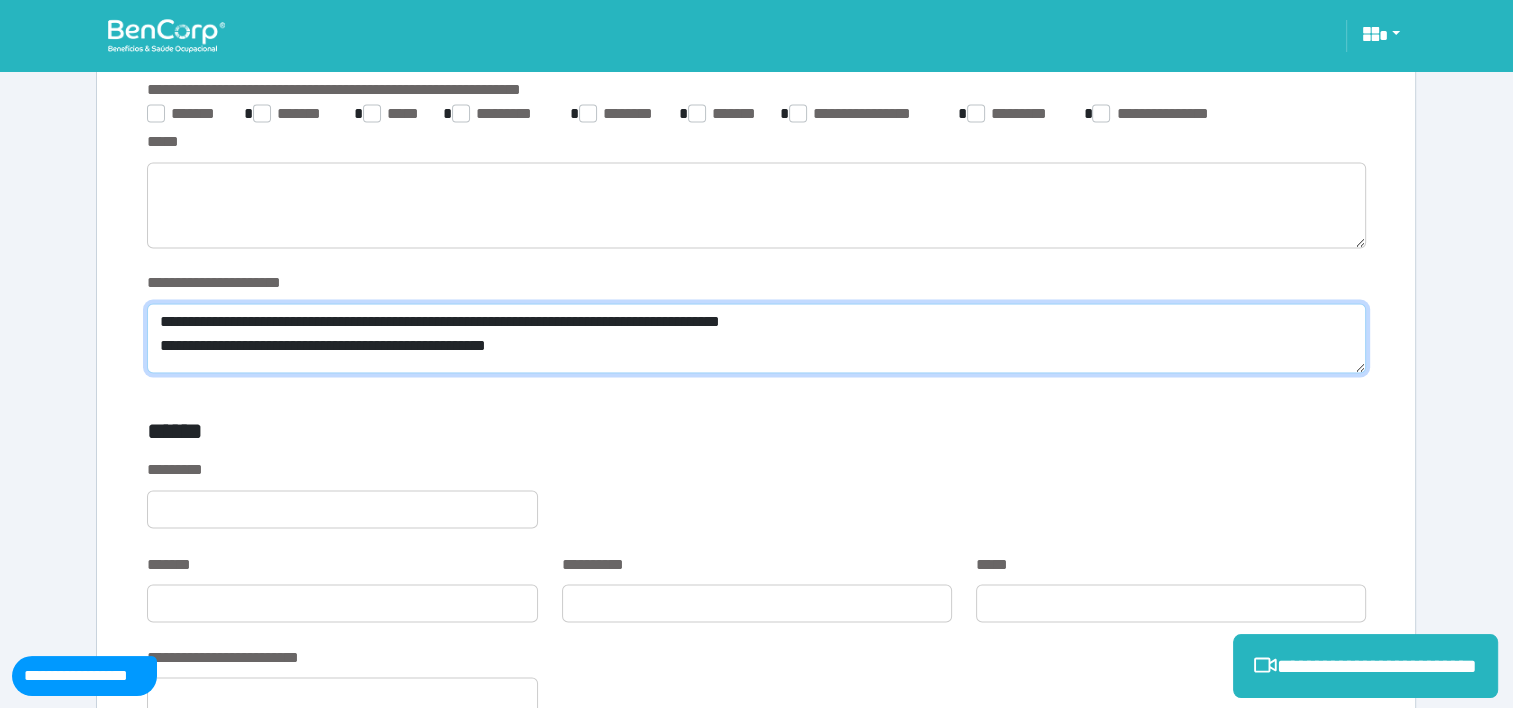 click on "**********" at bounding box center (756, 338) 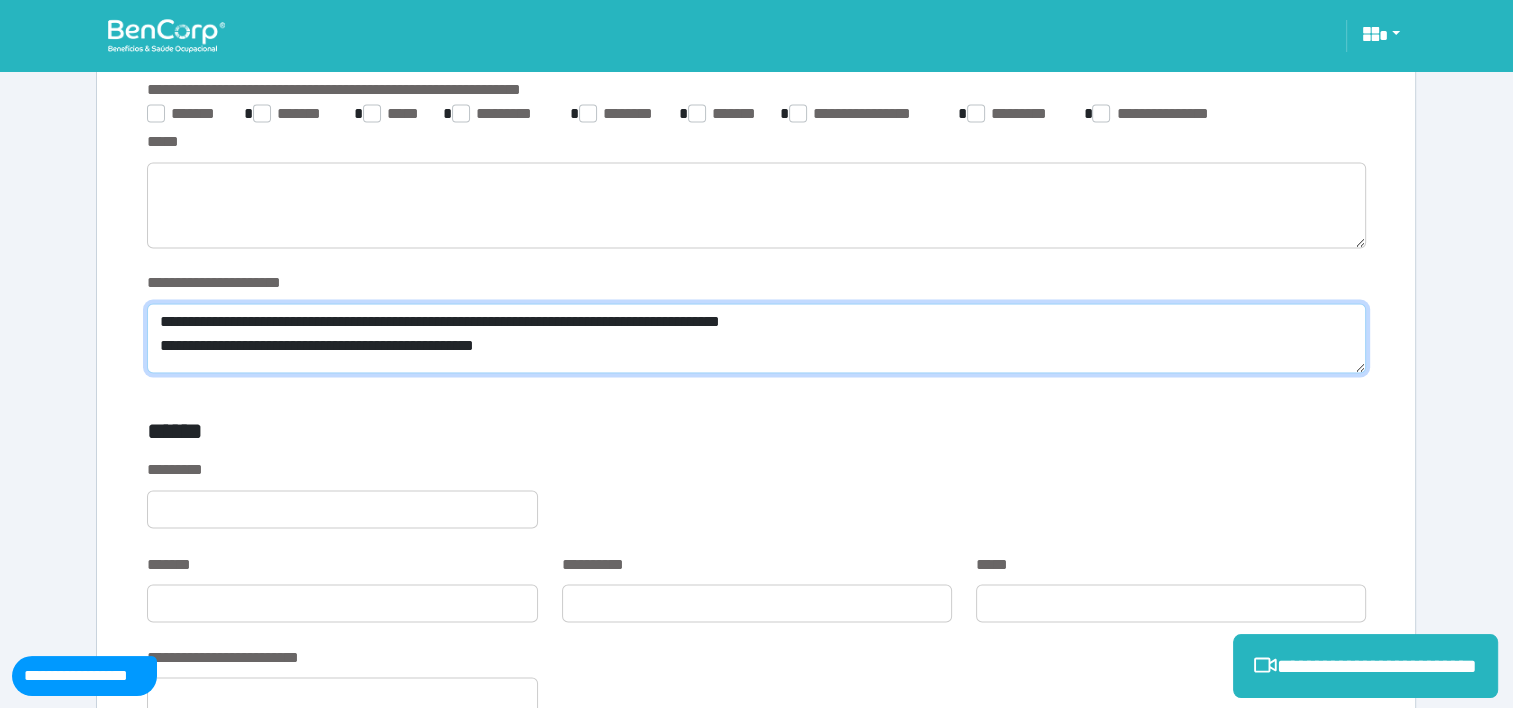click on "**********" at bounding box center (756, 338) 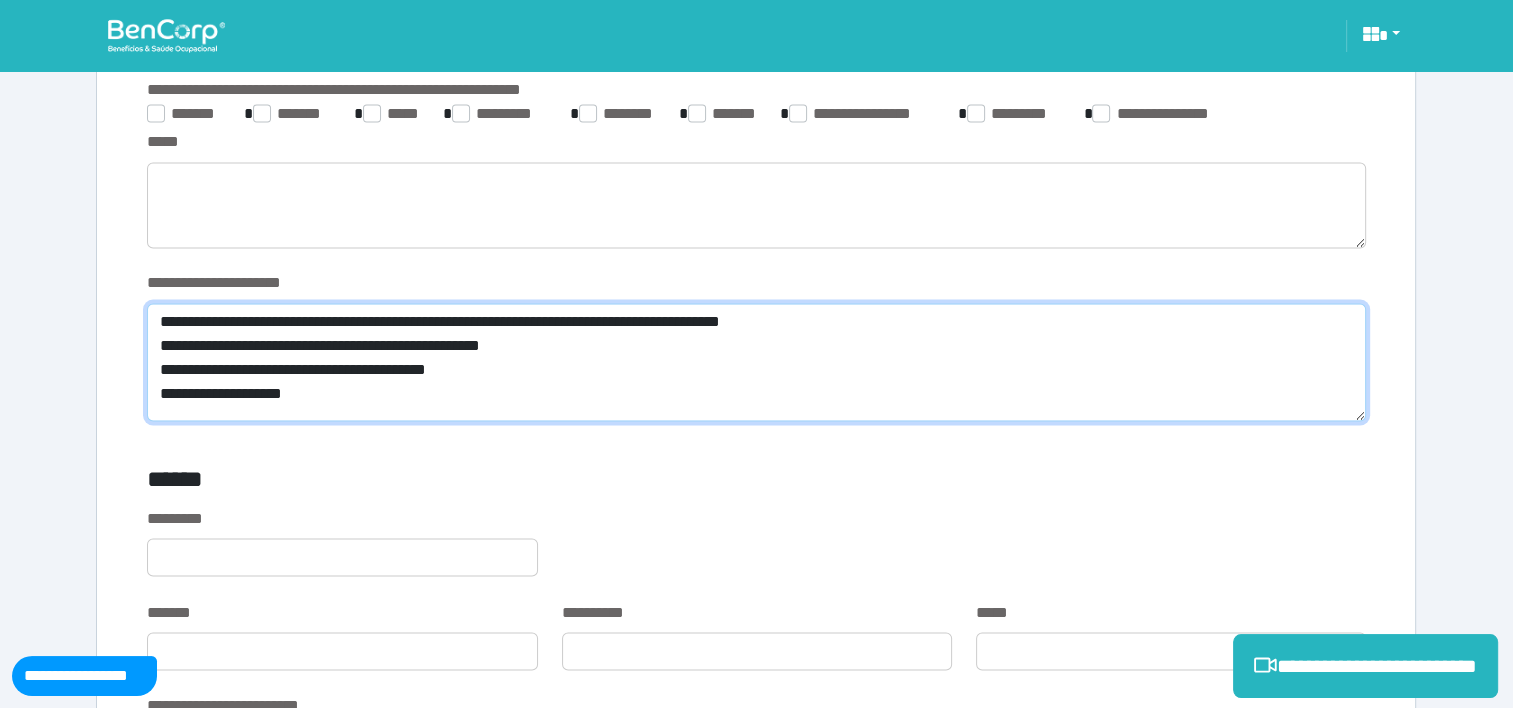 scroll, scrollTop: 0, scrollLeft: 0, axis: both 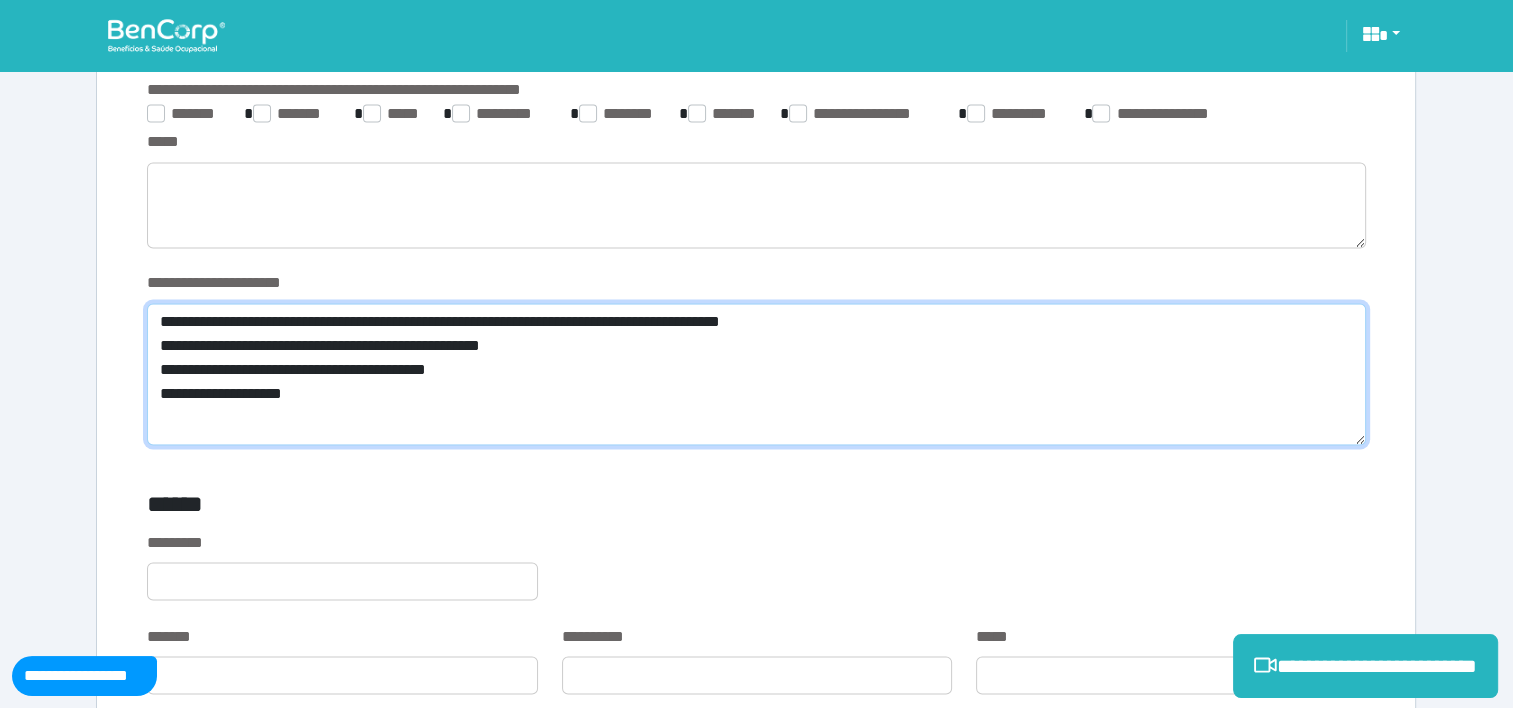 type on "**********" 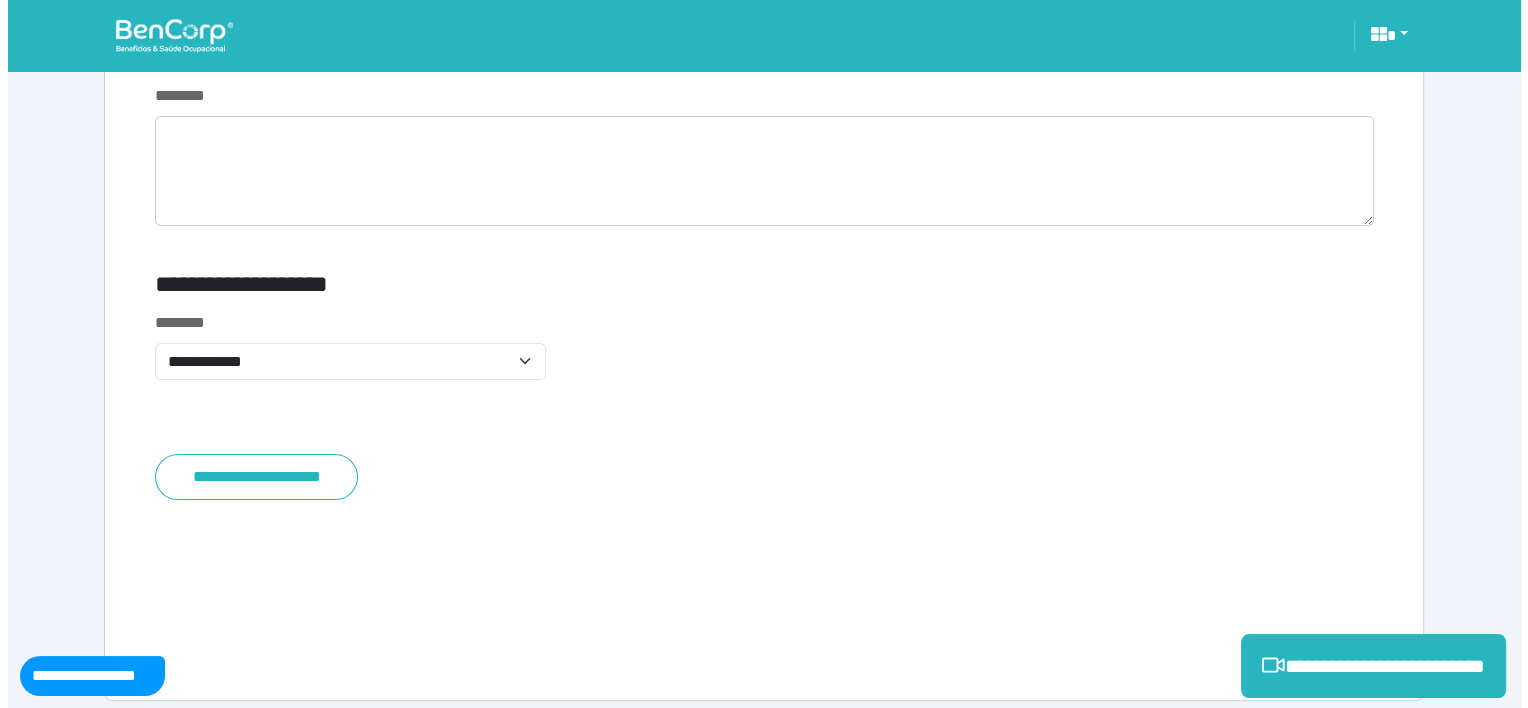 scroll, scrollTop: 7932, scrollLeft: 0, axis: vertical 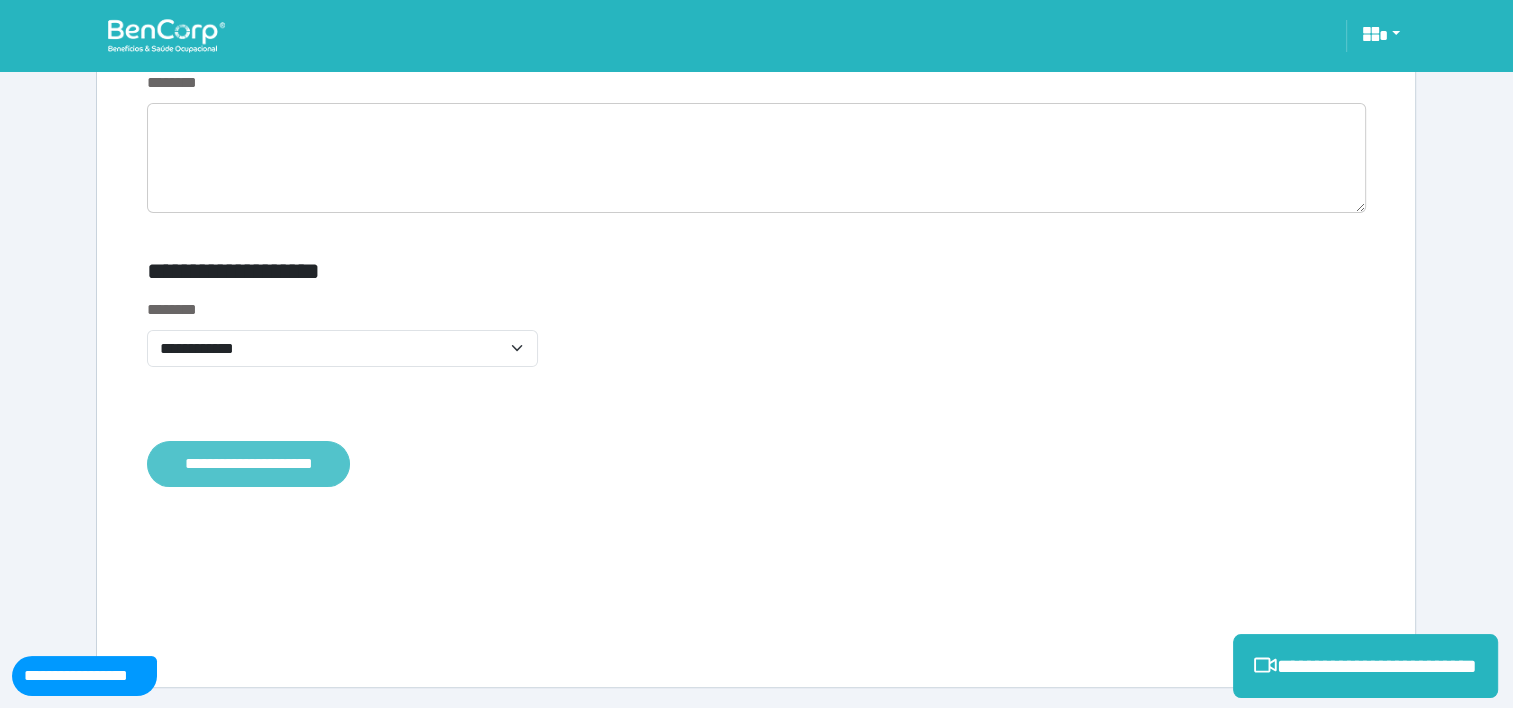 click on "**********" at bounding box center [248, 464] 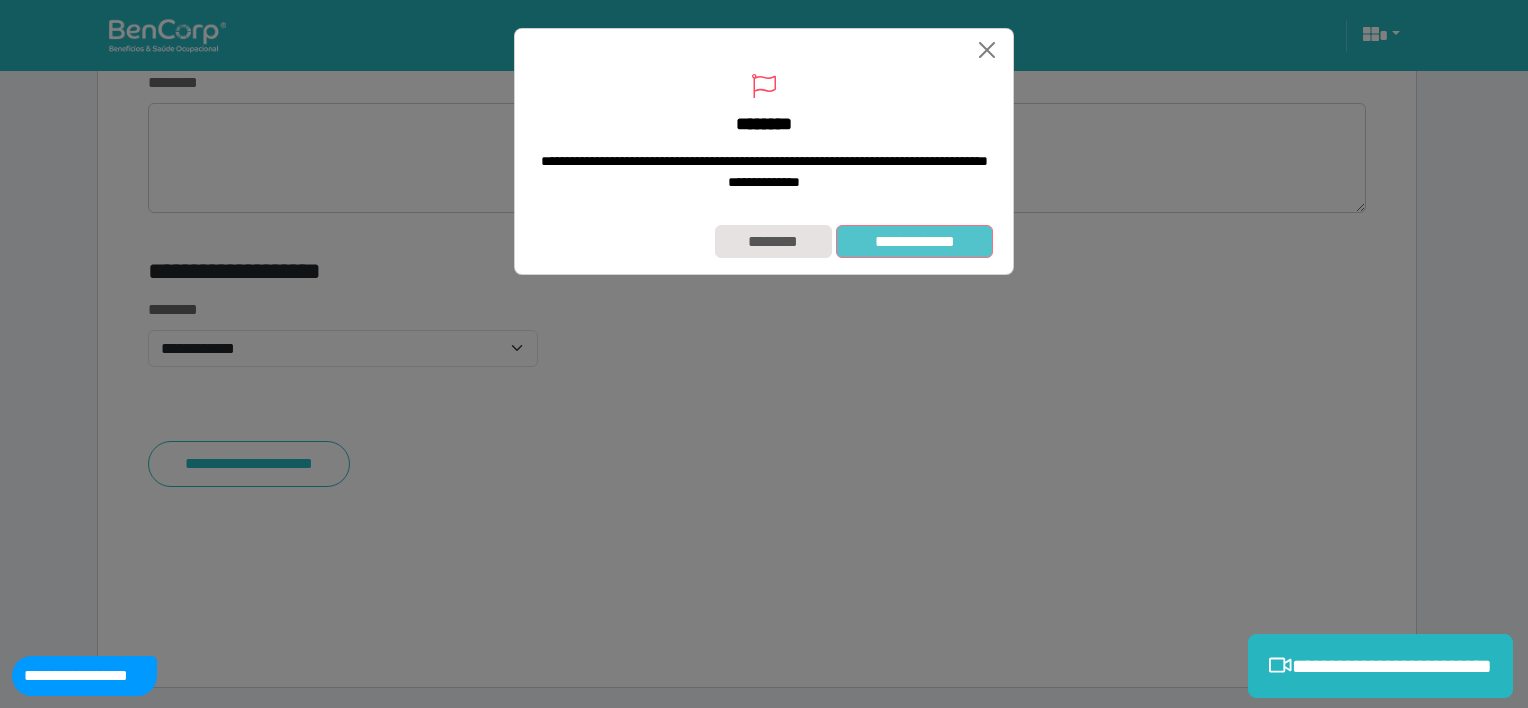 click on "**********" at bounding box center (914, 242) 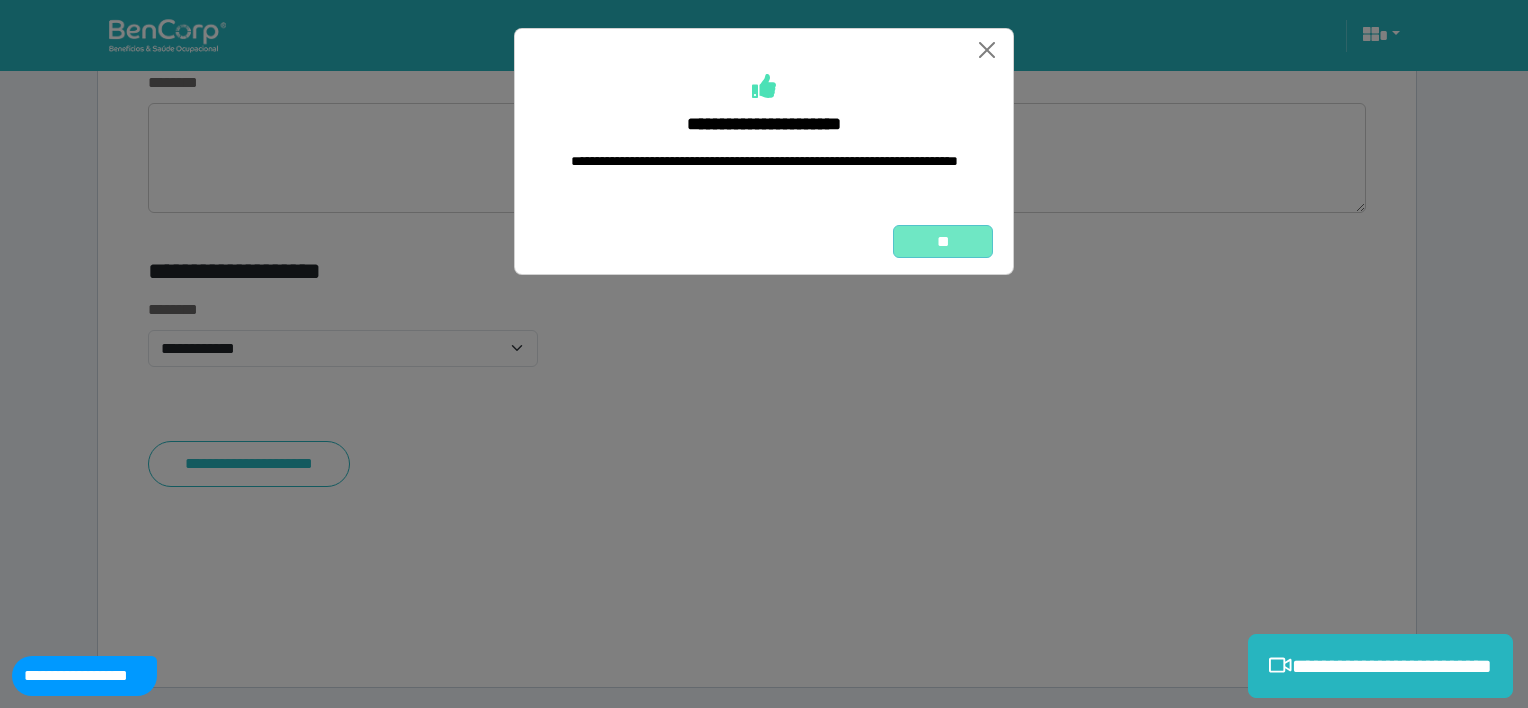 click on "**" at bounding box center (943, 242) 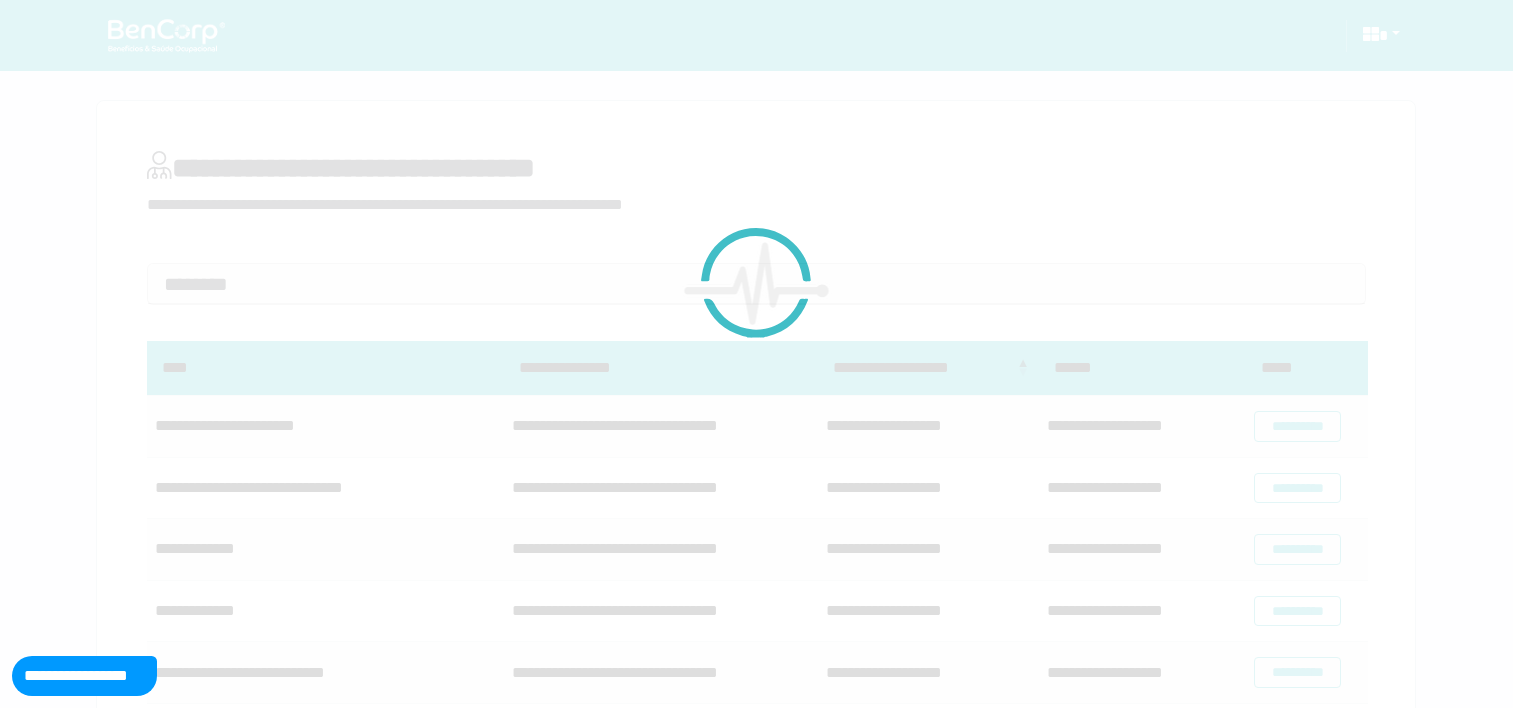 scroll, scrollTop: 0, scrollLeft: 0, axis: both 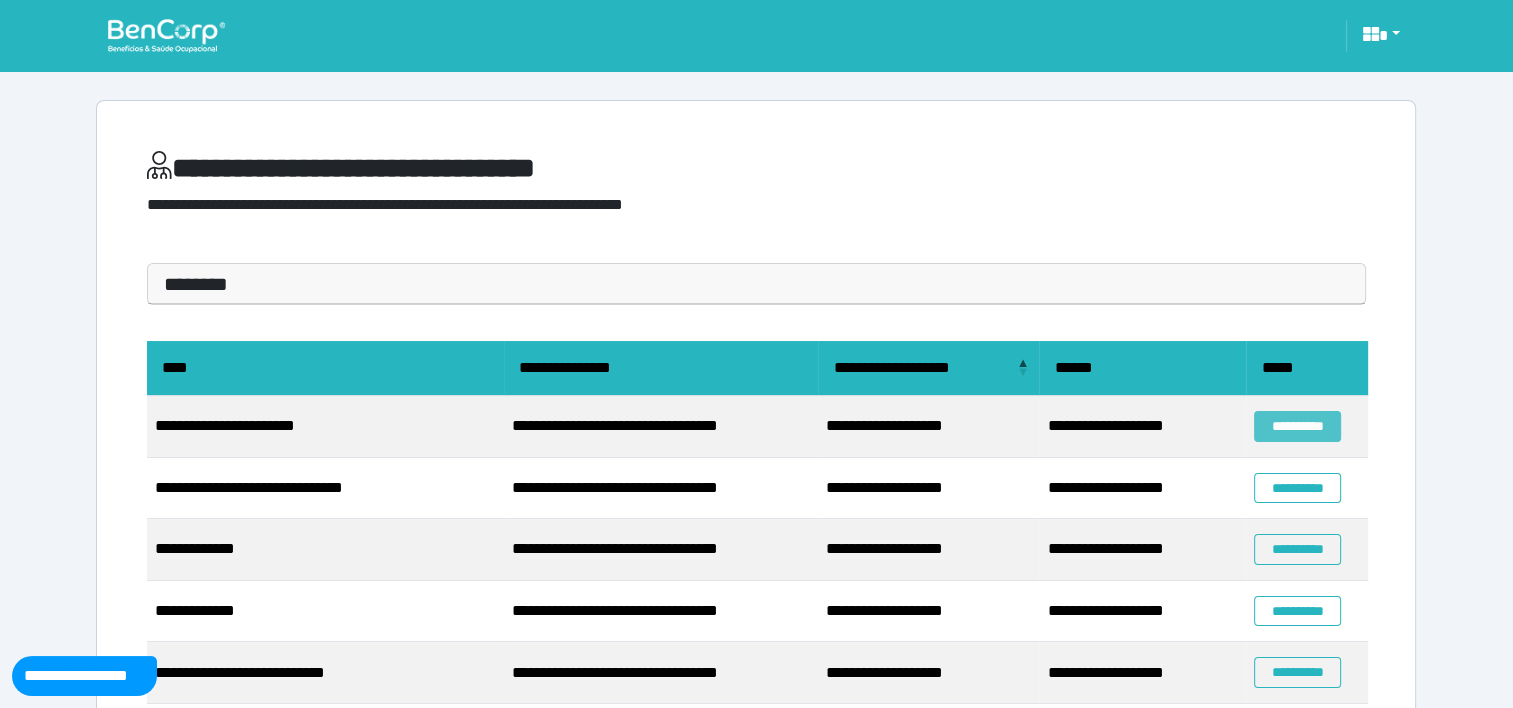 click on "**********" at bounding box center (1297, 426) 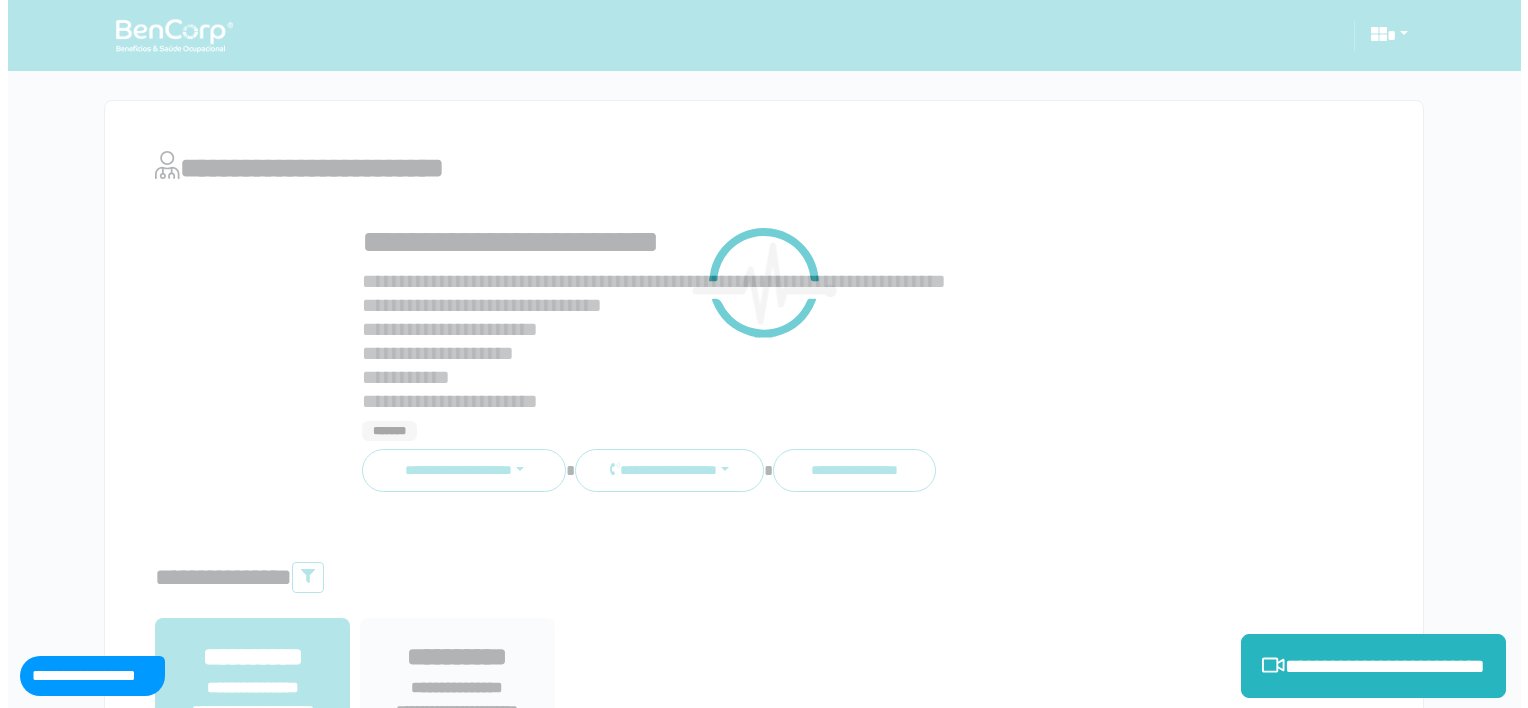 scroll, scrollTop: 0, scrollLeft: 0, axis: both 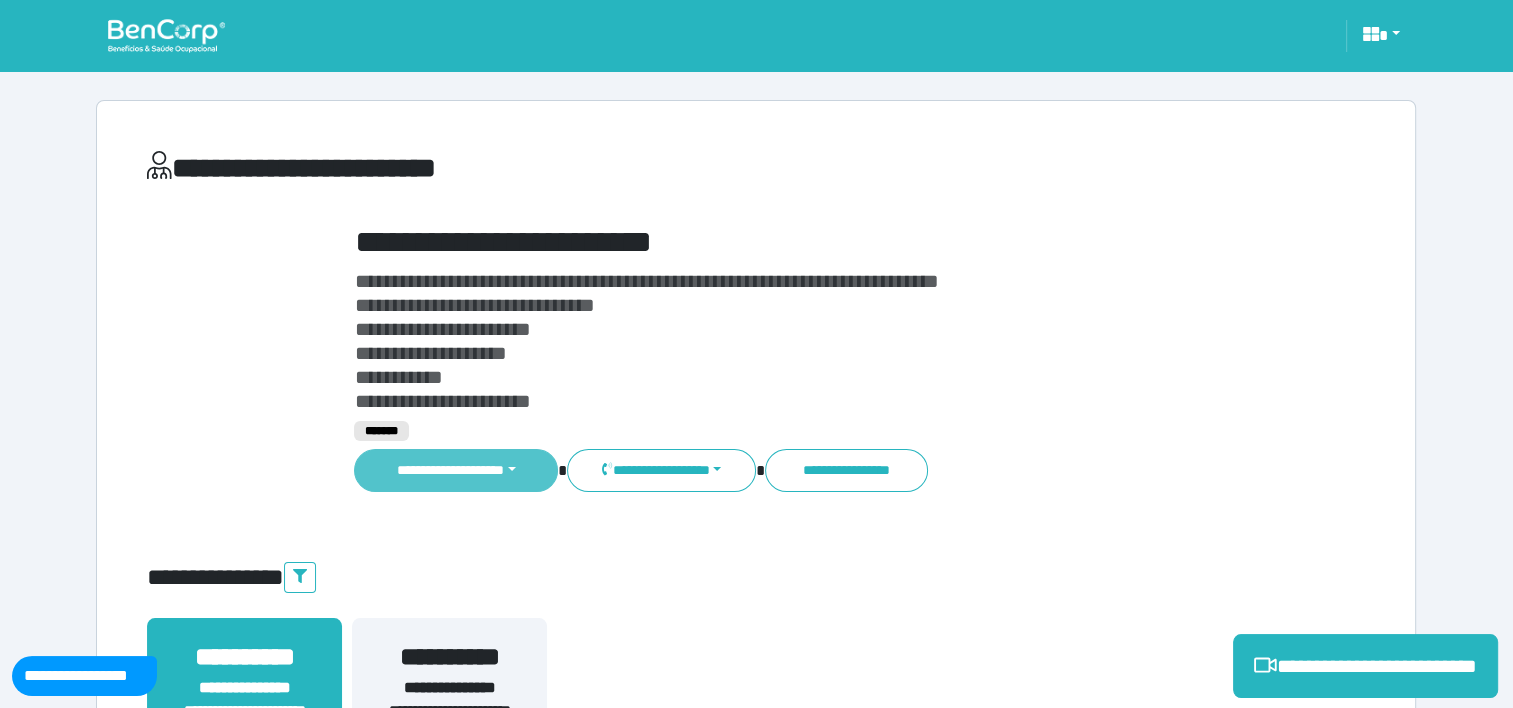 click on "**********" at bounding box center [456, 470] 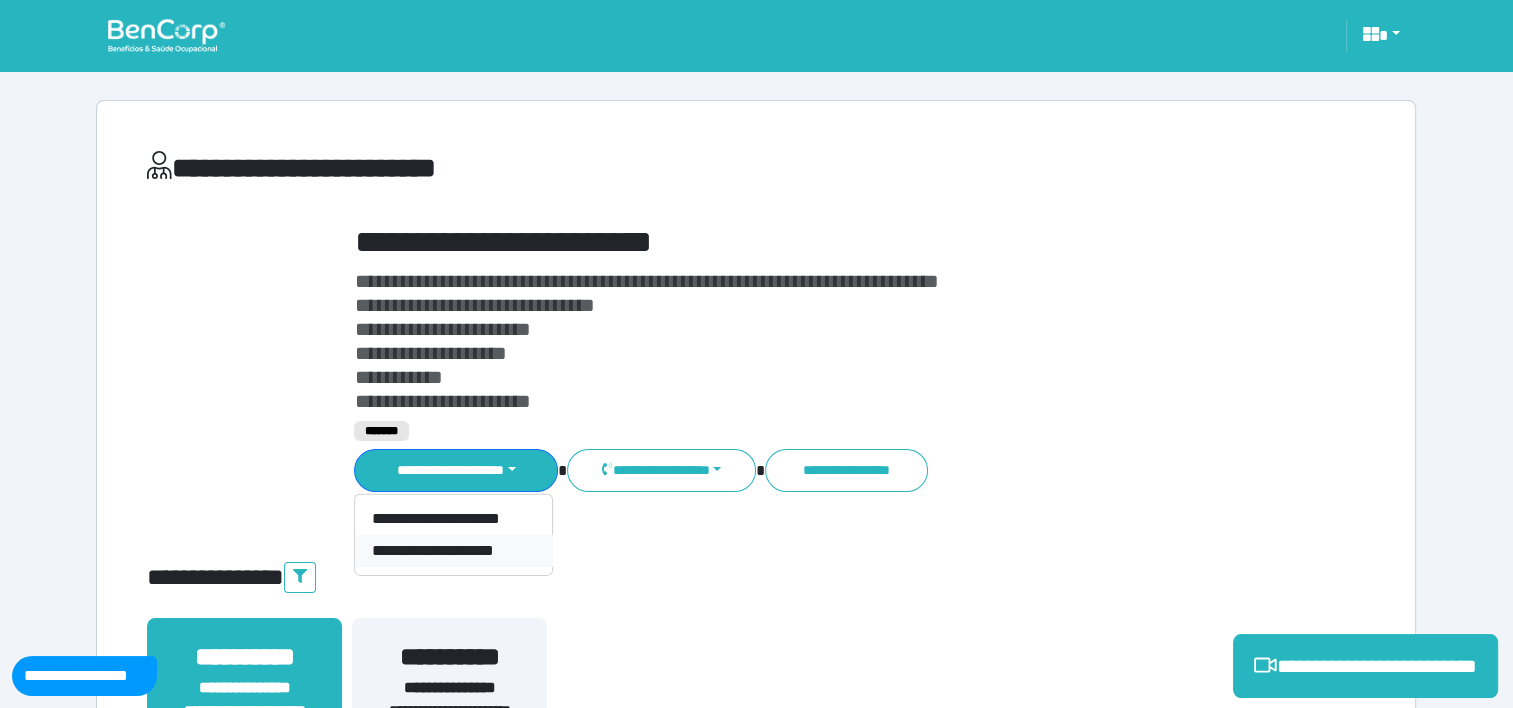 click on "**********" at bounding box center (453, 551) 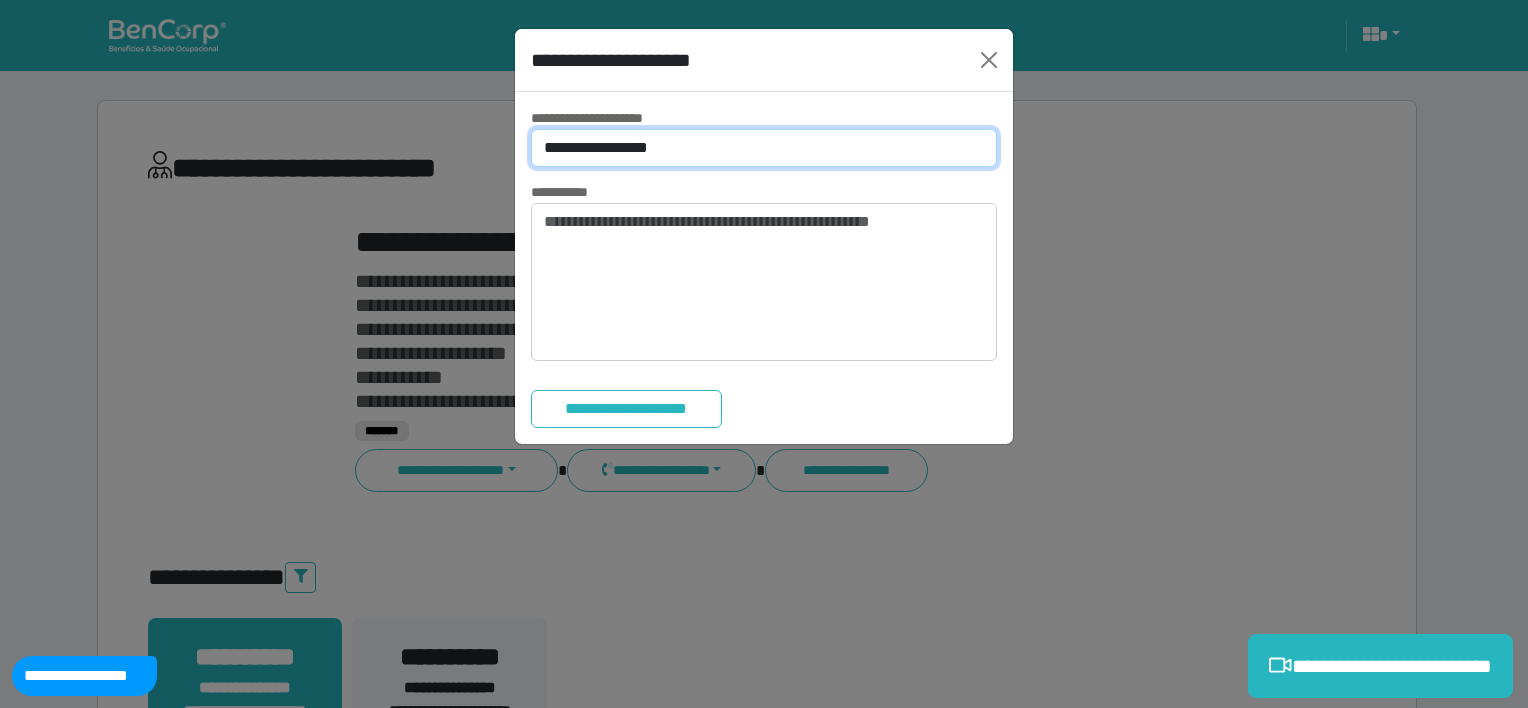 click on "**********" at bounding box center (764, 148) 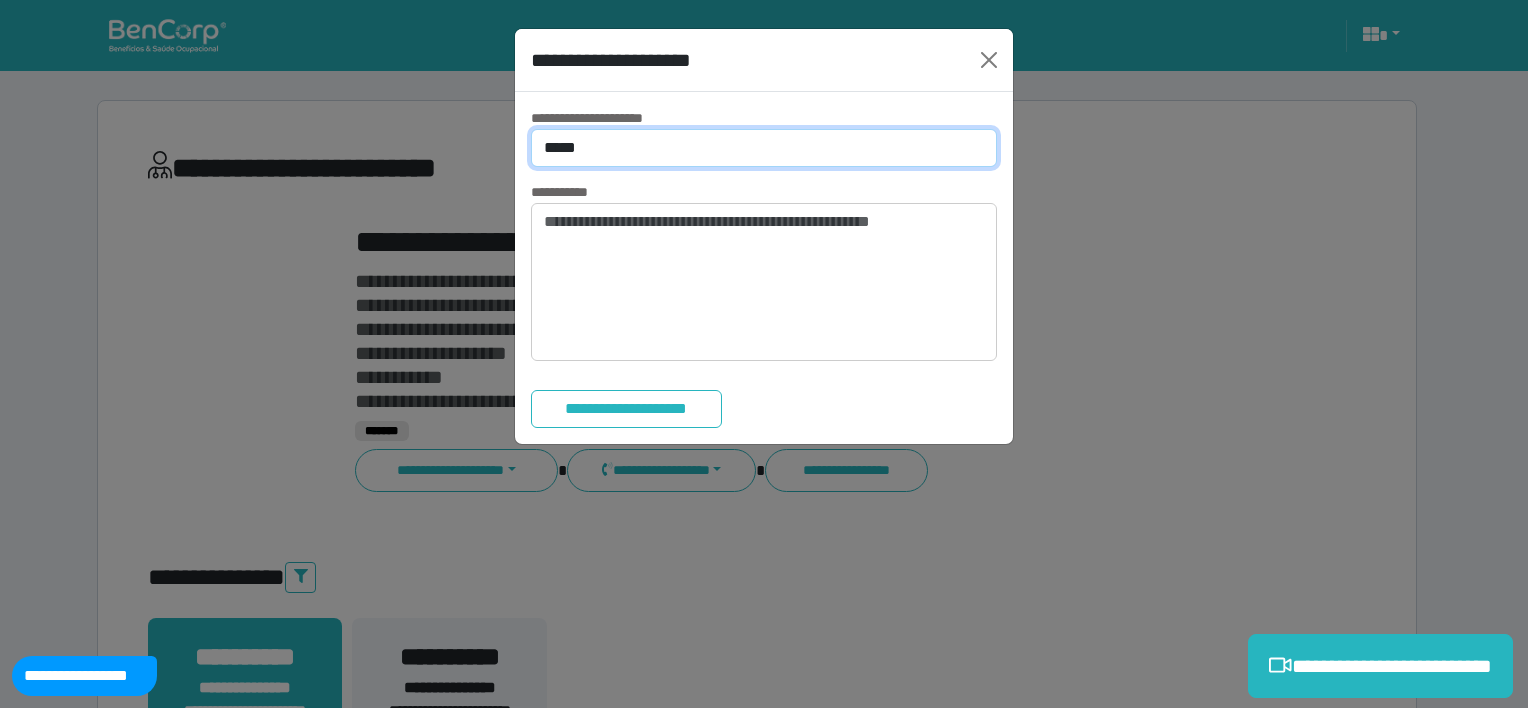 click on "**********" at bounding box center (764, 148) 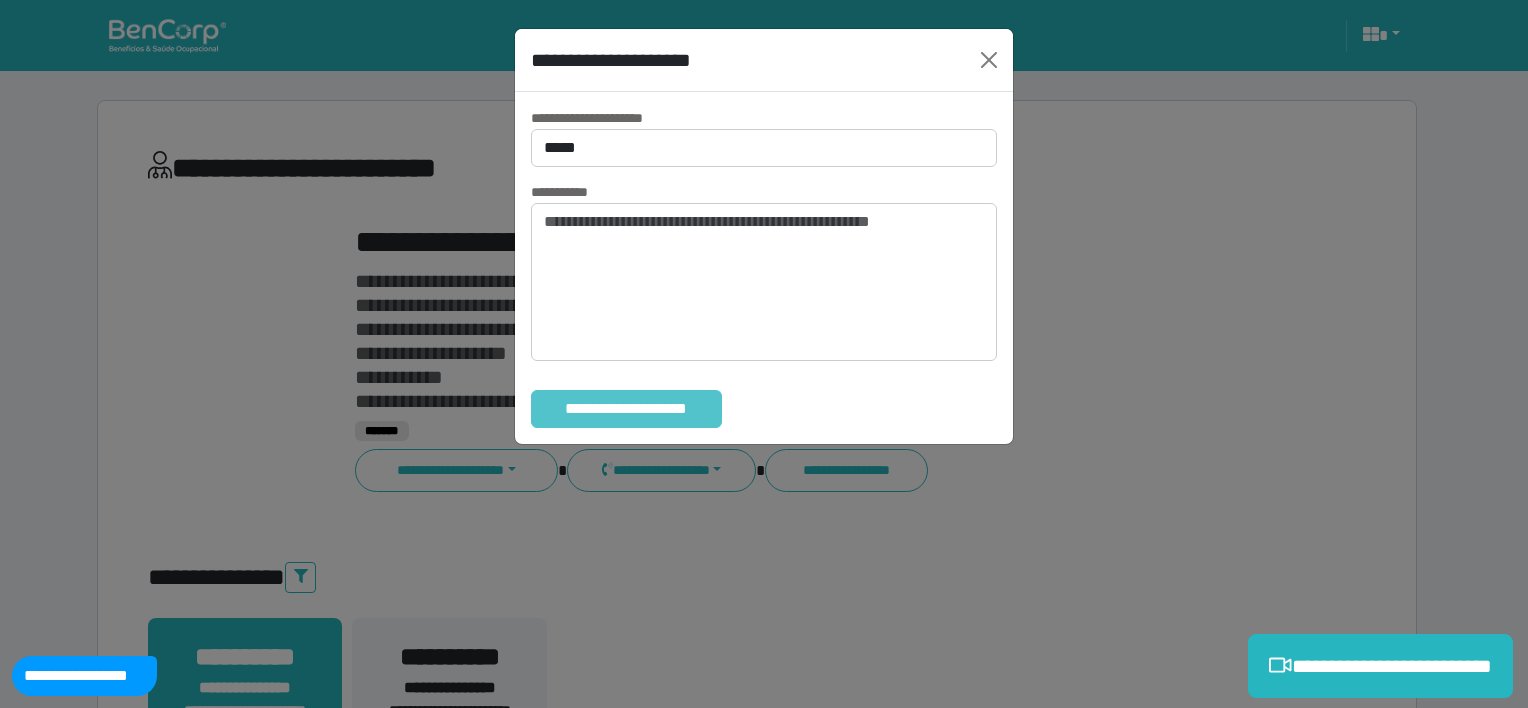 click on "**********" at bounding box center (626, 409) 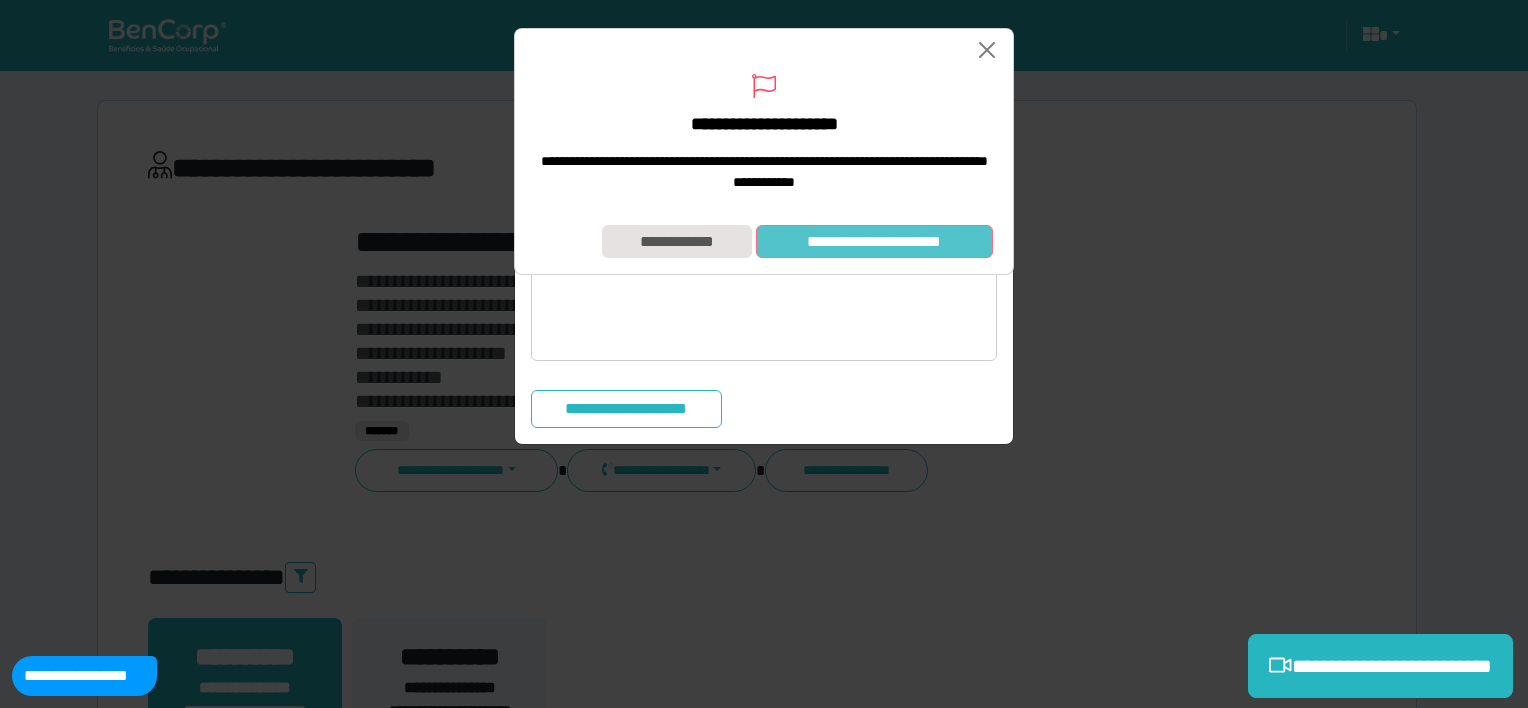 click on "**********" at bounding box center (874, 242) 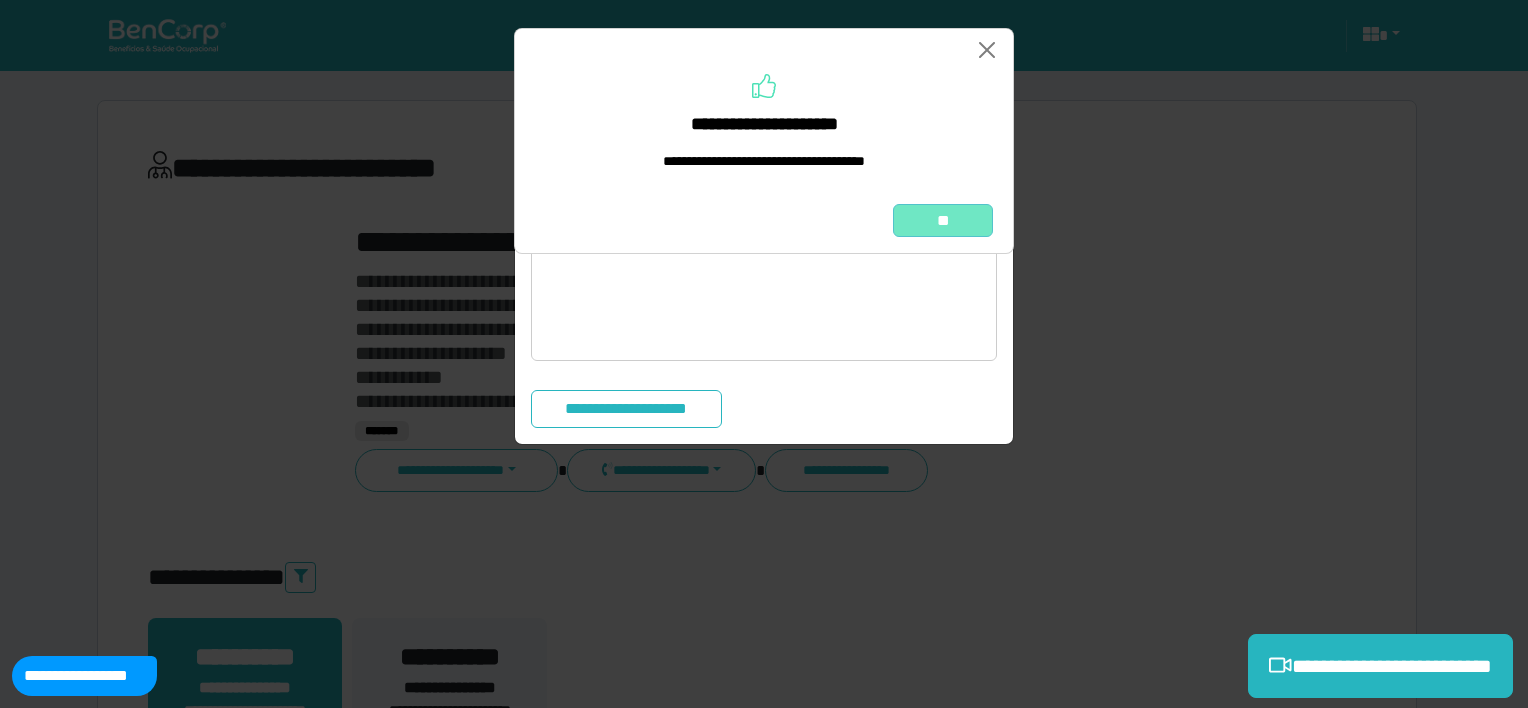 click on "**" at bounding box center [943, 221] 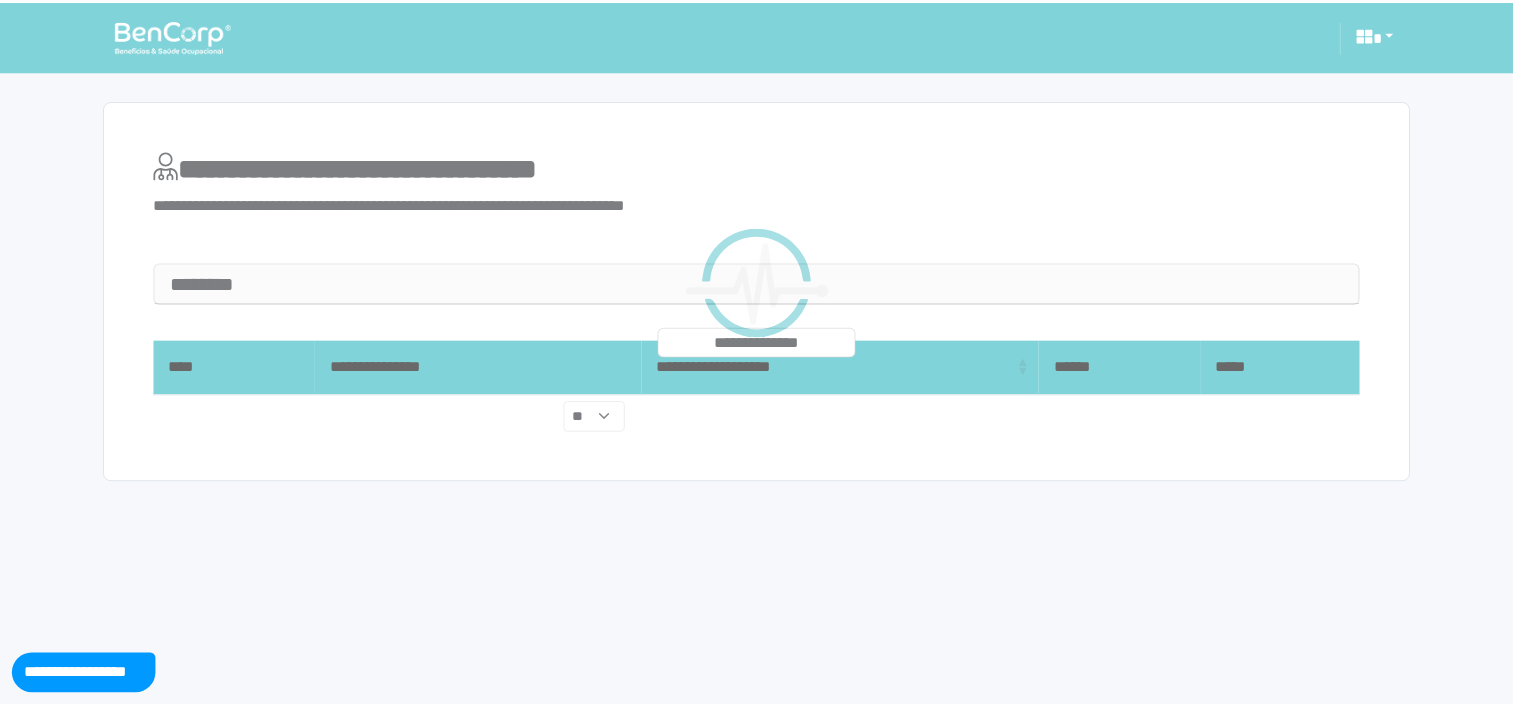 scroll, scrollTop: 0, scrollLeft: 0, axis: both 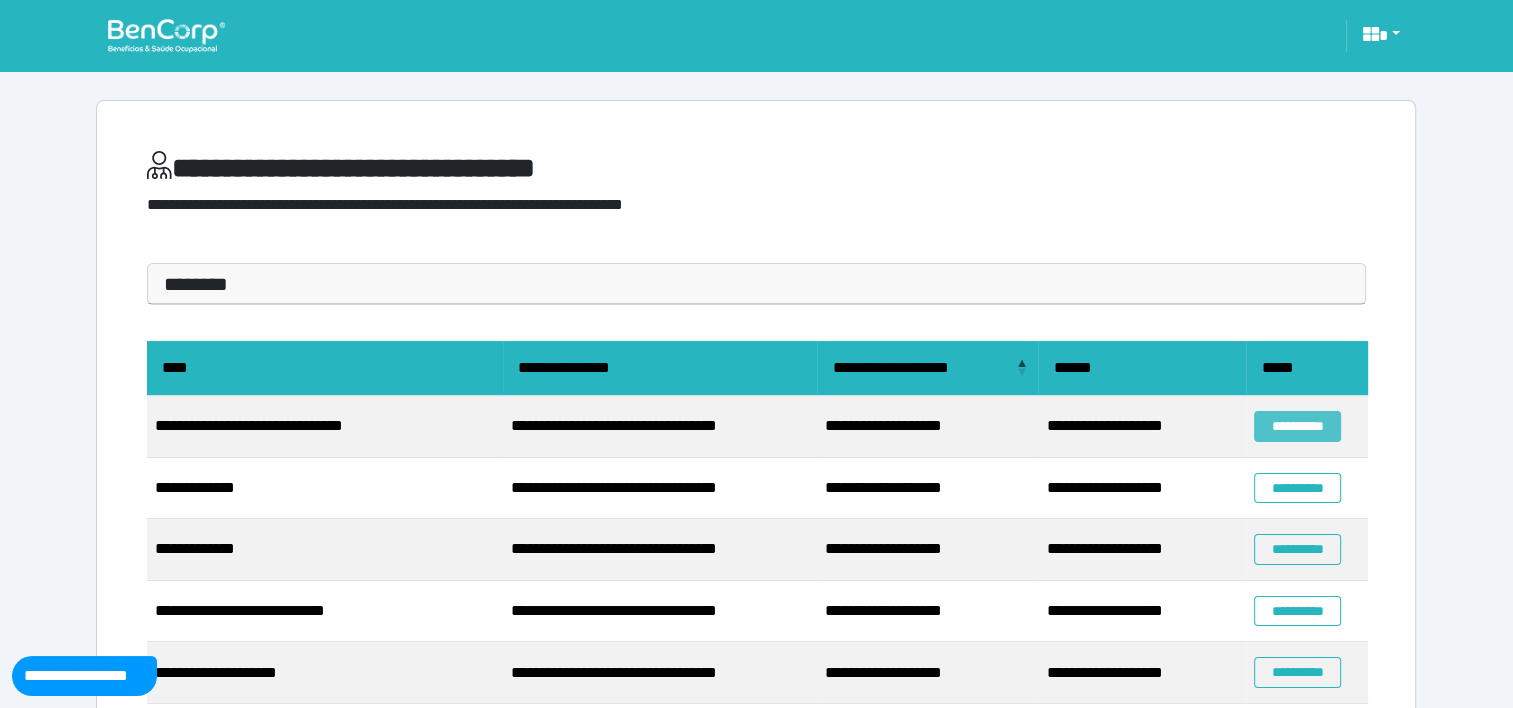 click on "**********" at bounding box center (1297, 426) 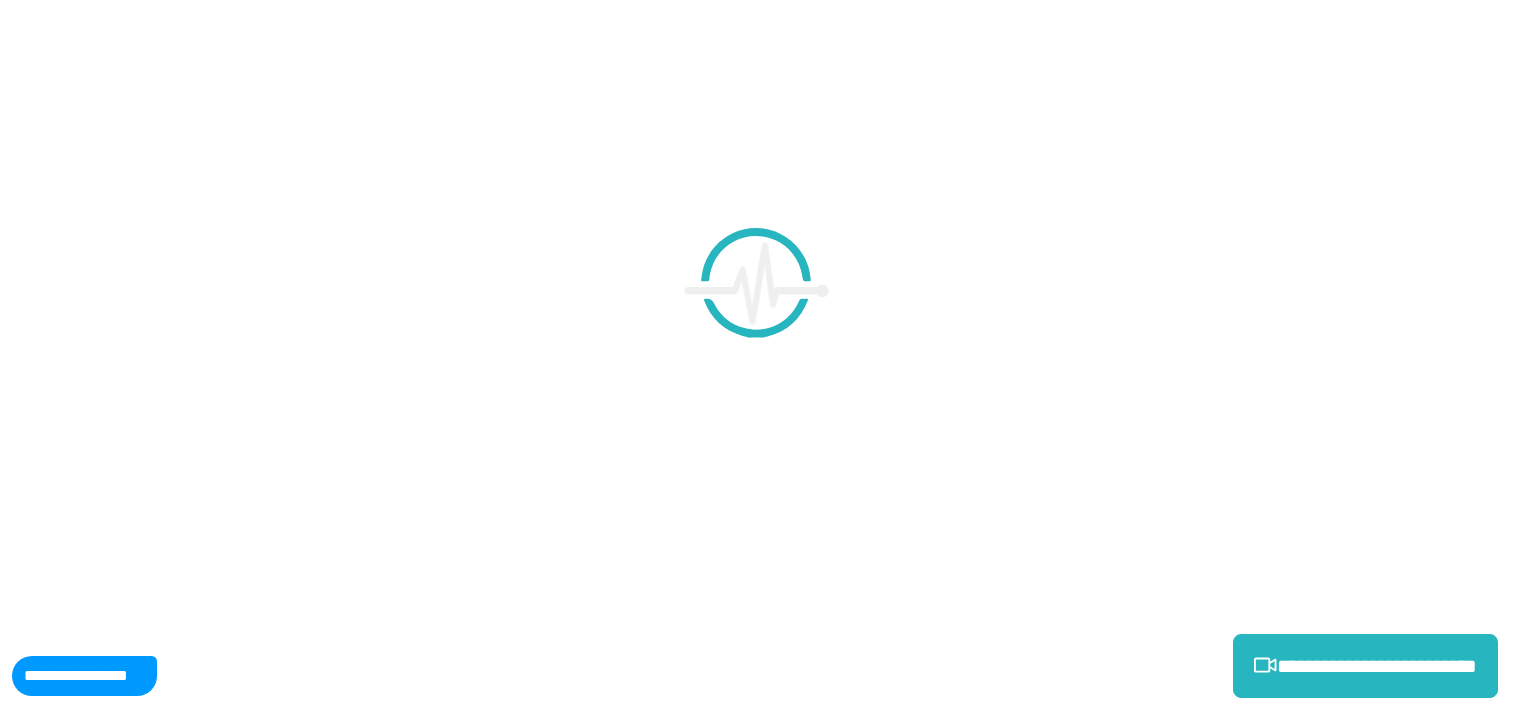 scroll, scrollTop: 0, scrollLeft: 0, axis: both 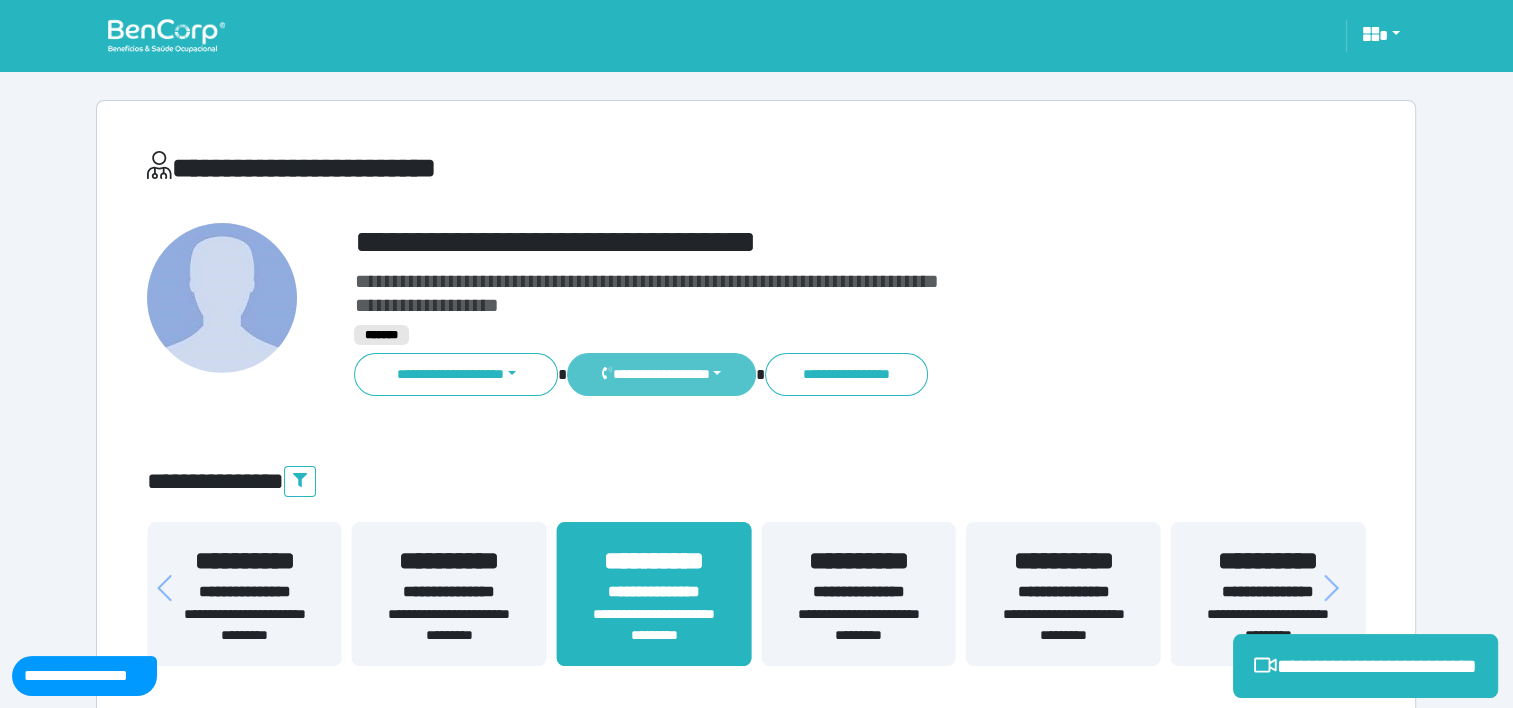 click on "**********" at bounding box center [661, 374] 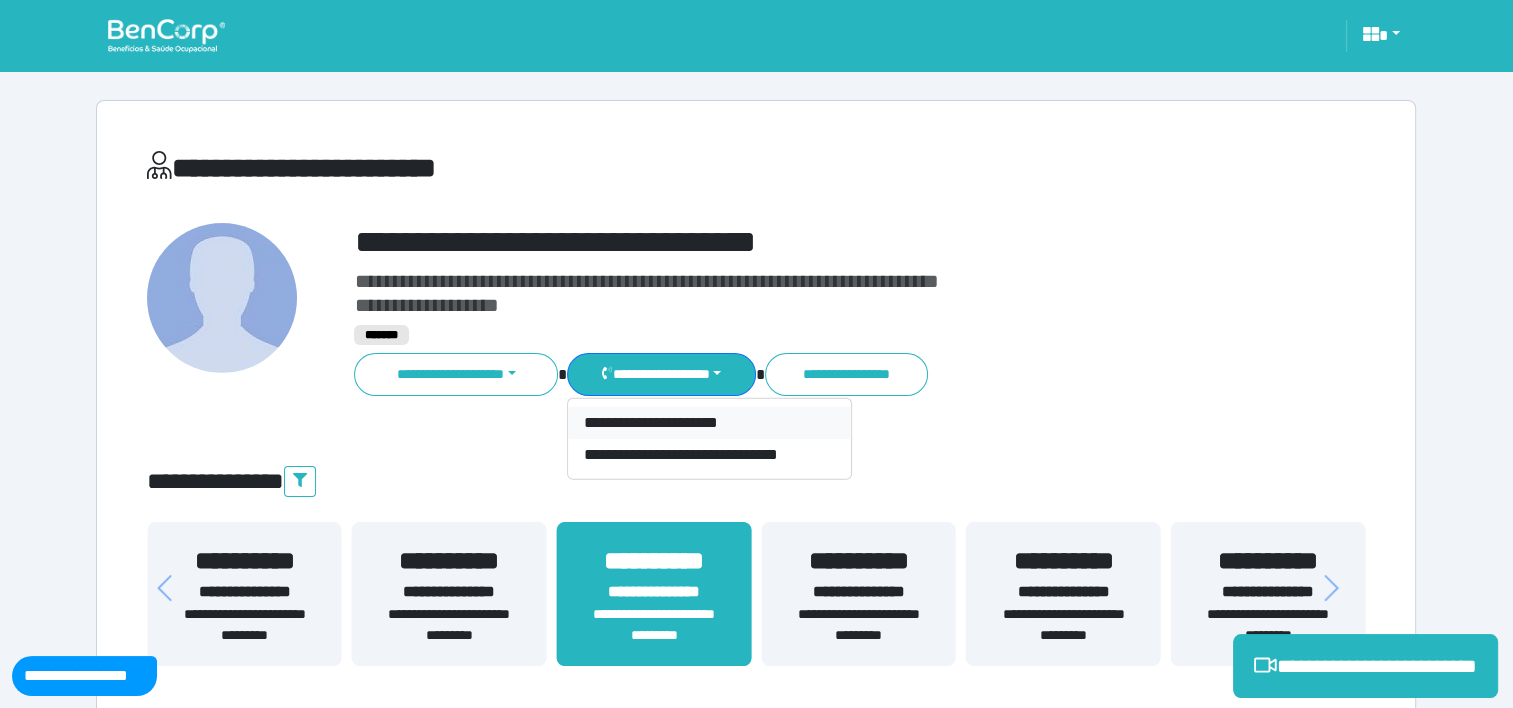 click on "**********" at bounding box center (709, 423) 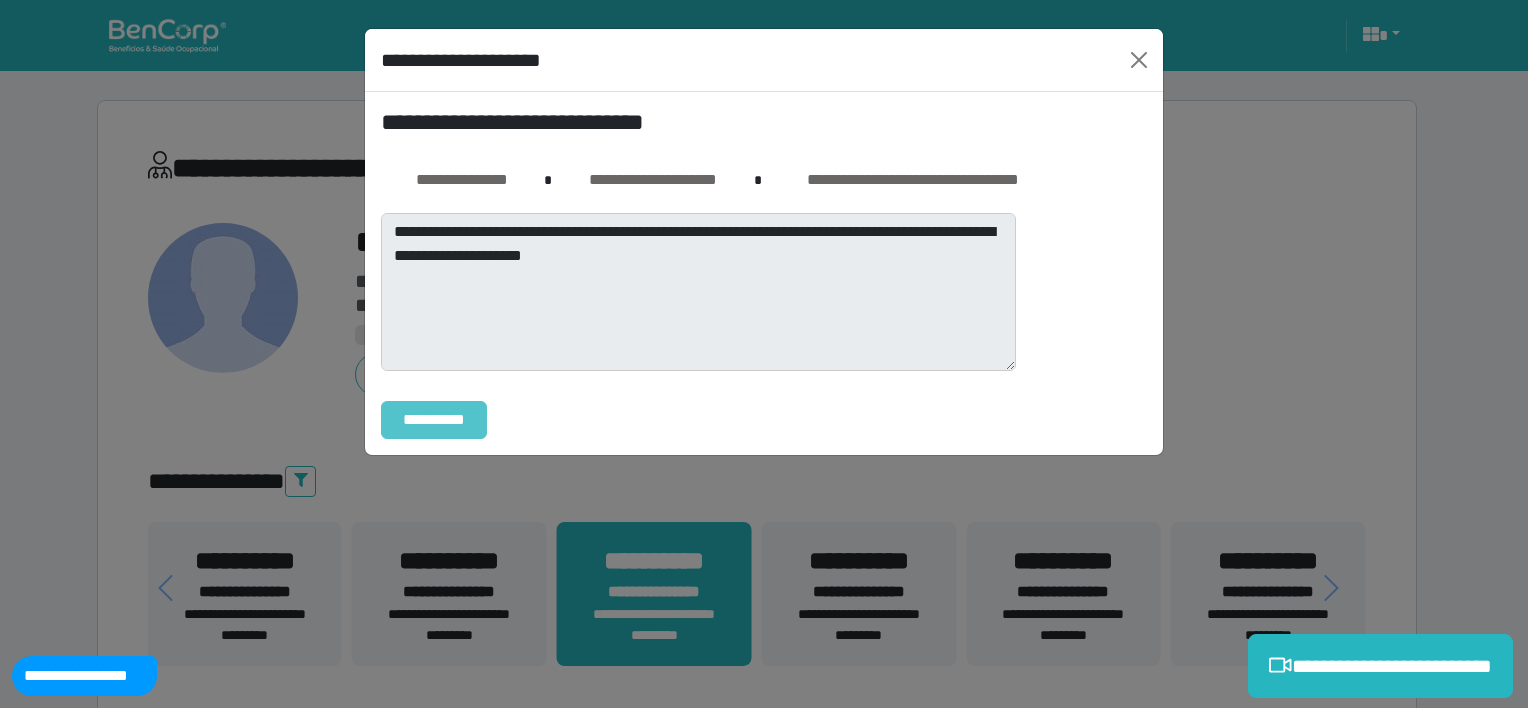 click on "**********" at bounding box center (434, 420) 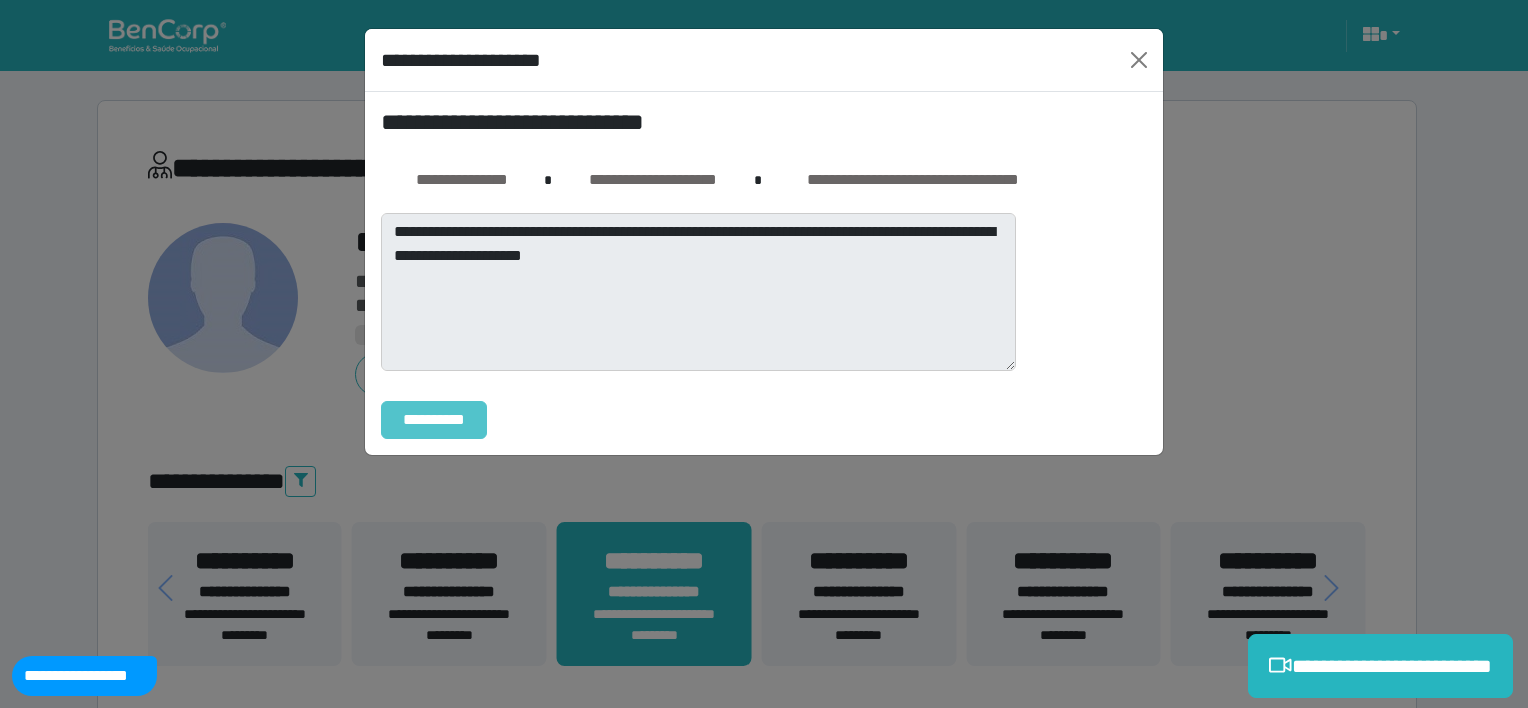 click on "**********" at bounding box center [434, 420] 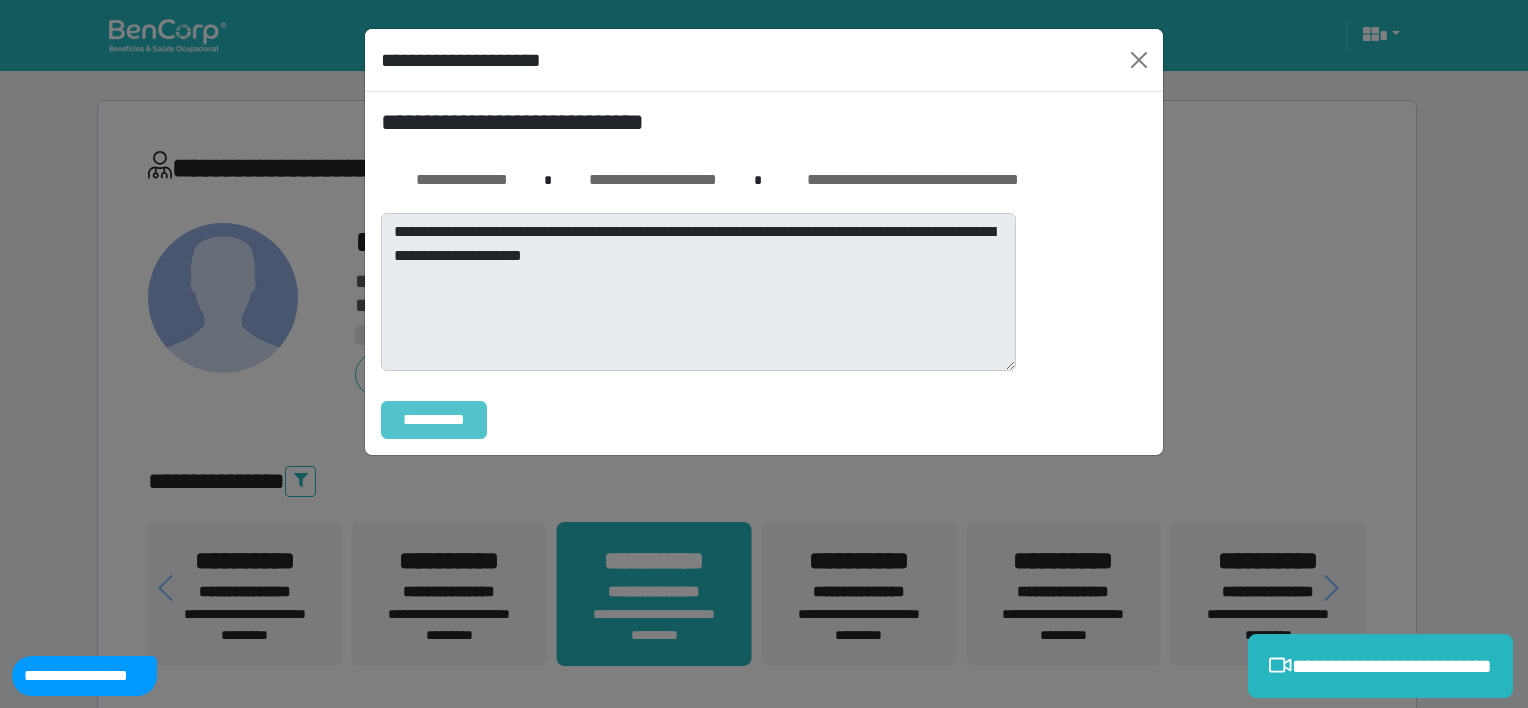 click on "**********" at bounding box center (434, 420) 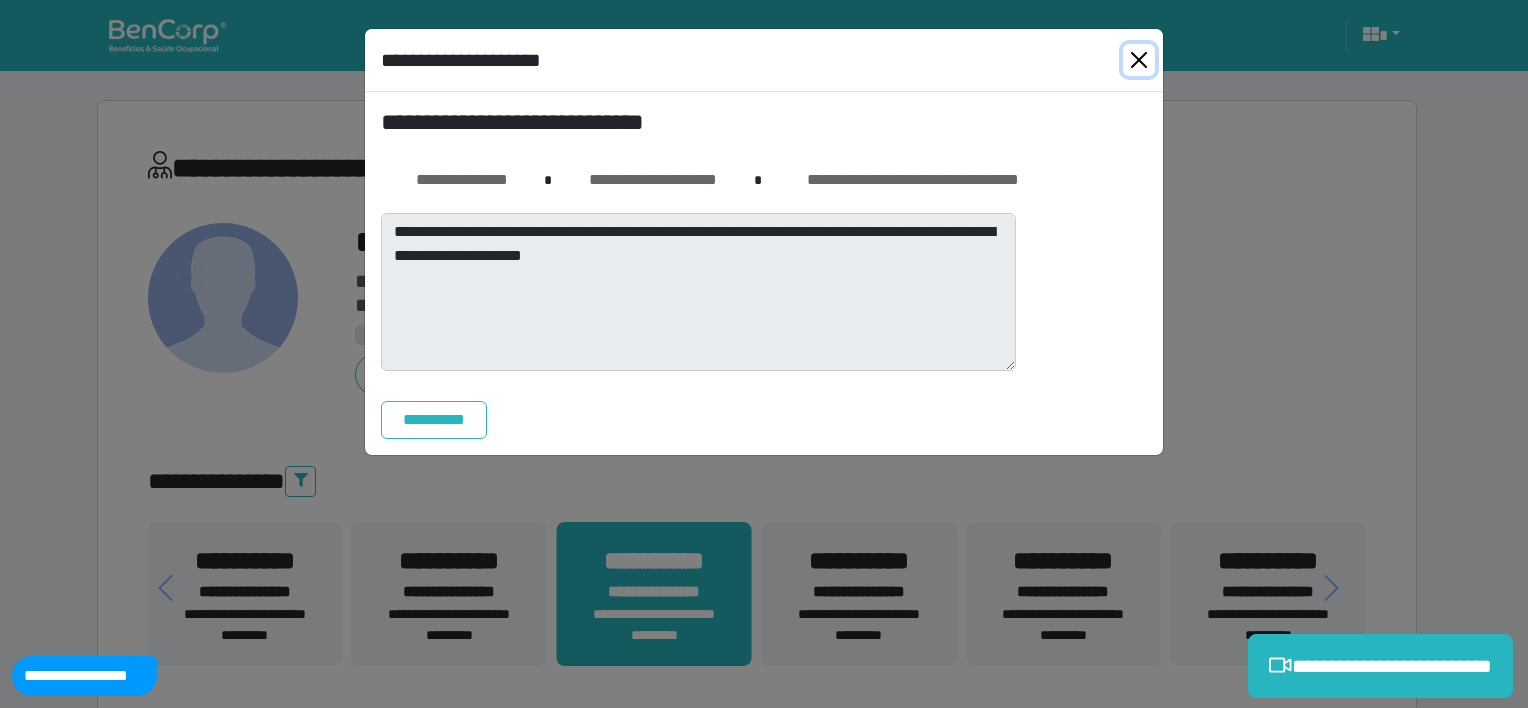 click at bounding box center (1139, 60) 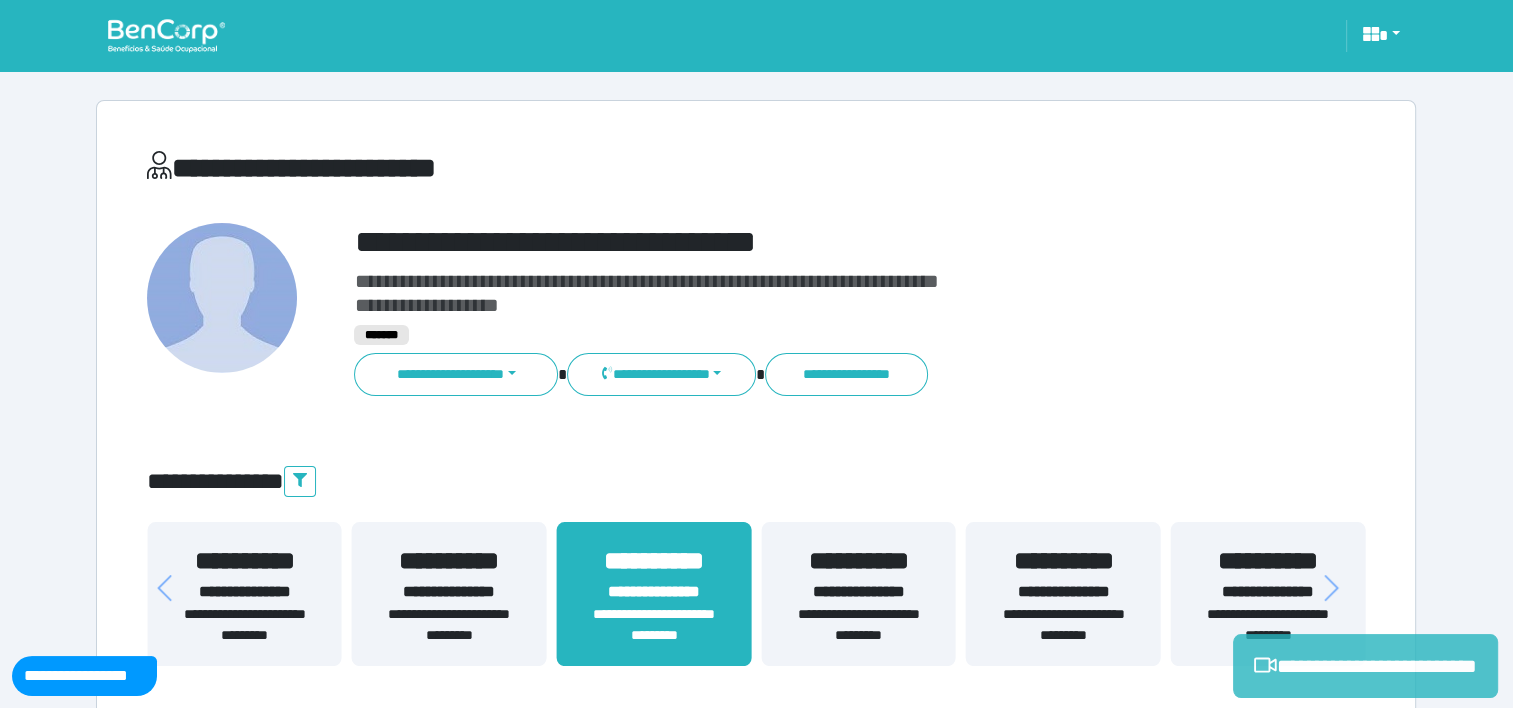 click on "**********" at bounding box center (1365, 666) 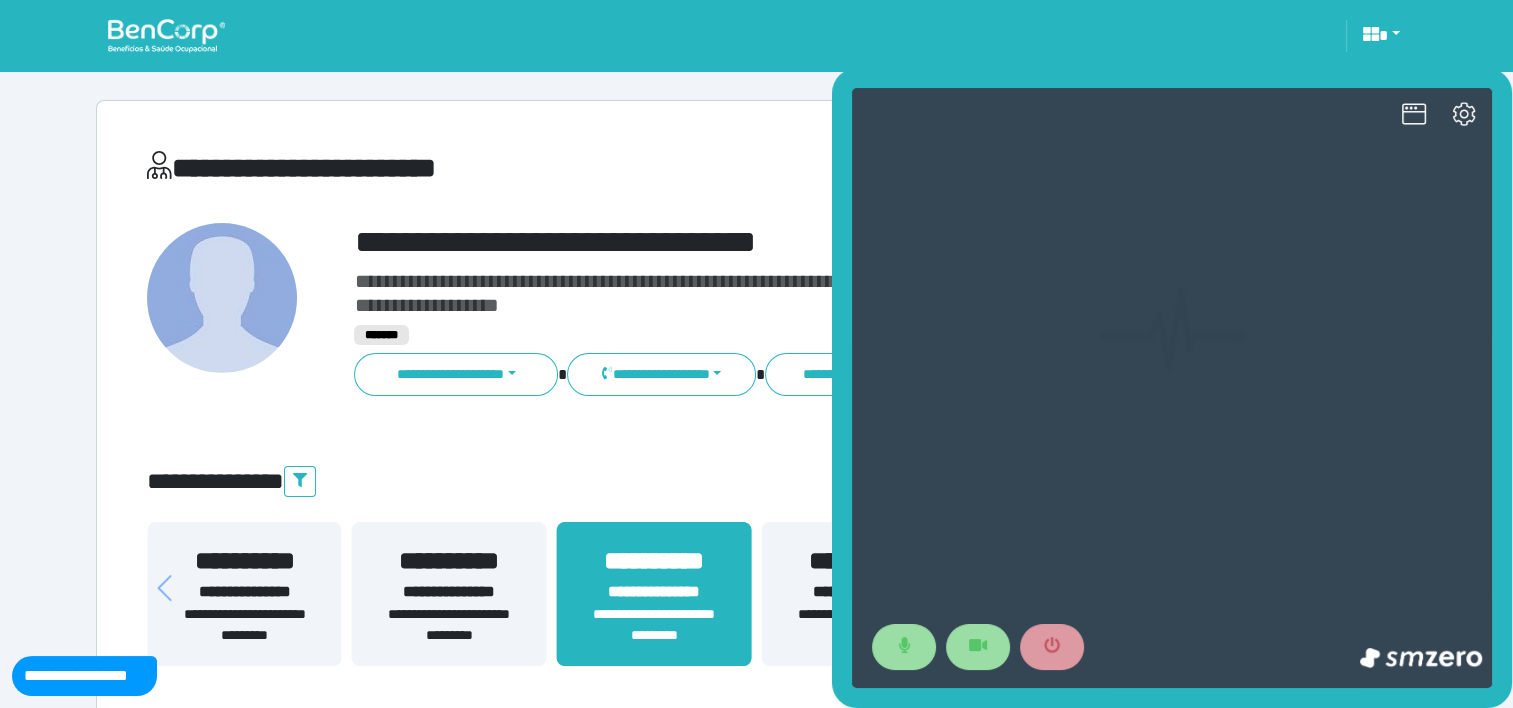 scroll, scrollTop: 0, scrollLeft: 0, axis: both 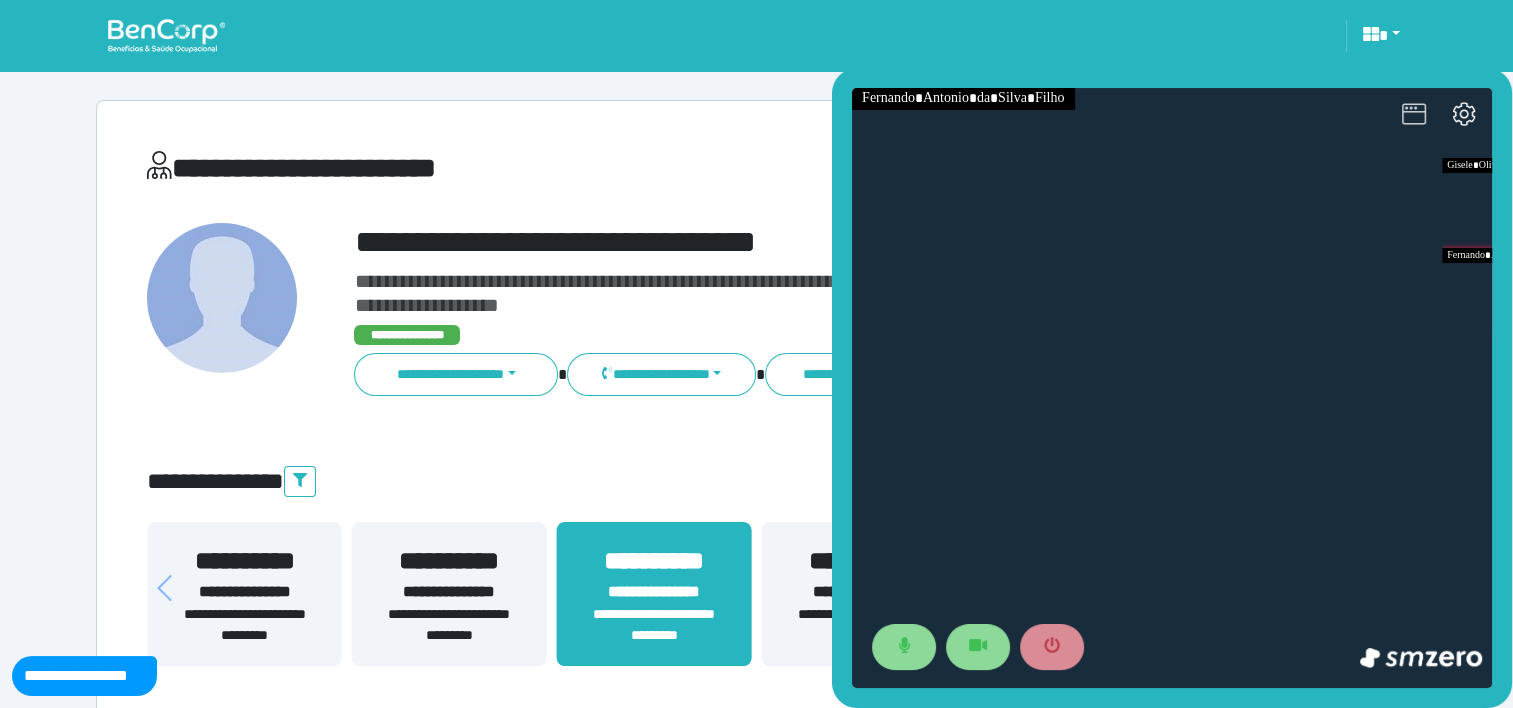 click 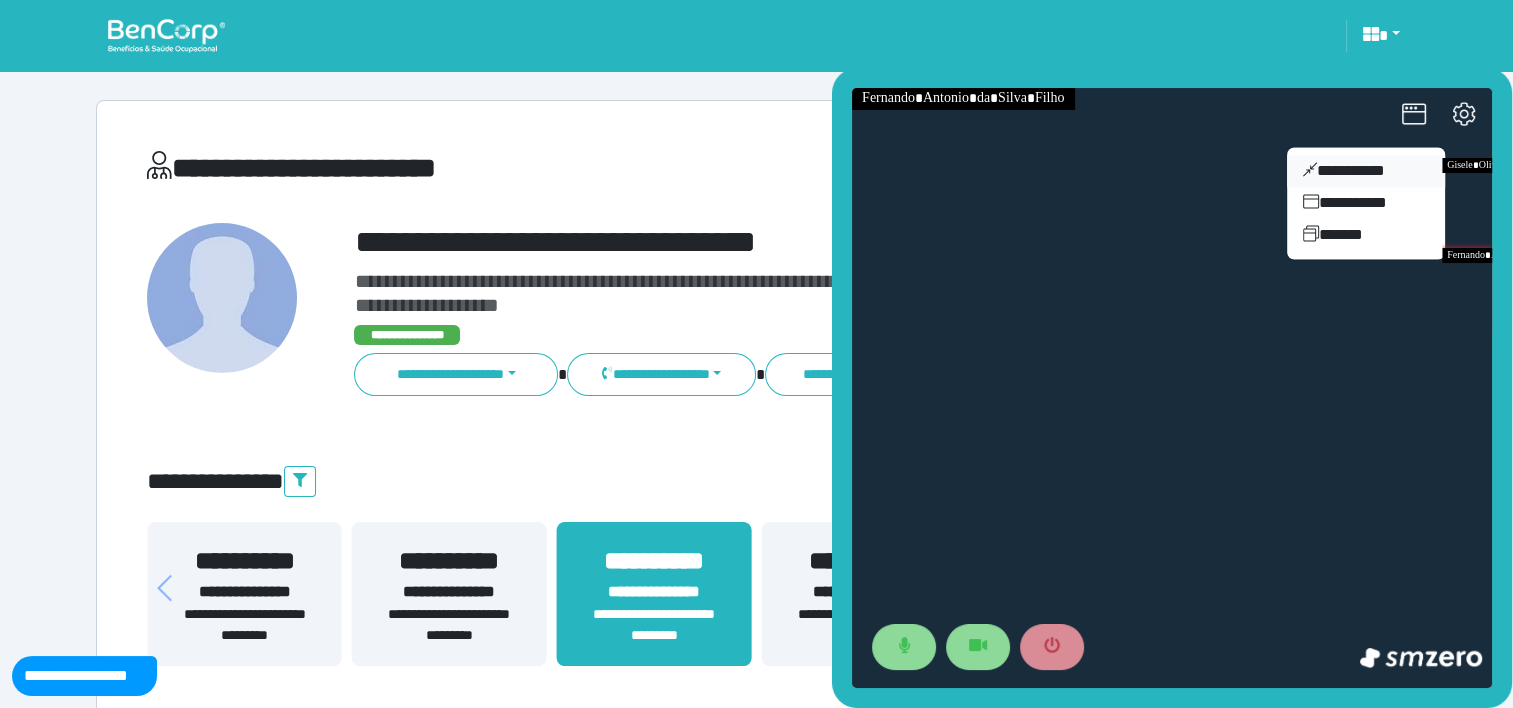 click on "**********" at bounding box center (1366, 171) 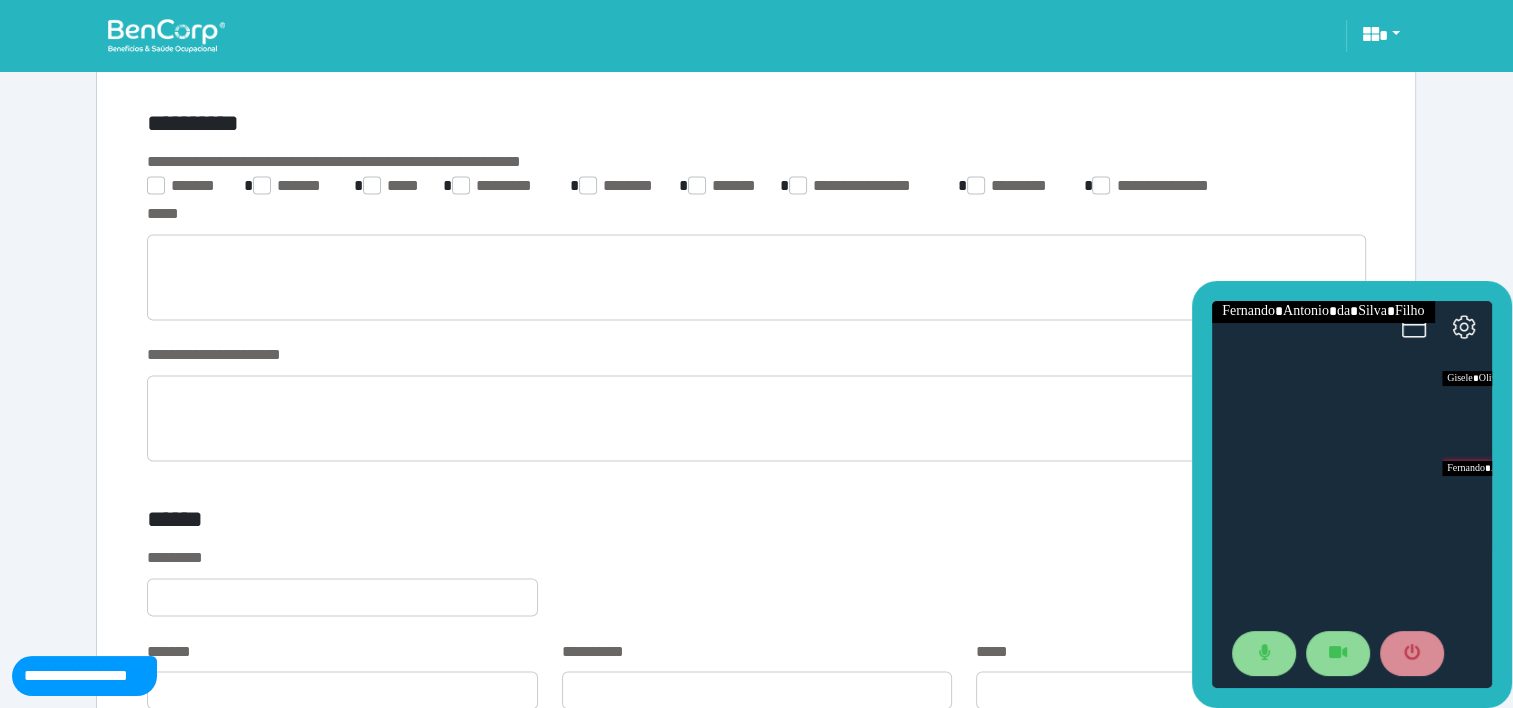 scroll, scrollTop: 3237, scrollLeft: 0, axis: vertical 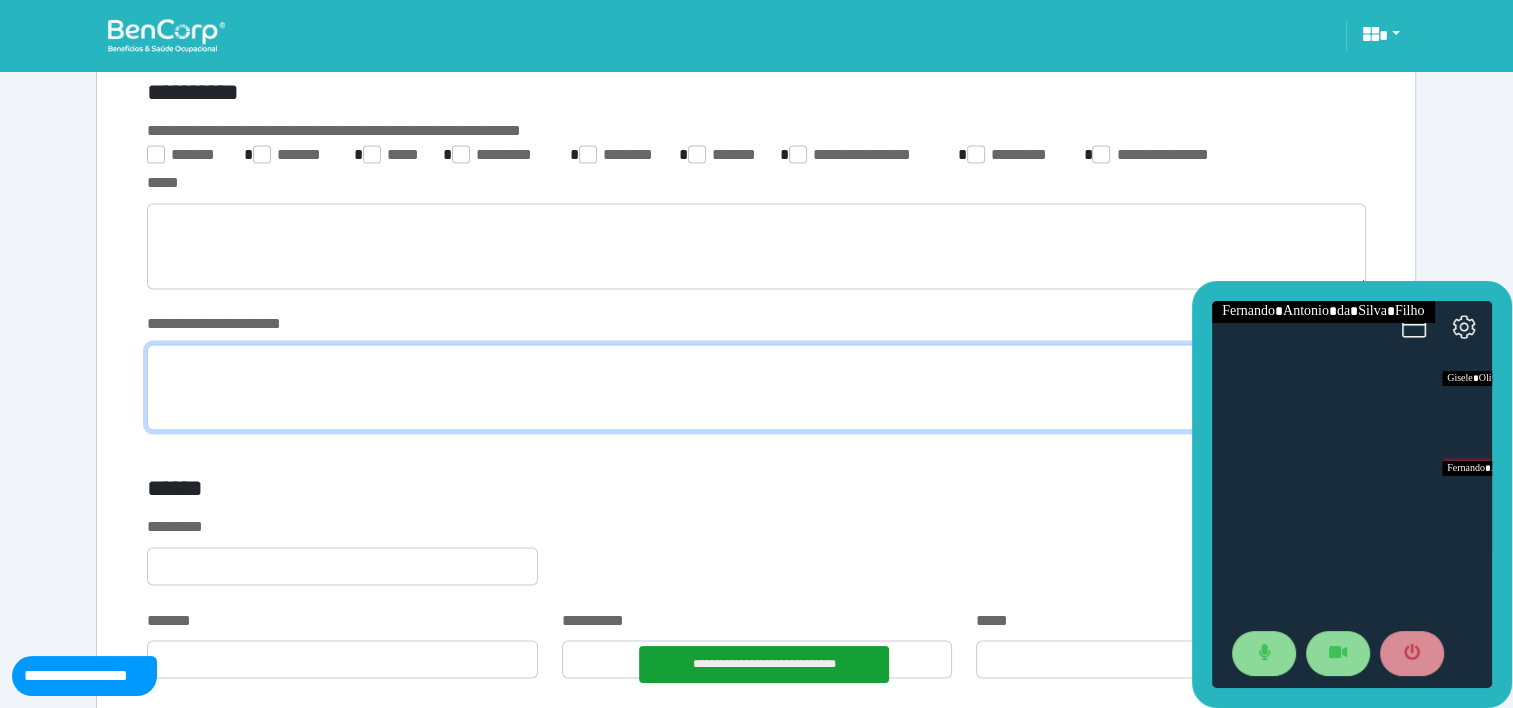 click at bounding box center (756, 387) 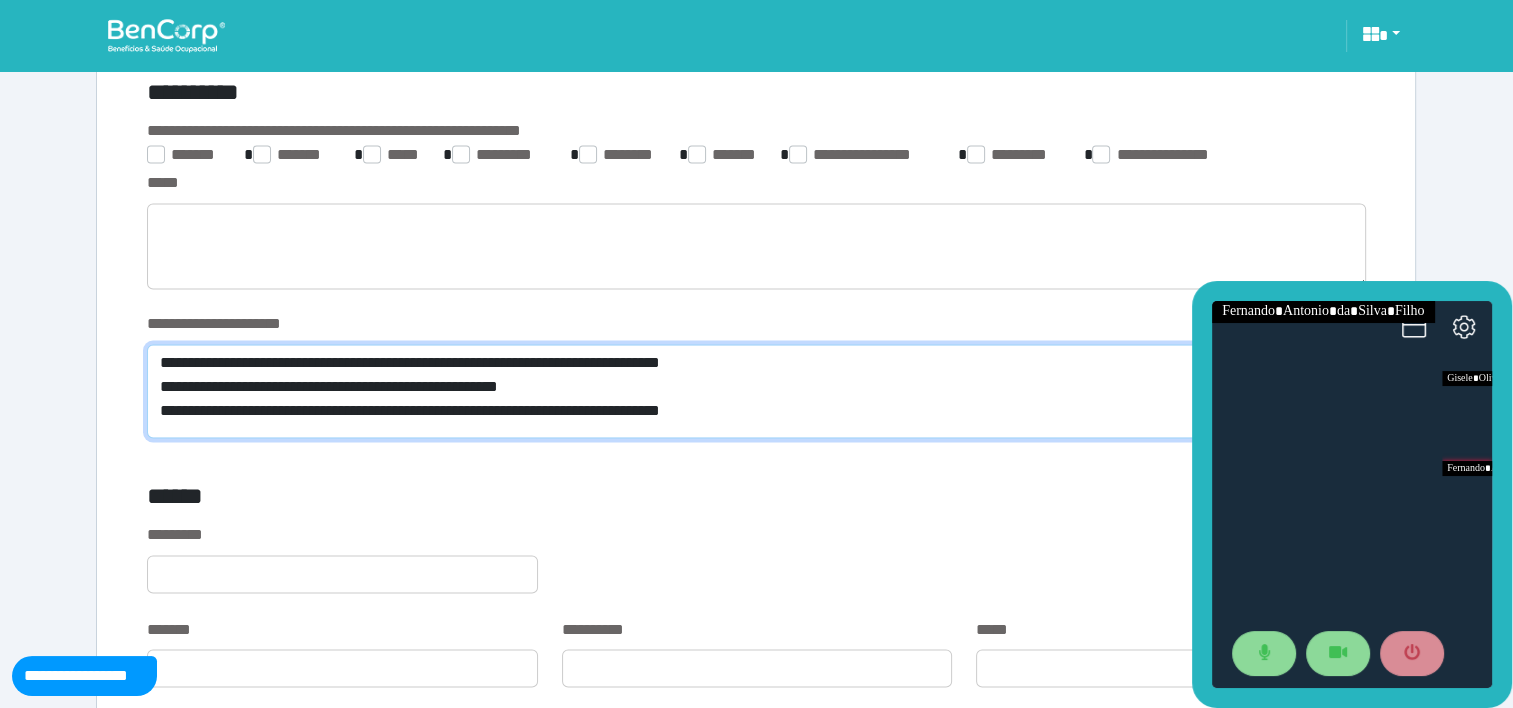 scroll, scrollTop: 0, scrollLeft: 0, axis: both 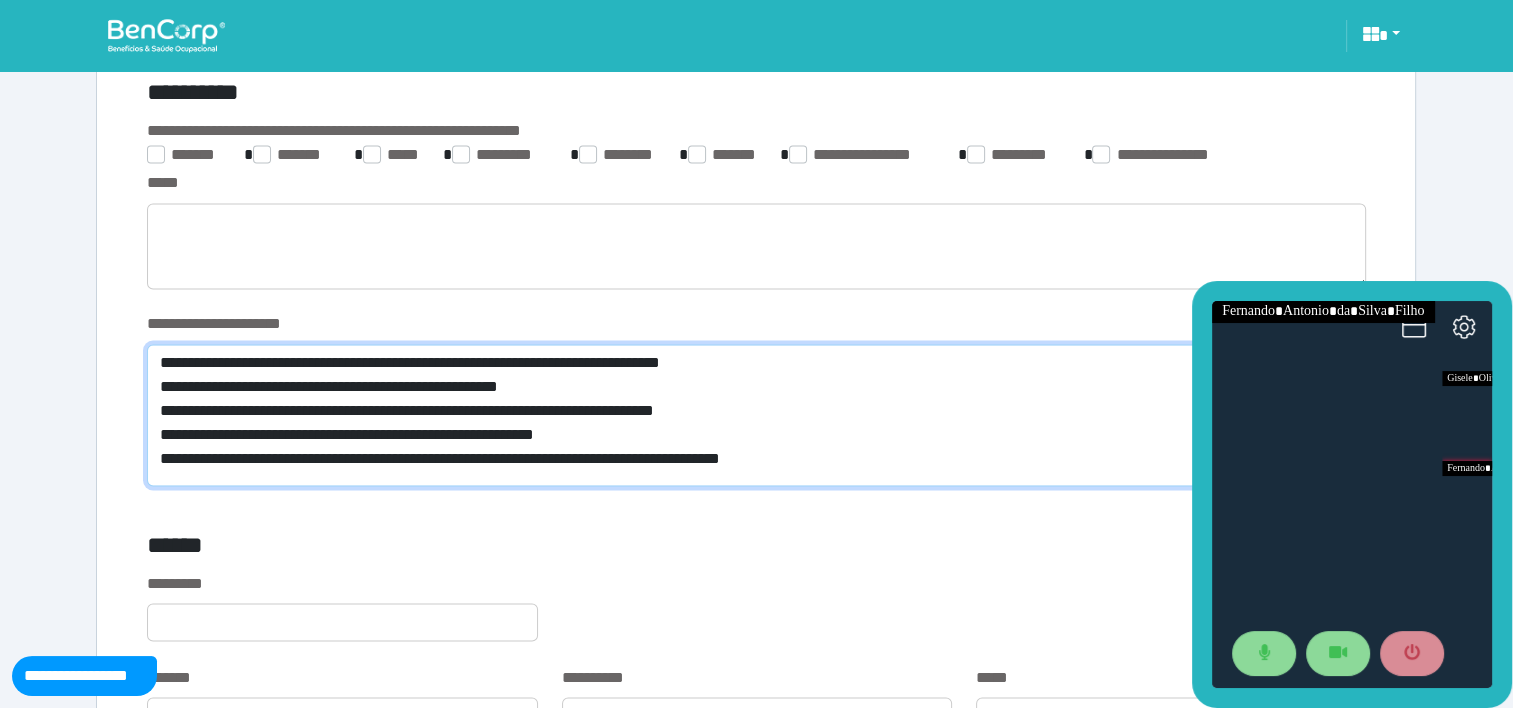 click on "**********" at bounding box center (756, 415) 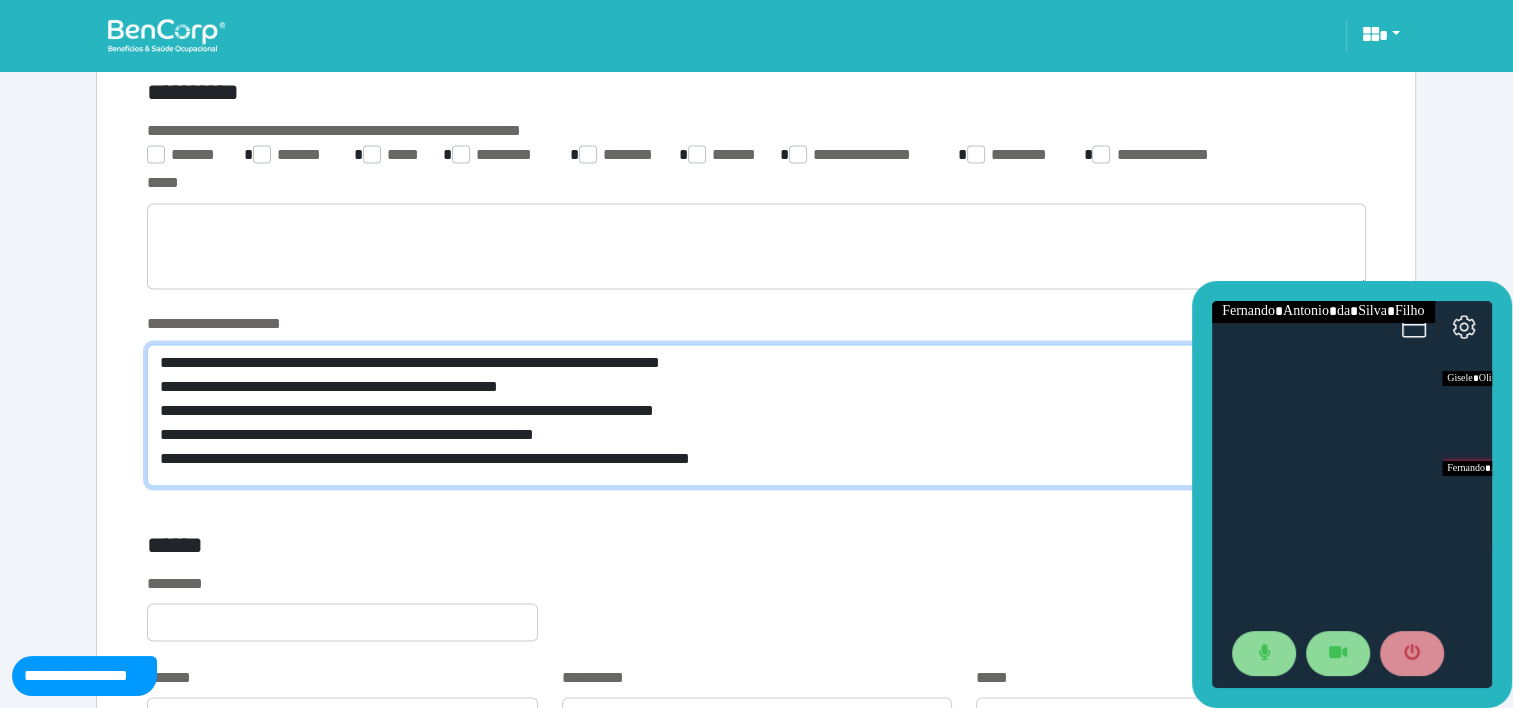 click on "**********" at bounding box center [756, 415] 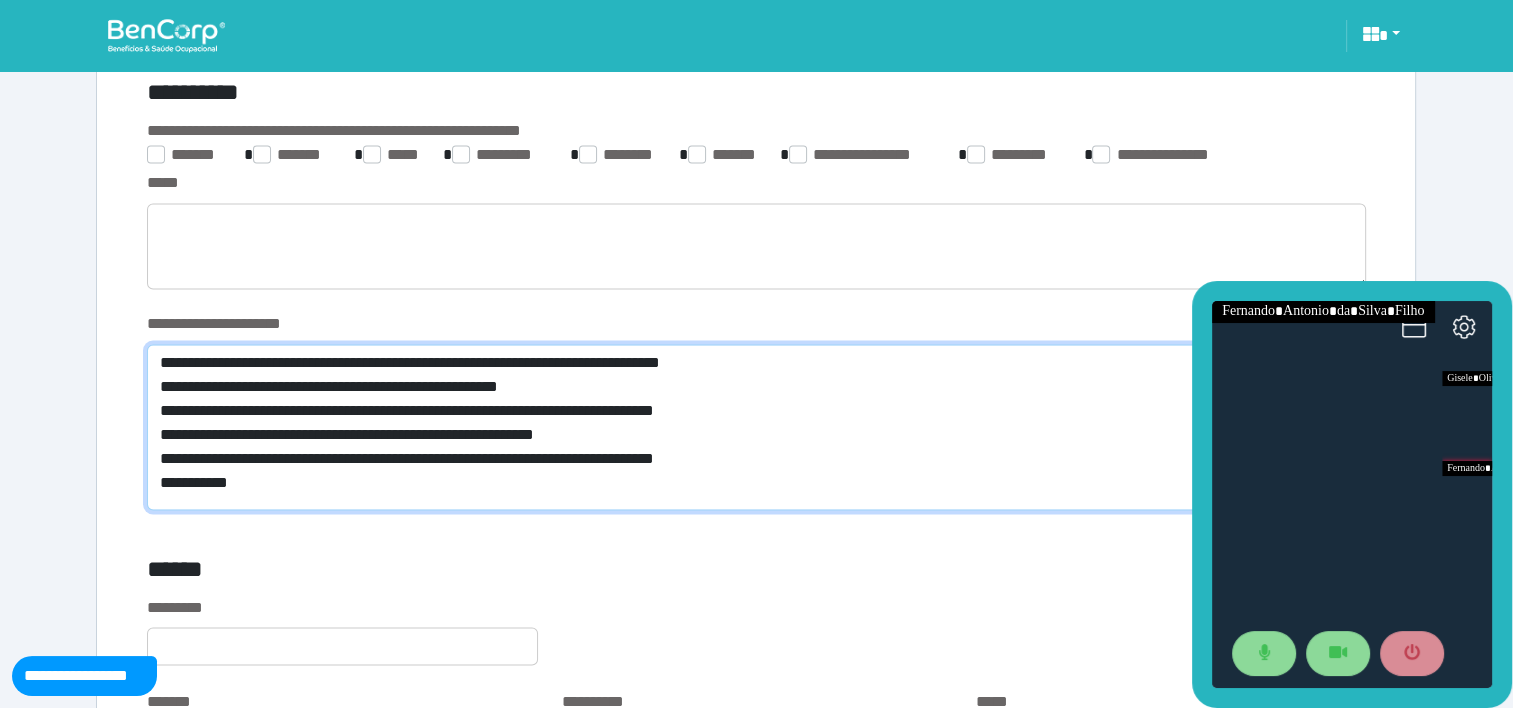 scroll, scrollTop: 0, scrollLeft: 0, axis: both 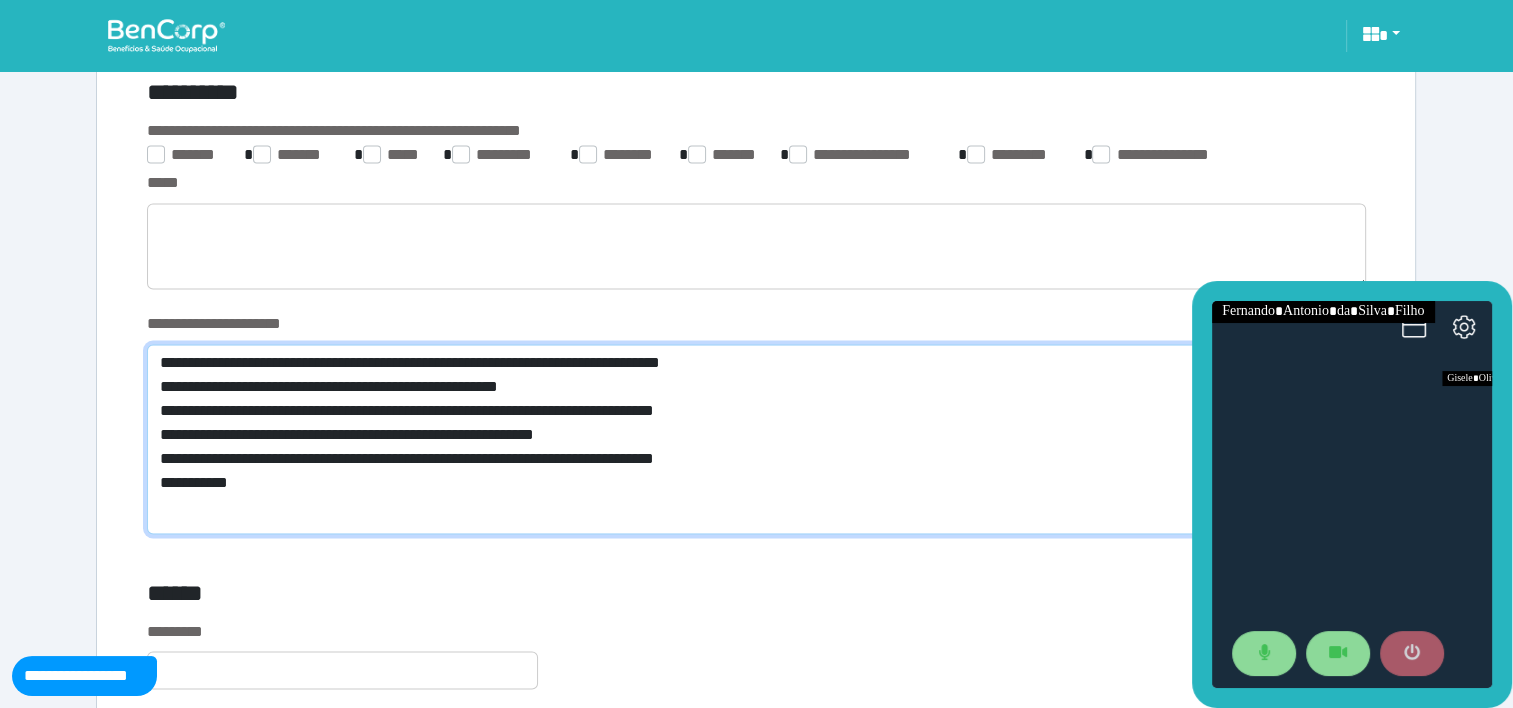 type on "**********" 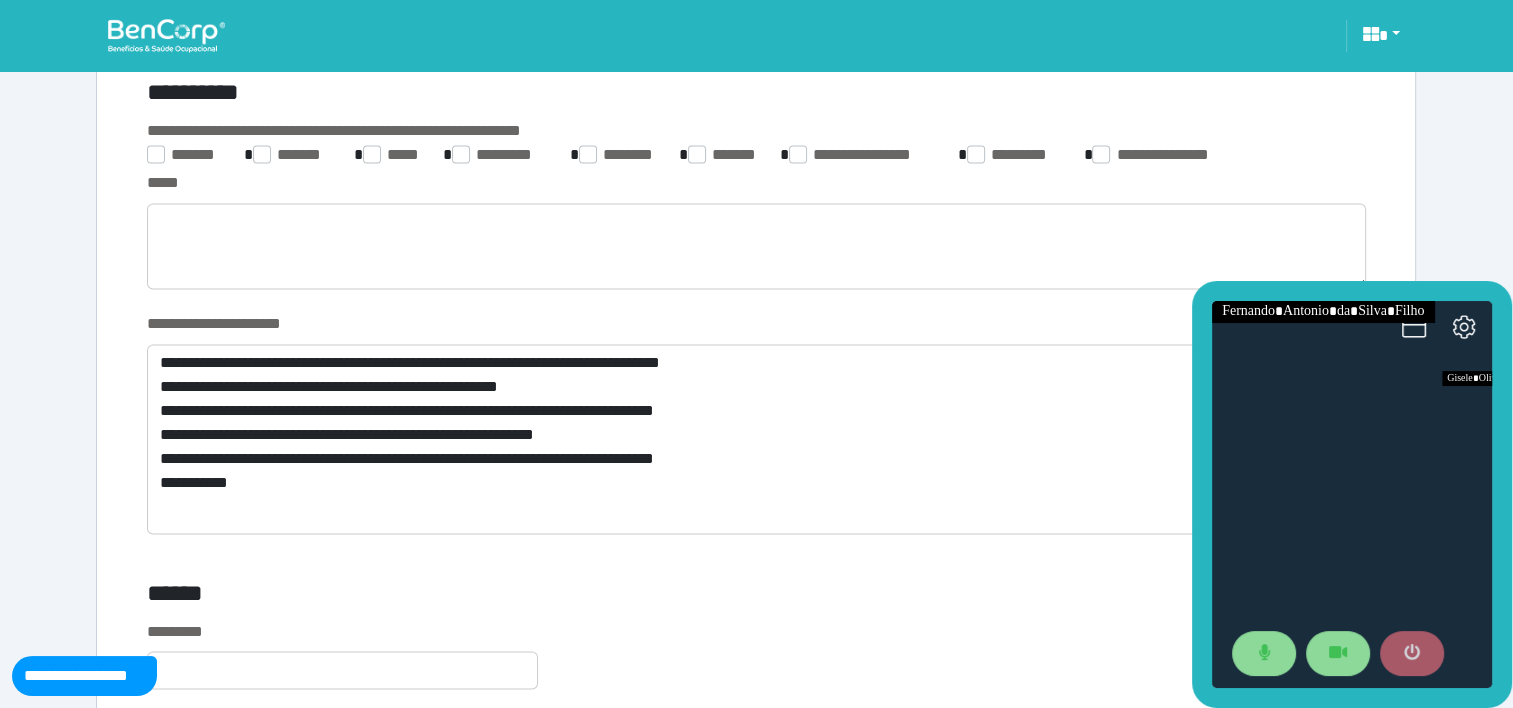click 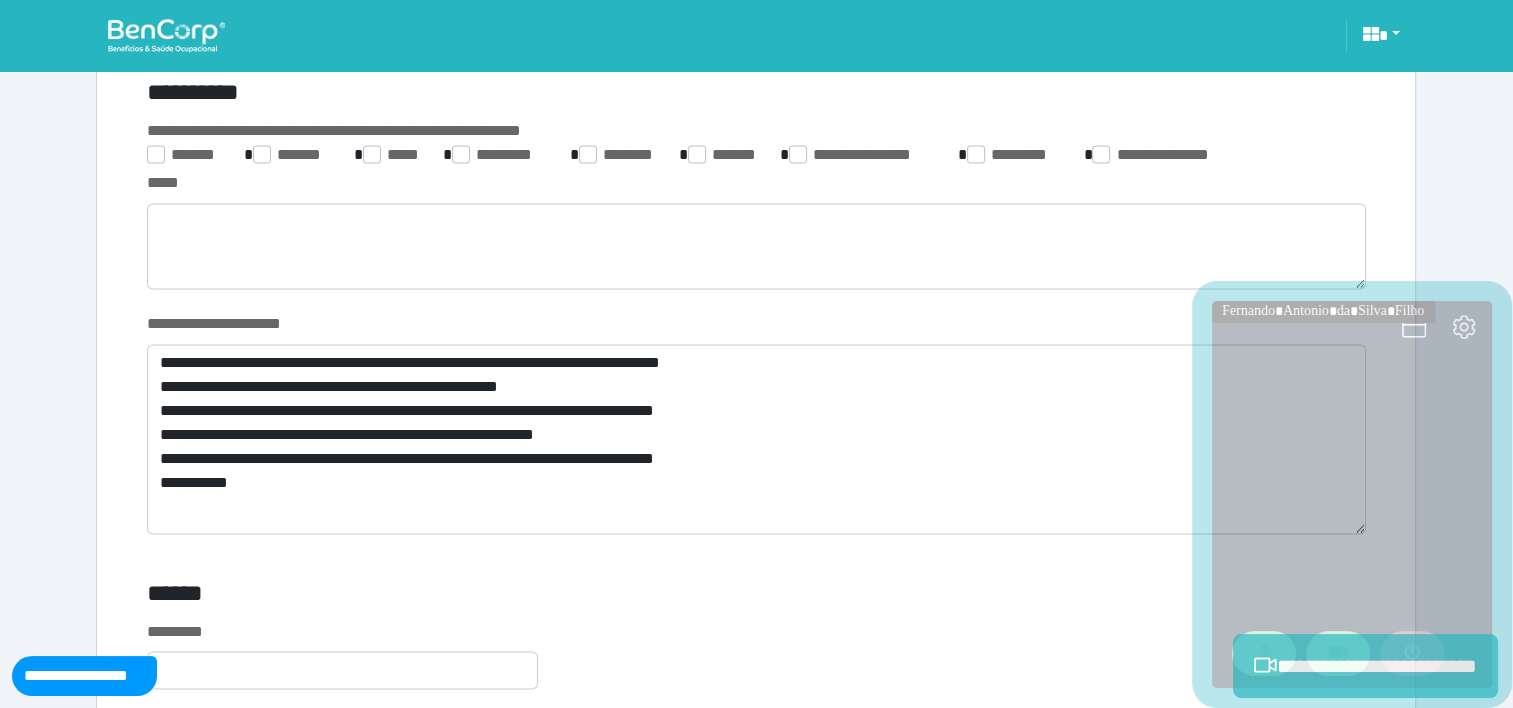 click on "**********" at bounding box center [1365, 666] 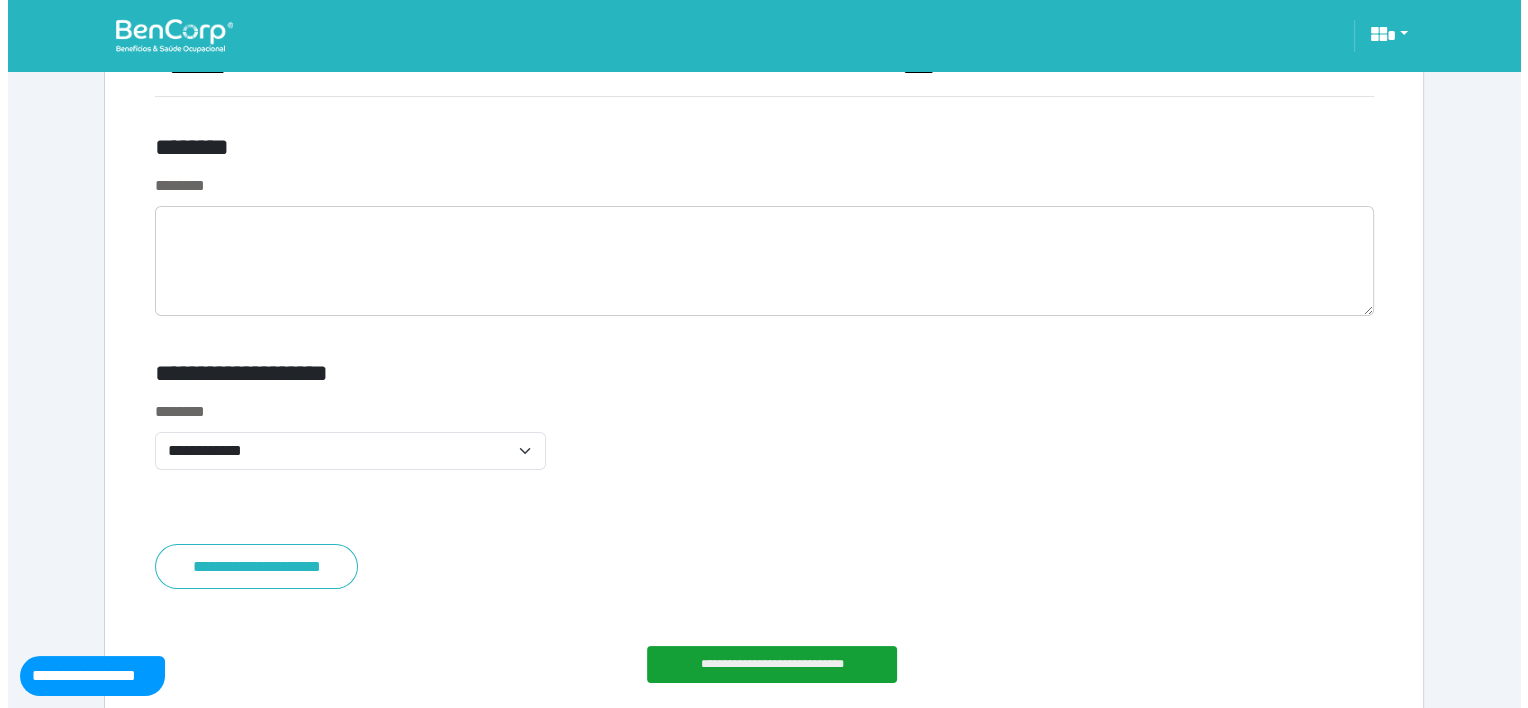 scroll, scrollTop: 7870, scrollLeft: 0, axis: vertical 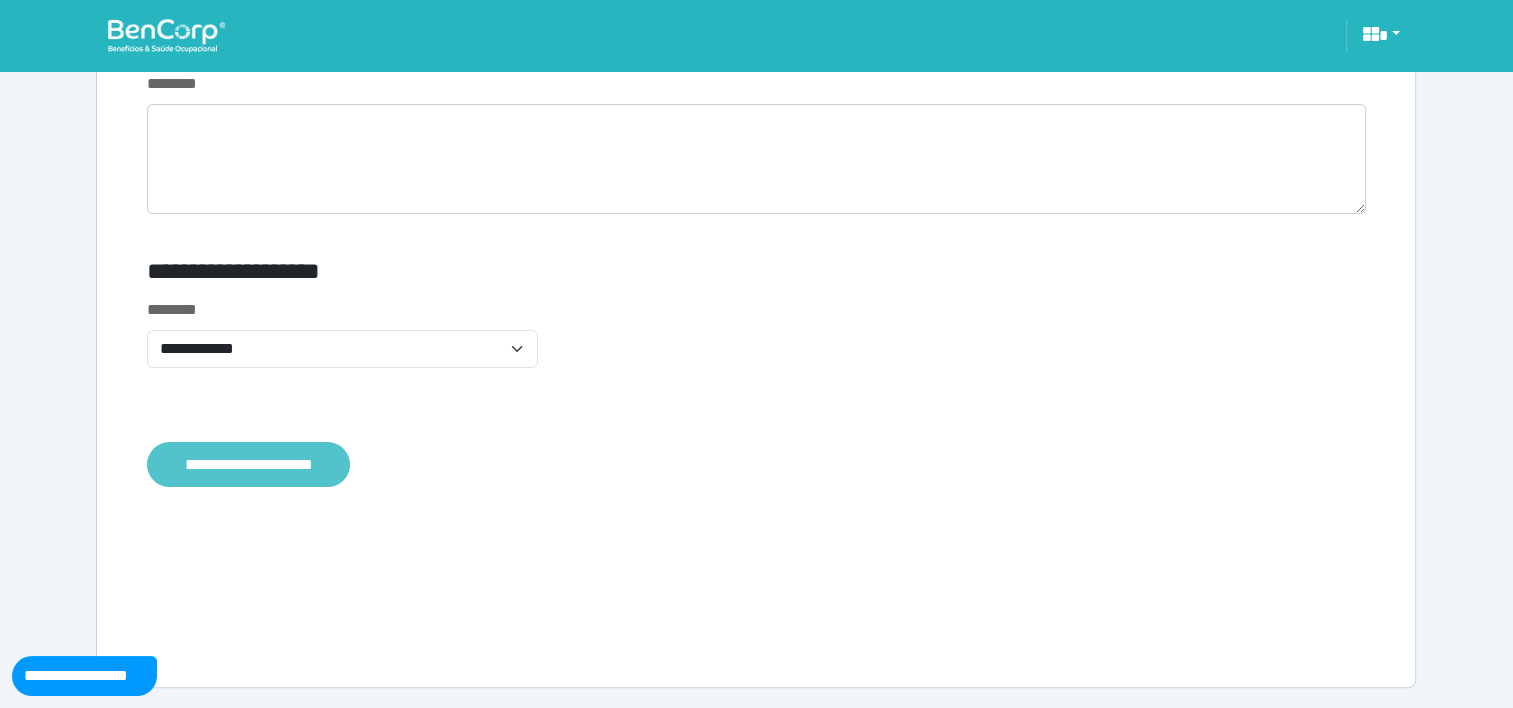 click on "**********" at bounding box center (248, 465) 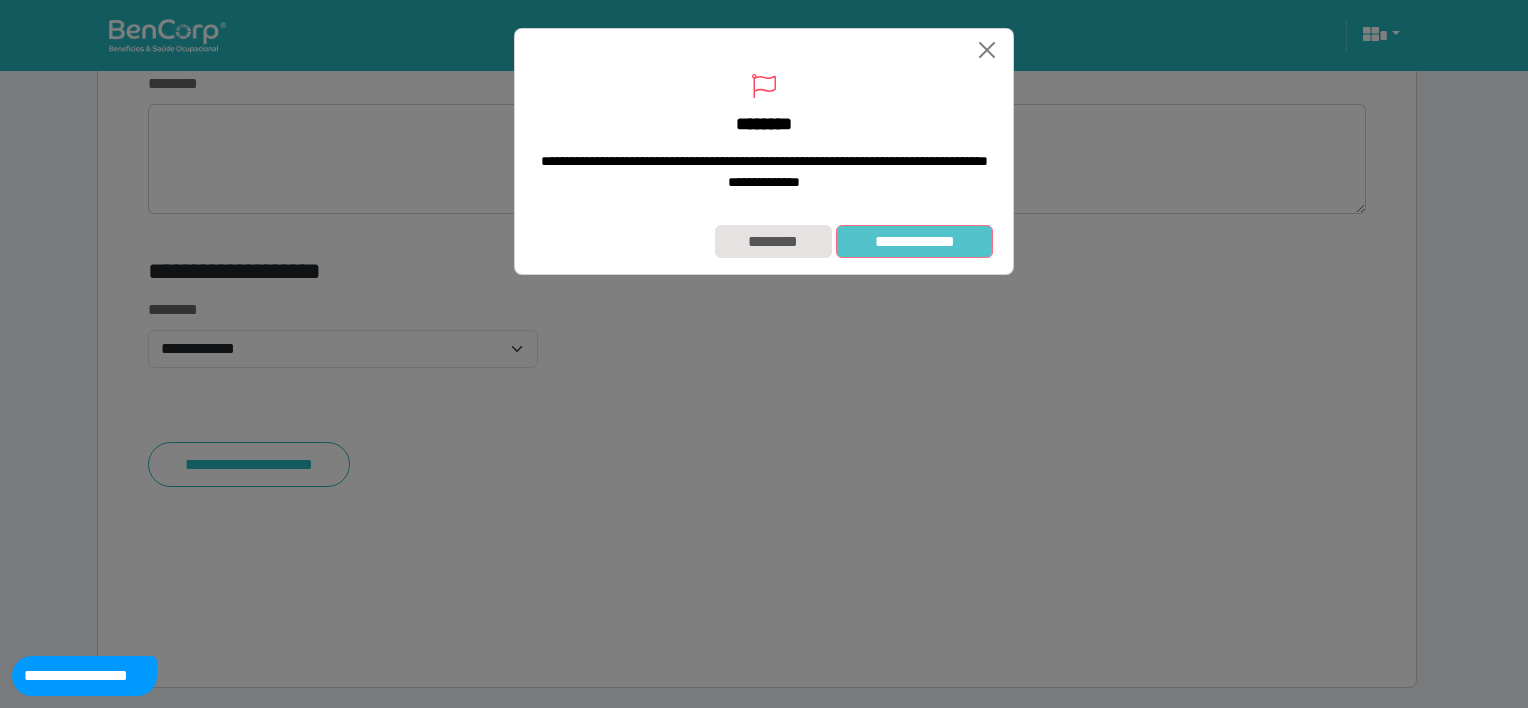 click on "**********" at bounding box center (914, 242) 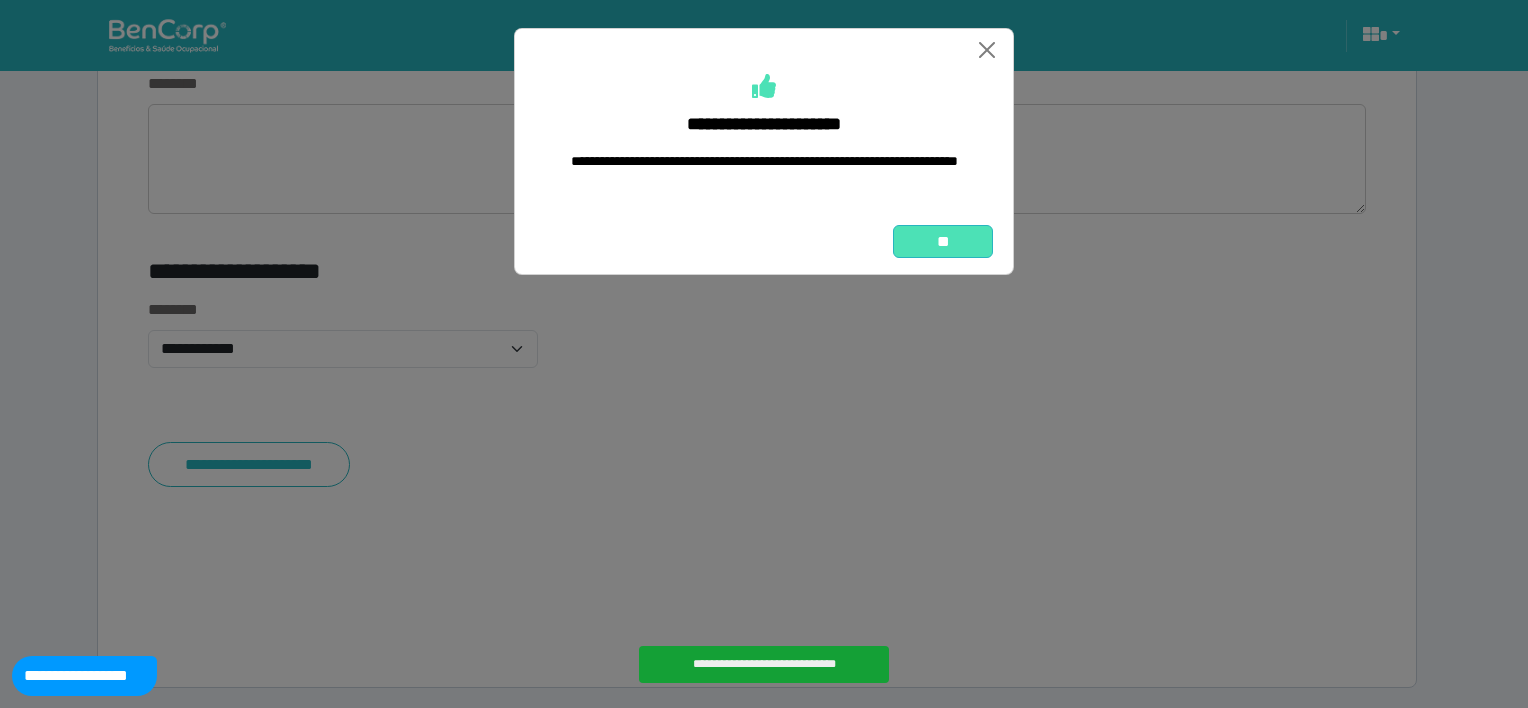 click on "**" at bounding box center (943, 242) 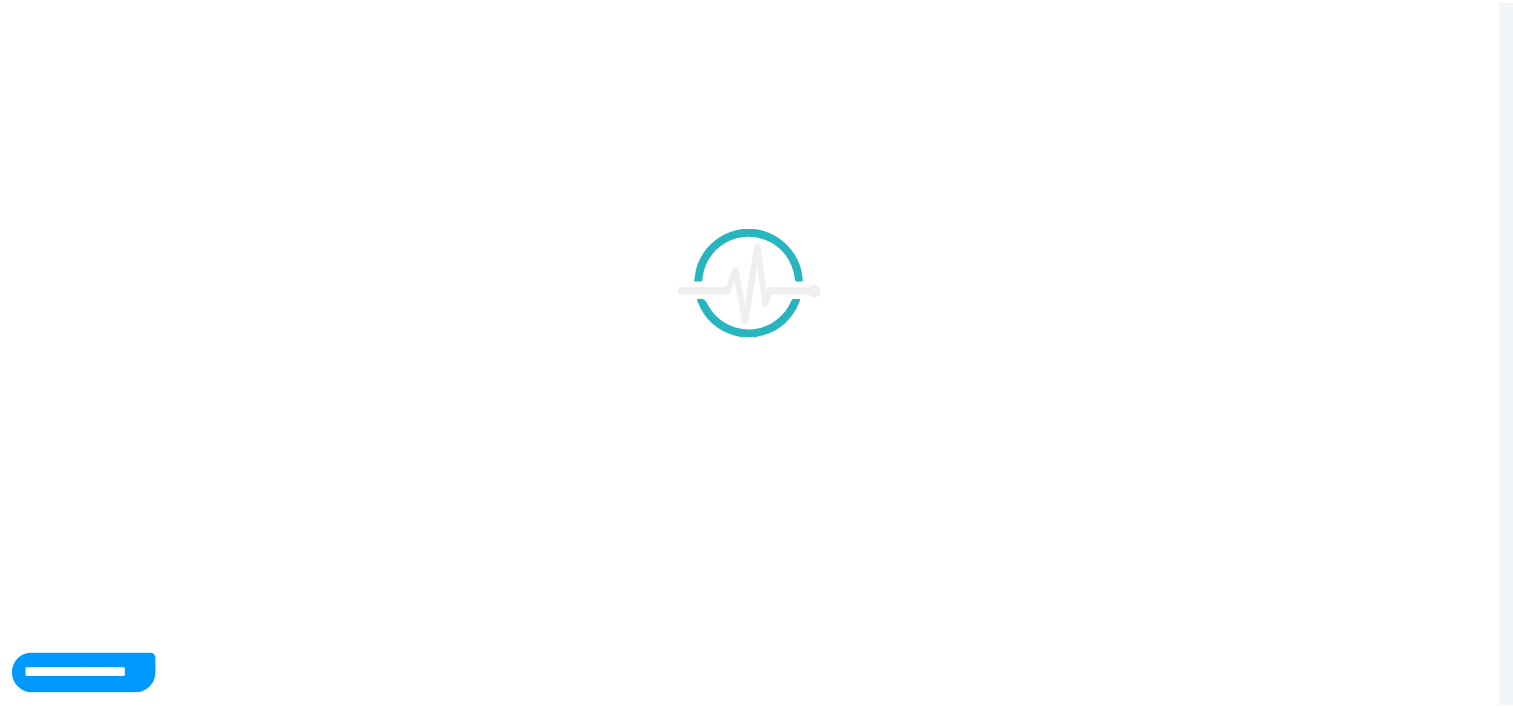 scroll, scrollTop: 0, scrollLeft: 0, axis: both 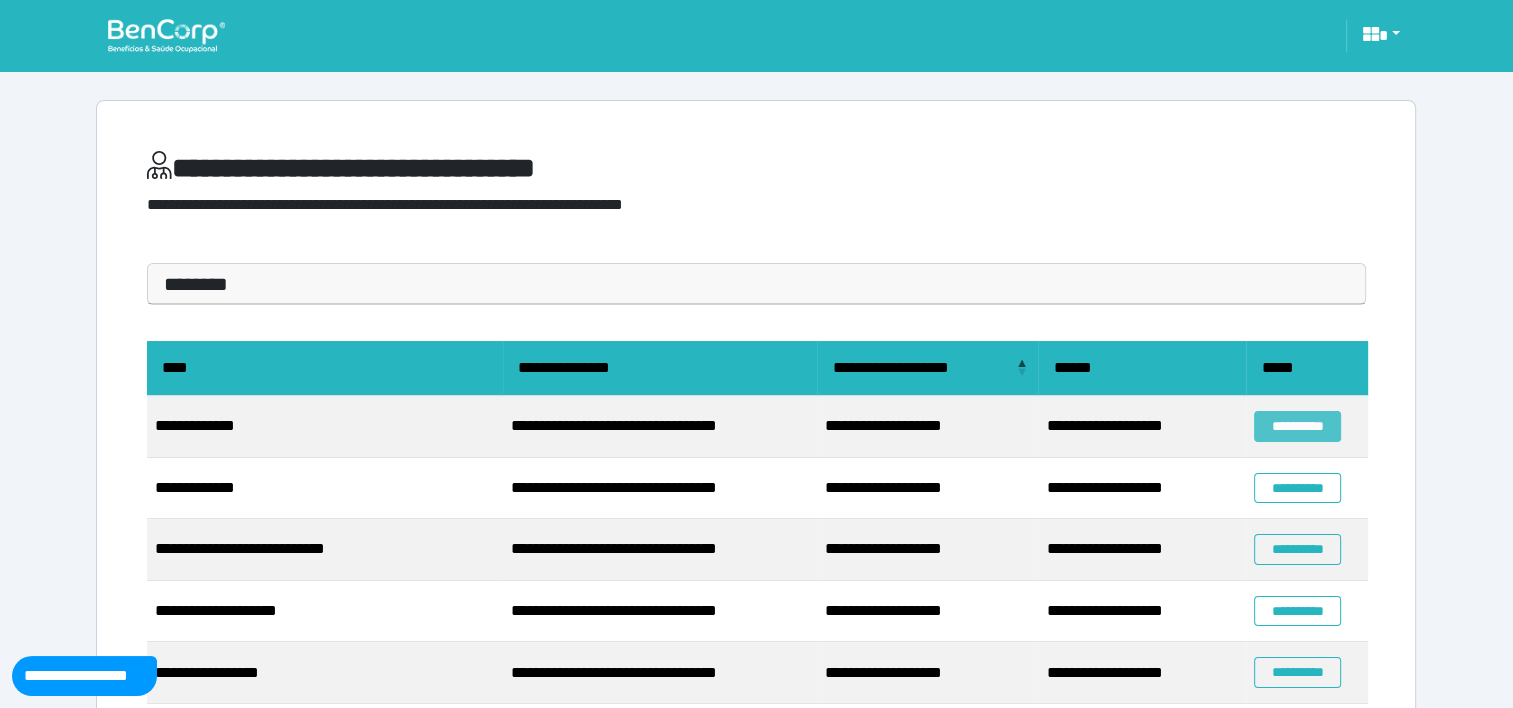 click on "**********" at bounding box center [1297, 426] 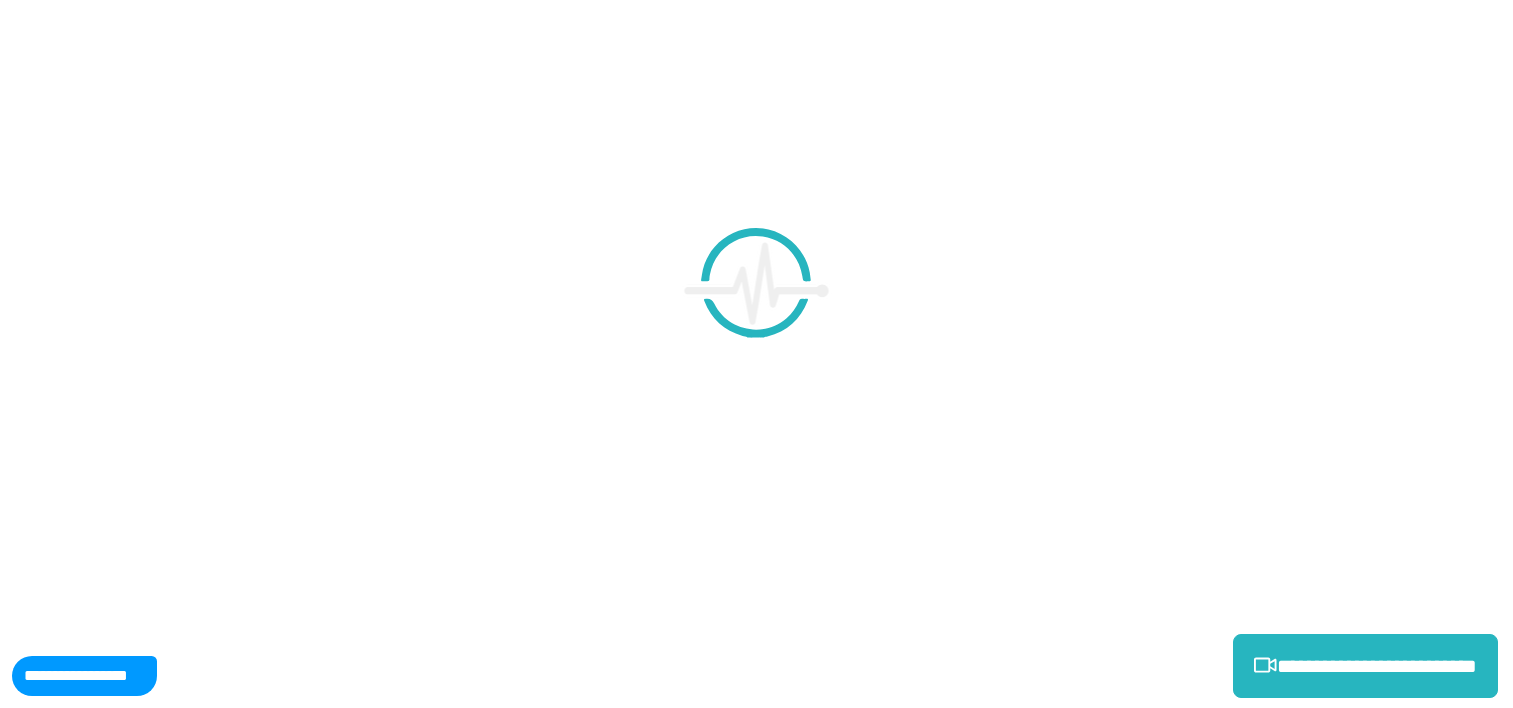 scroll, scrollTop: 0, scrollLeft: 0, axis: both 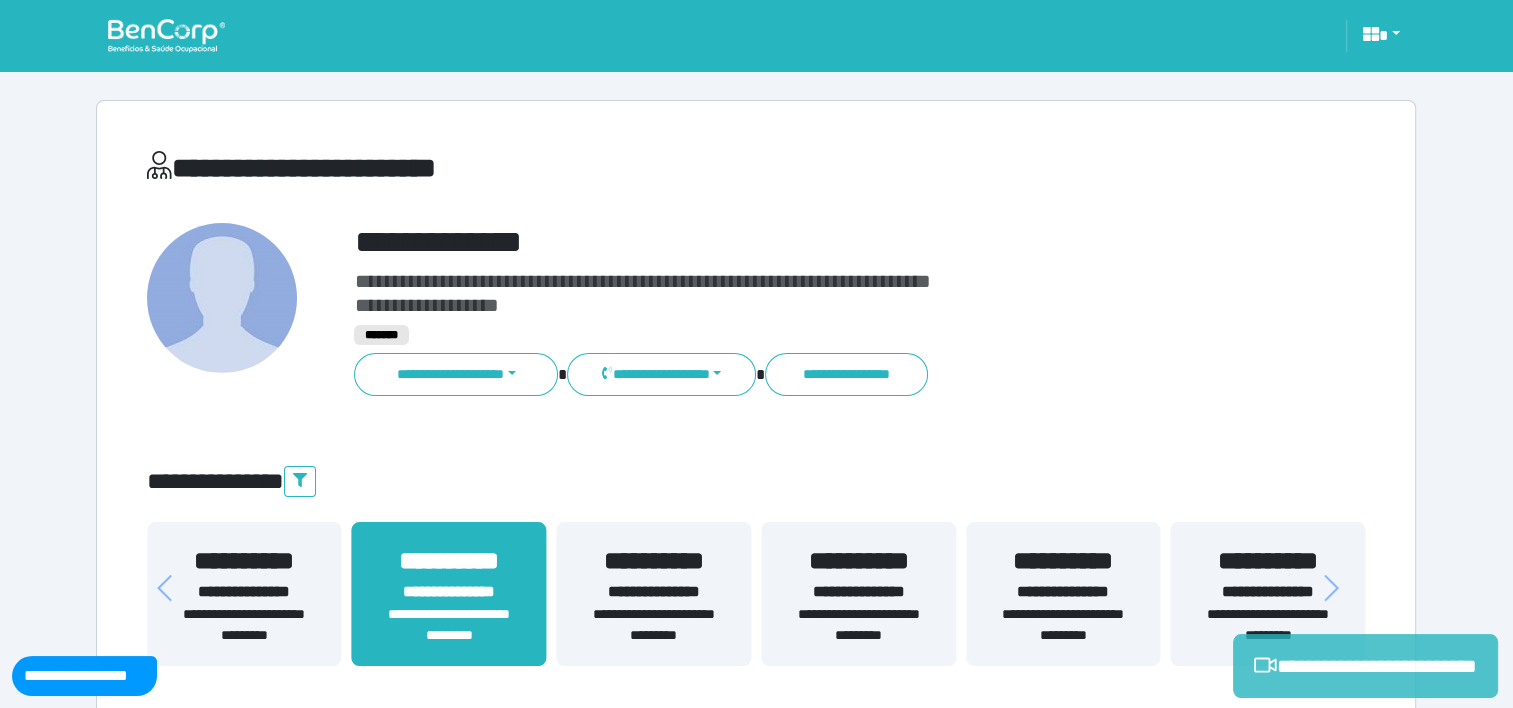 click on "**********" at bounding box center (1365, 666) 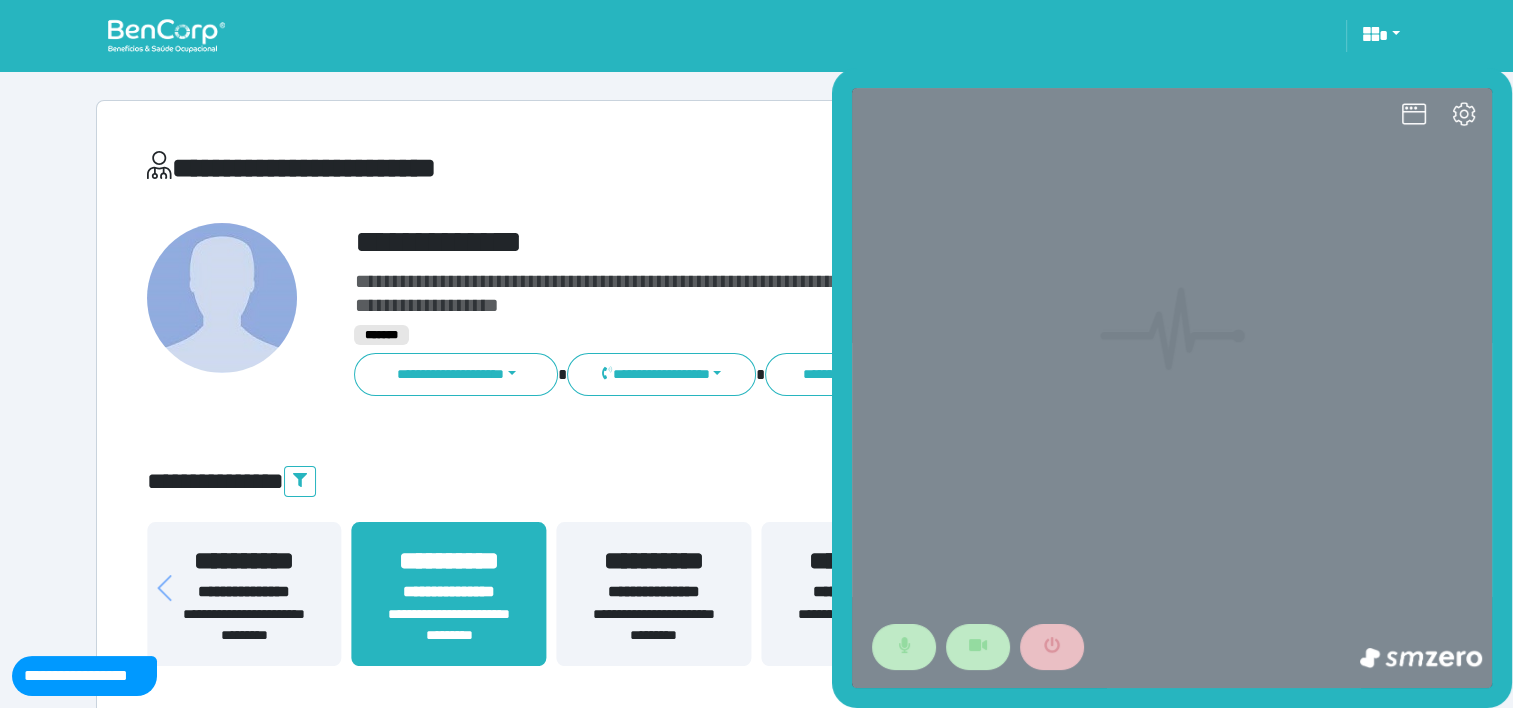 scroll, scrollTop: 0, scrollLeft: 0, axis: both 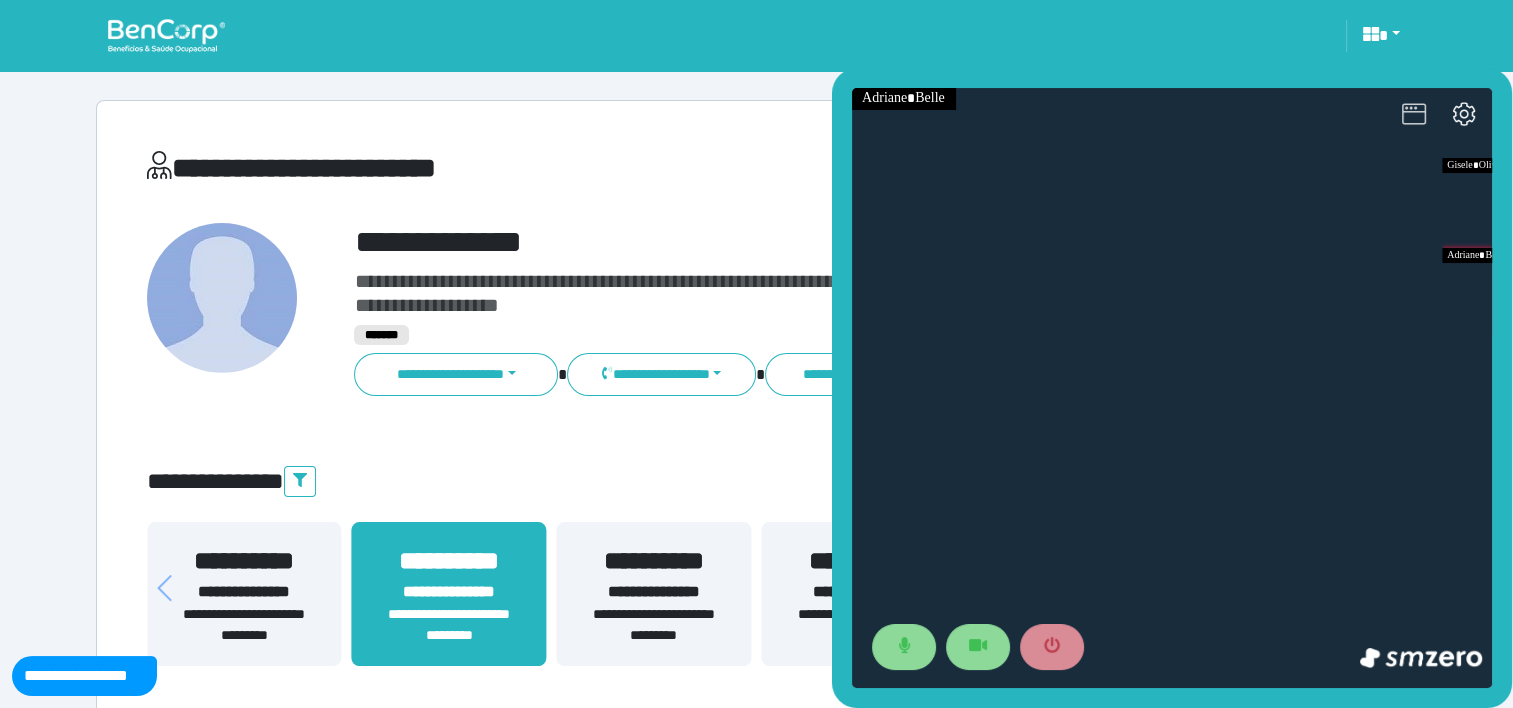 click 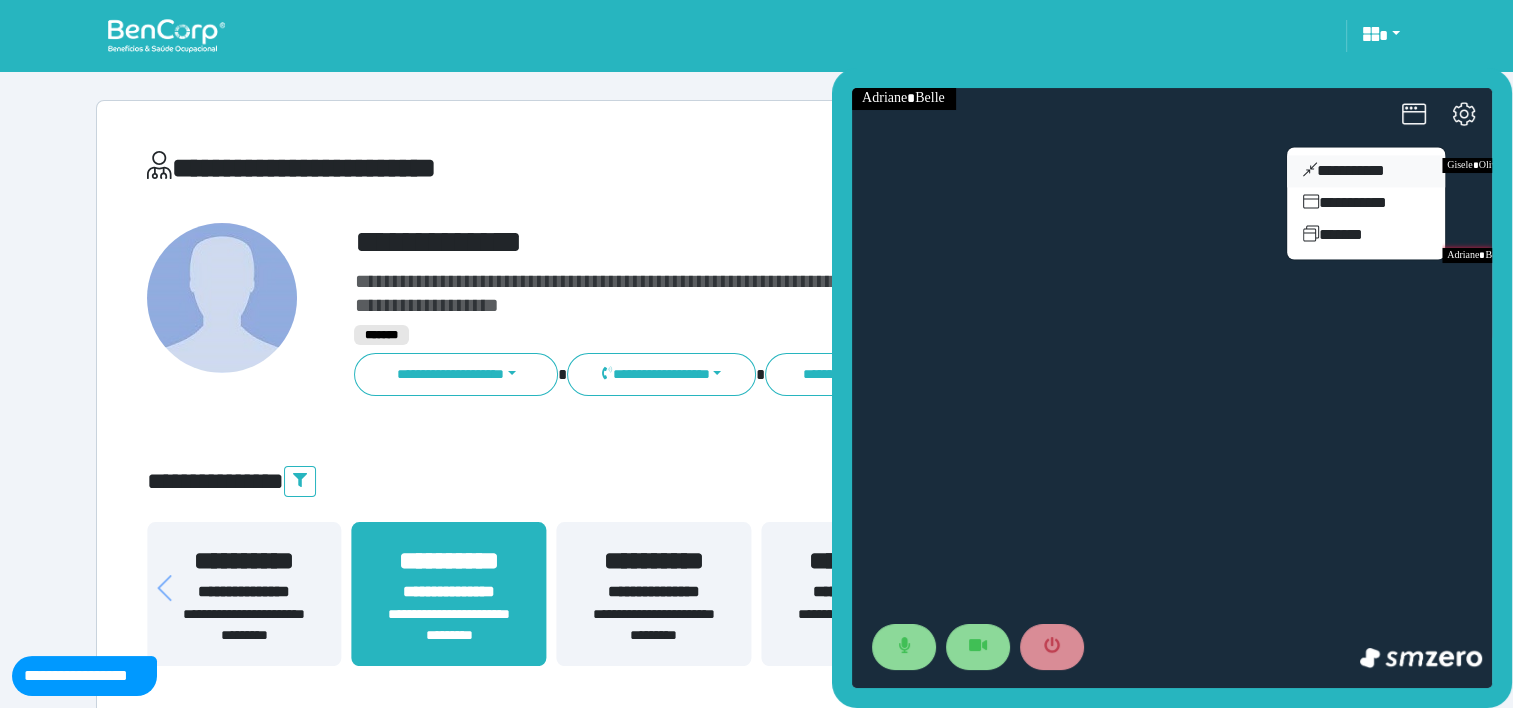click on "**********" at bounding box center [1366, 171] 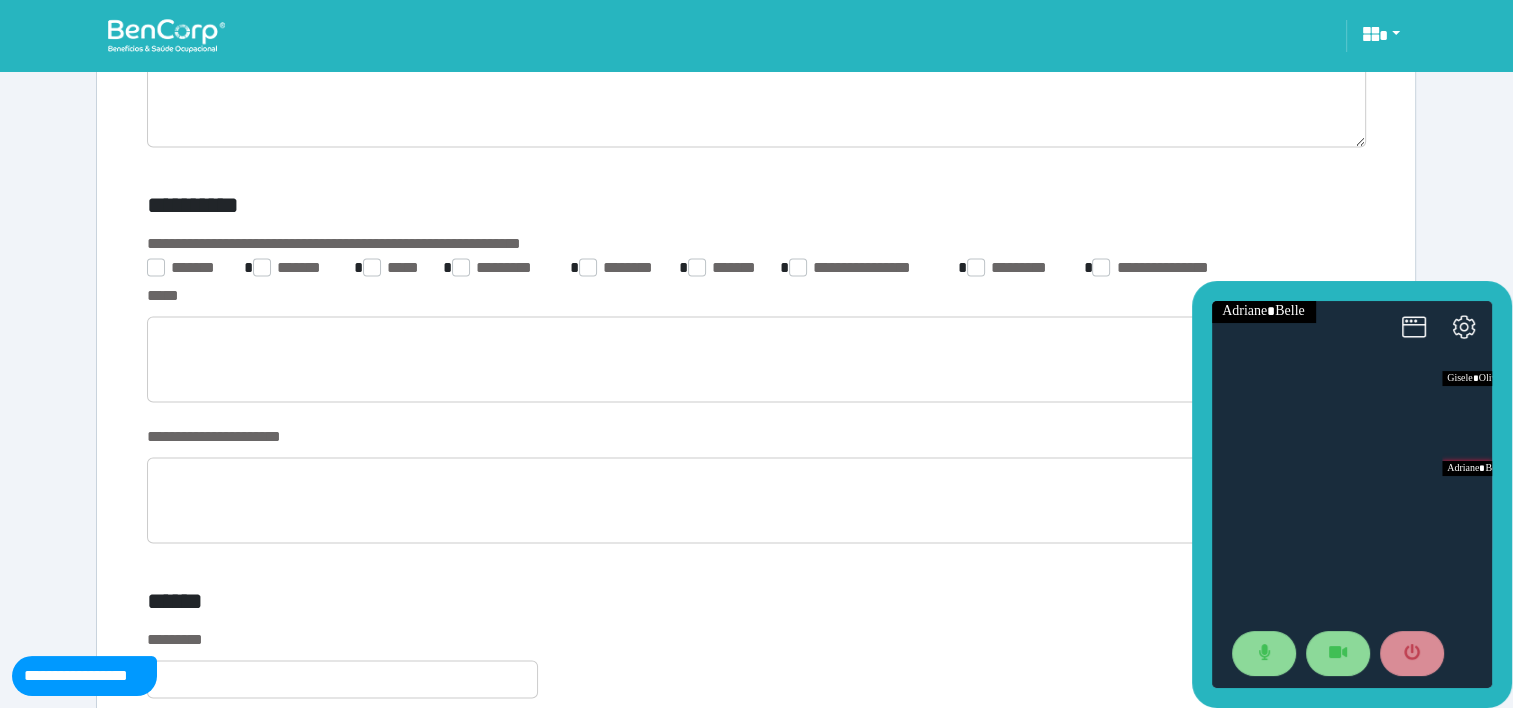 scroll, scrollTop: 3176, scrollLeft: 0, axis: vertical 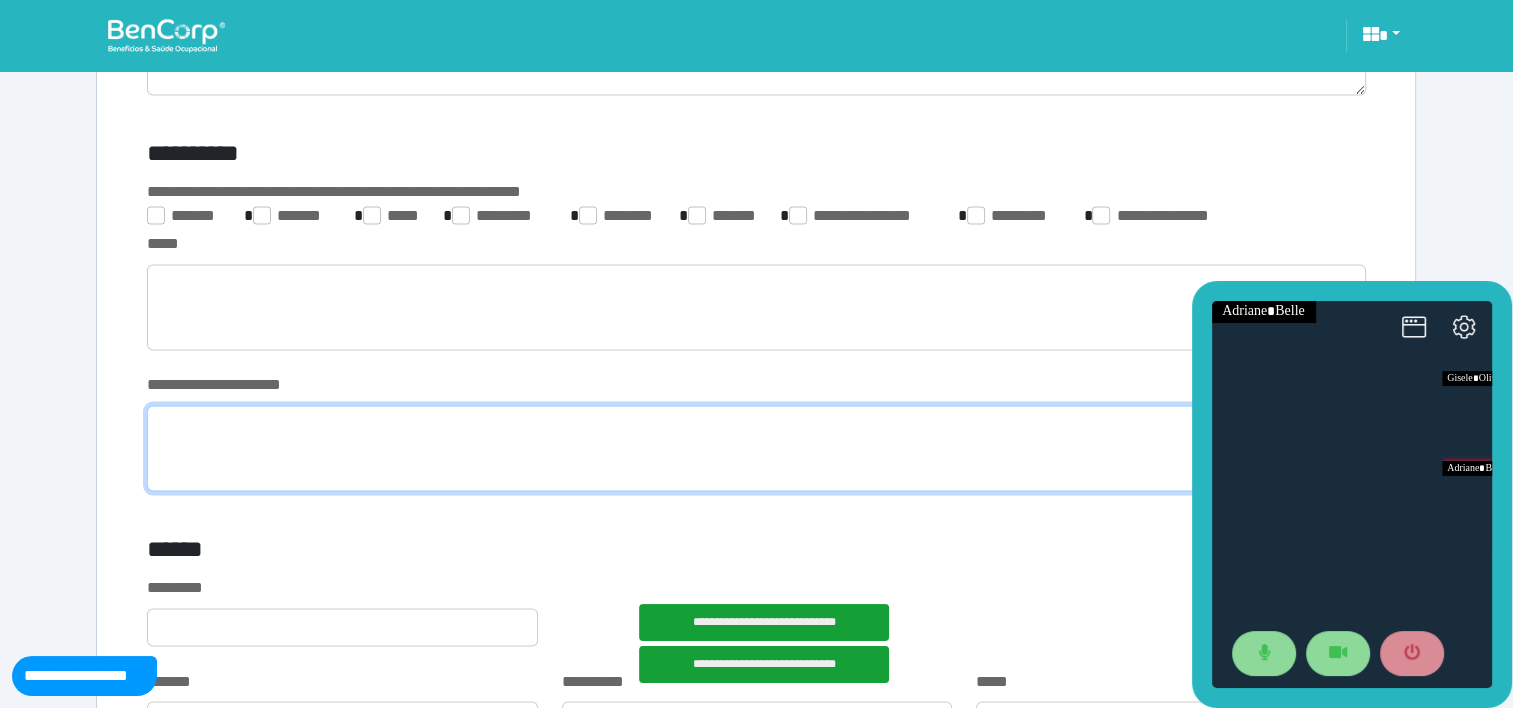 click at bounding box center (756, 448) 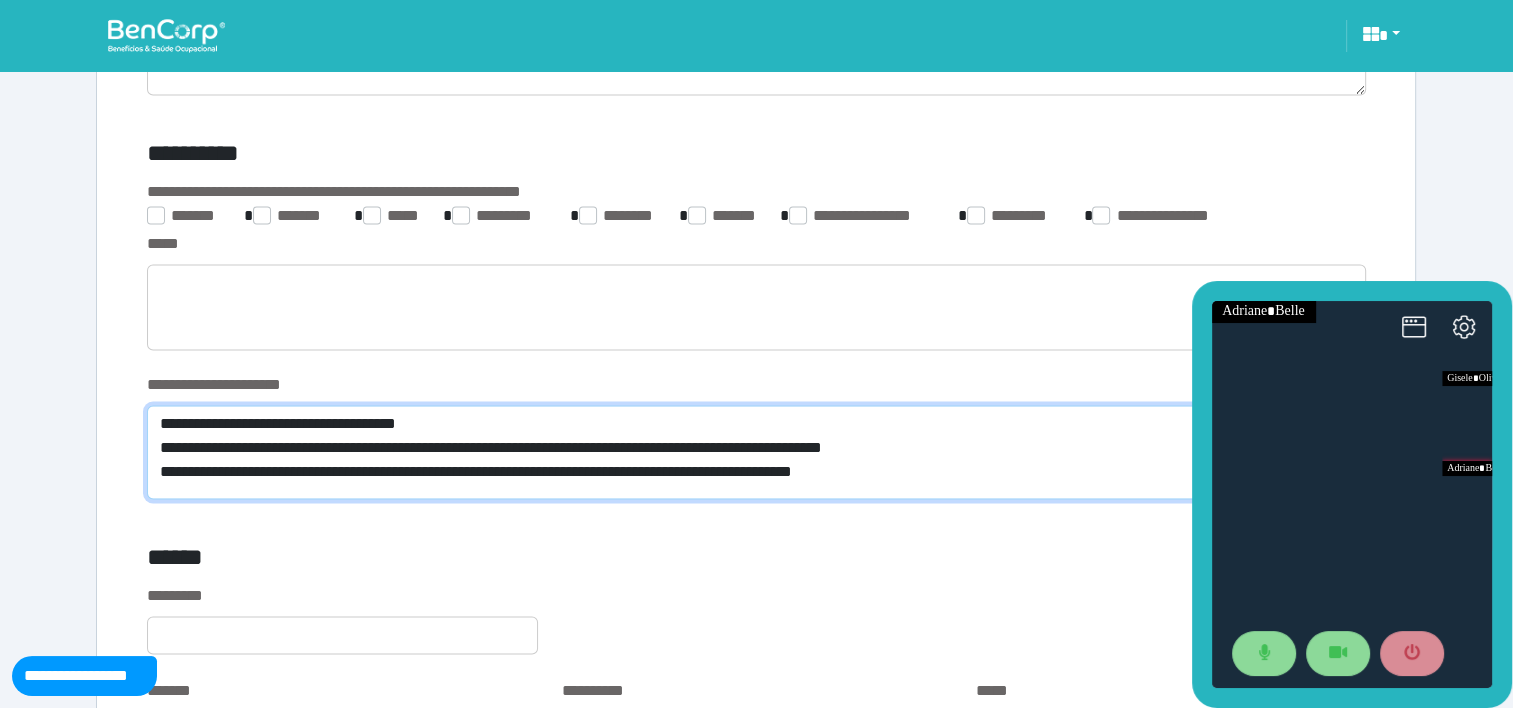 scroll, scrollTop: 0, scrollLeft: 0, axis: both 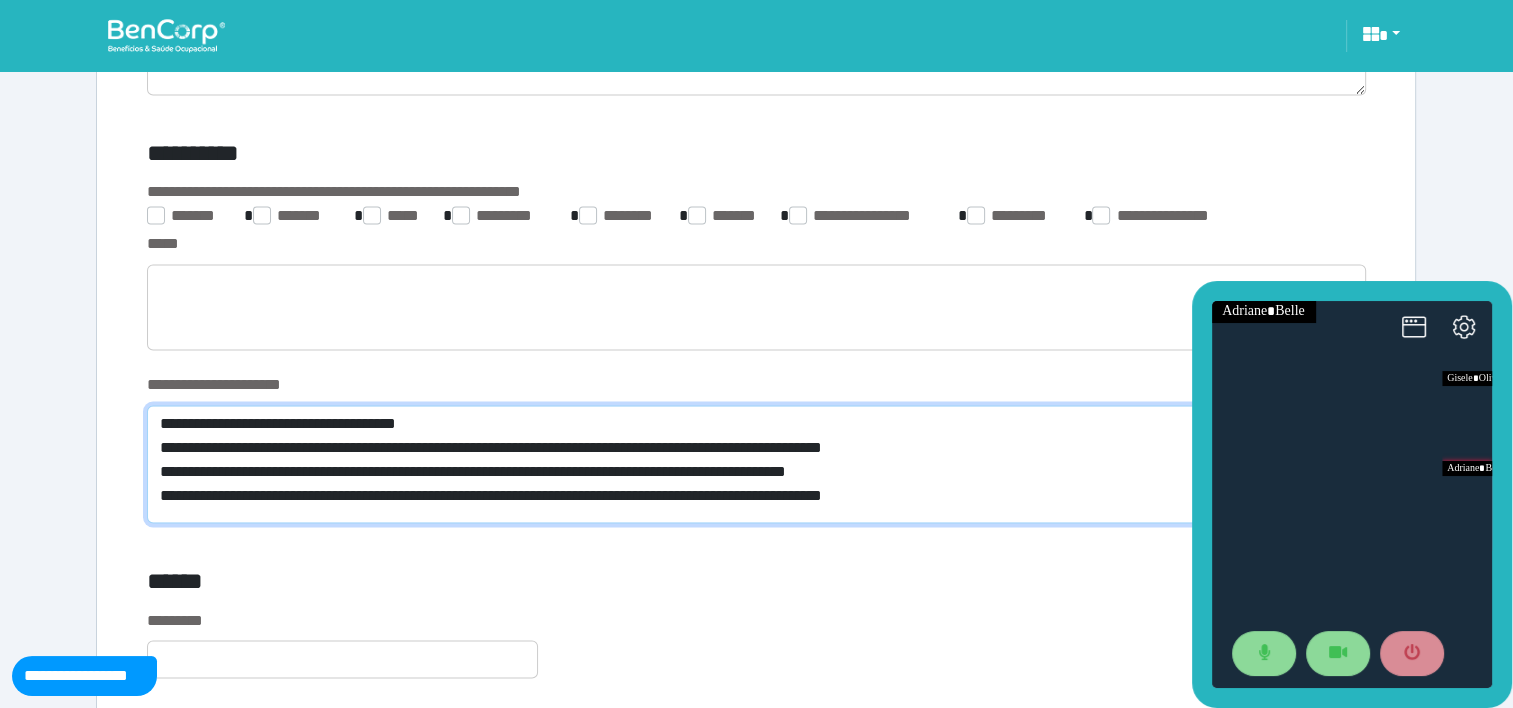 click on "**********" at bounding box center (756, 464) 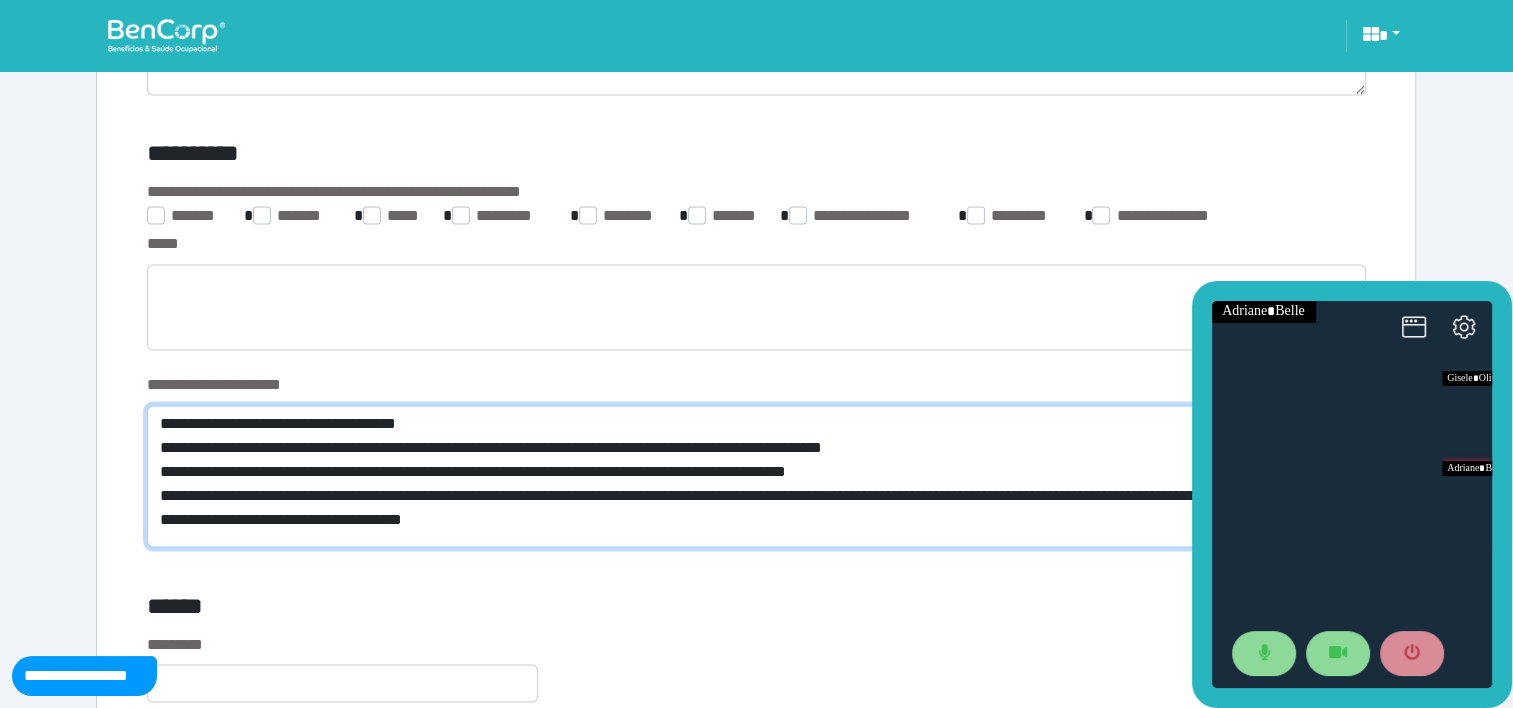 scroll, scrollTop: 0, scrollLeft: 0, axis: both 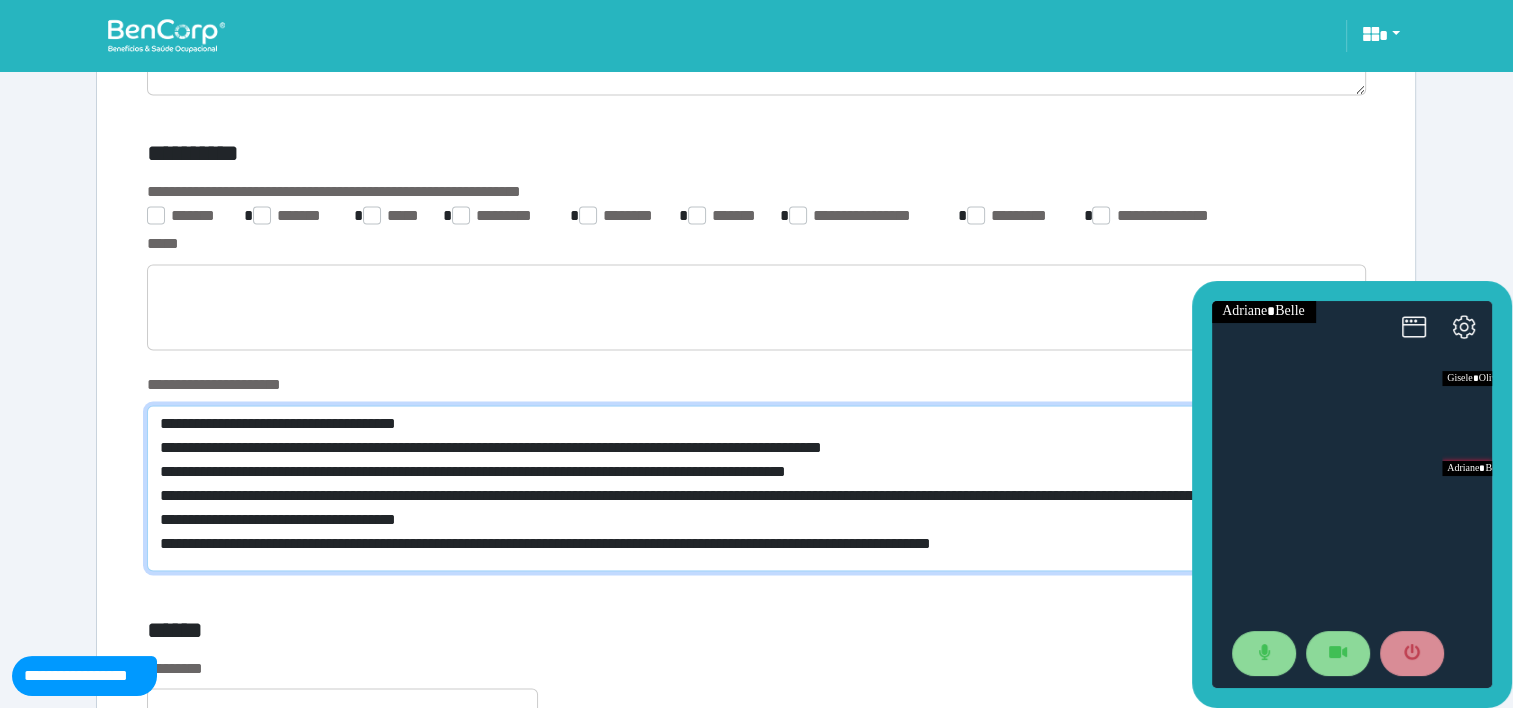 click on "**********" at bounding box center [756, 488] 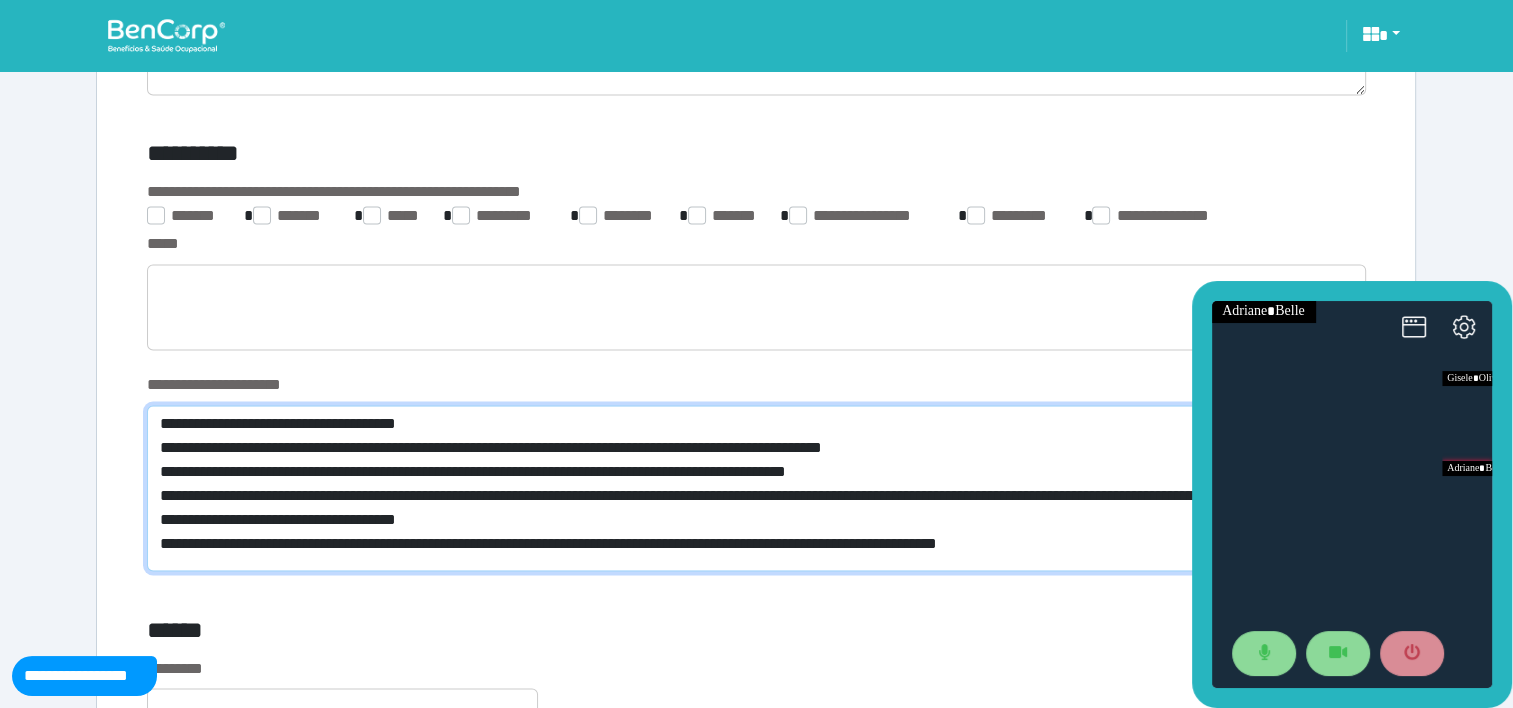 scroll, scrollTop: 0, scrollLeft: 0, axis: both 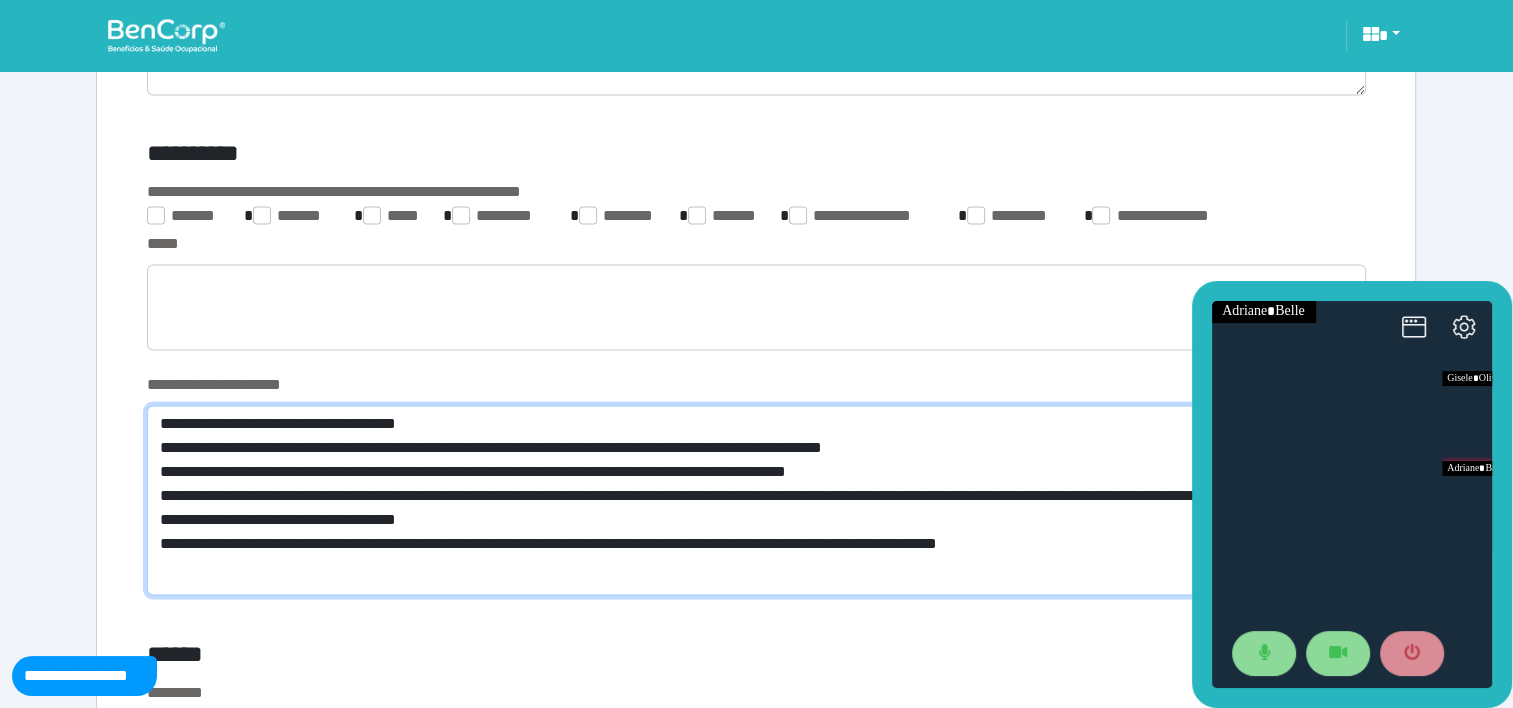 click on "**********" at bounding box center (756, 500) 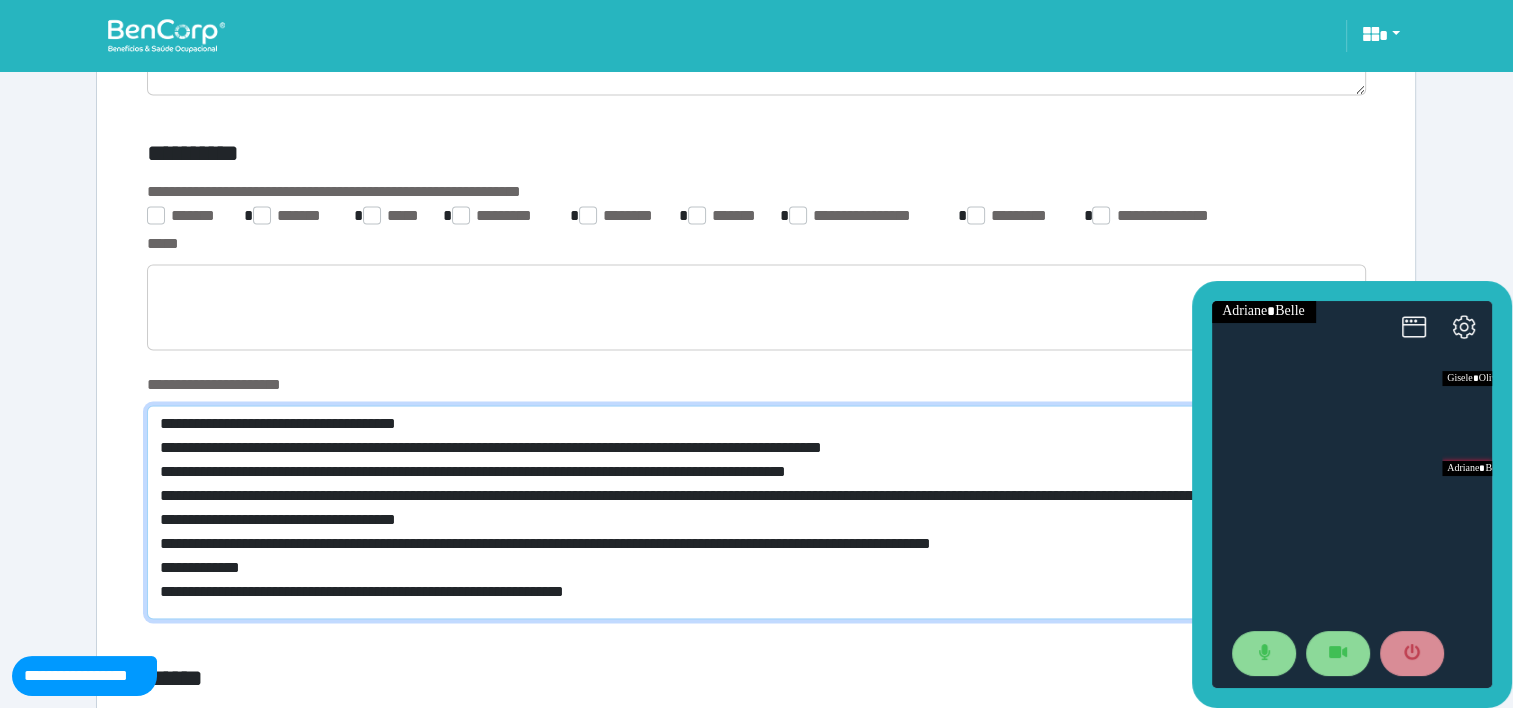 scroll, scrollTop: 0, scrollLeft: 0, axis: both 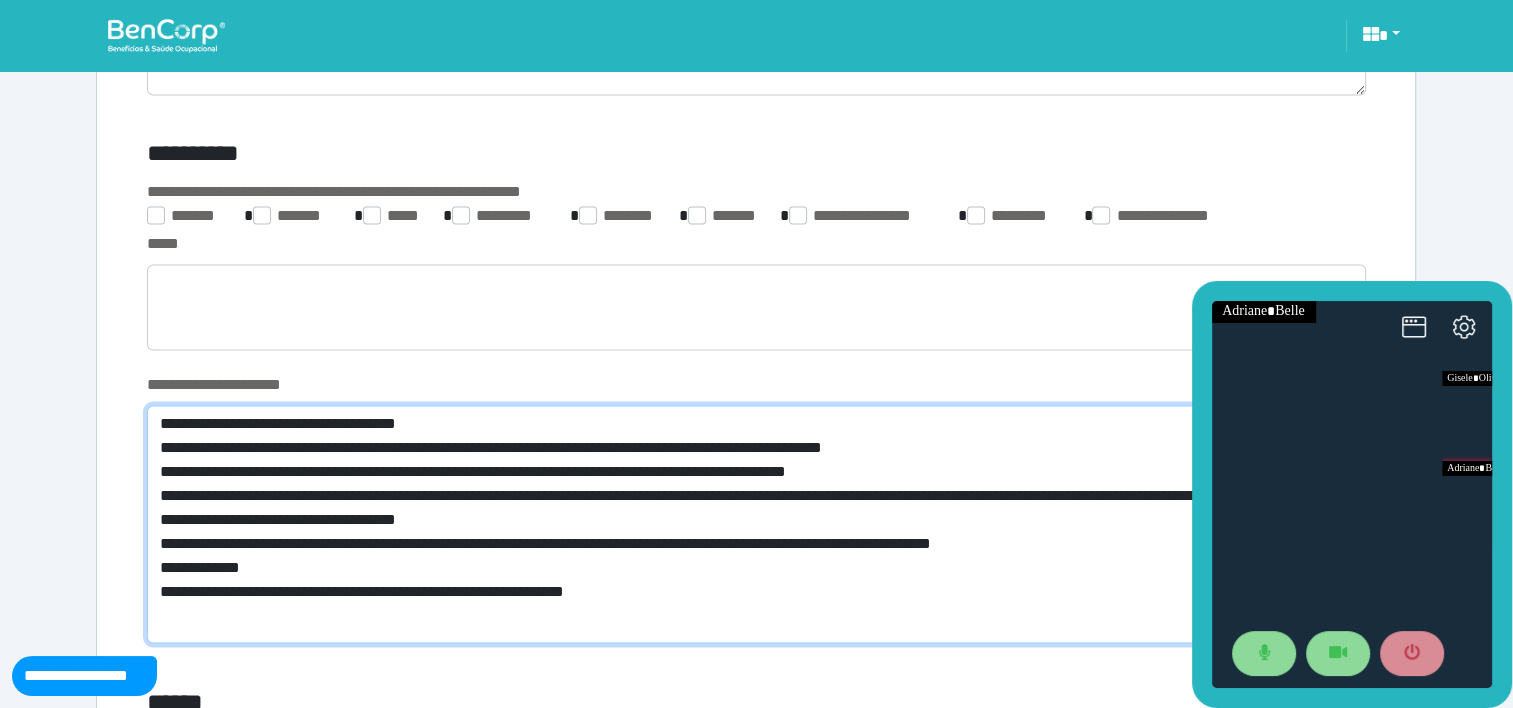 click on "**********" at bounding box center [756, 524] 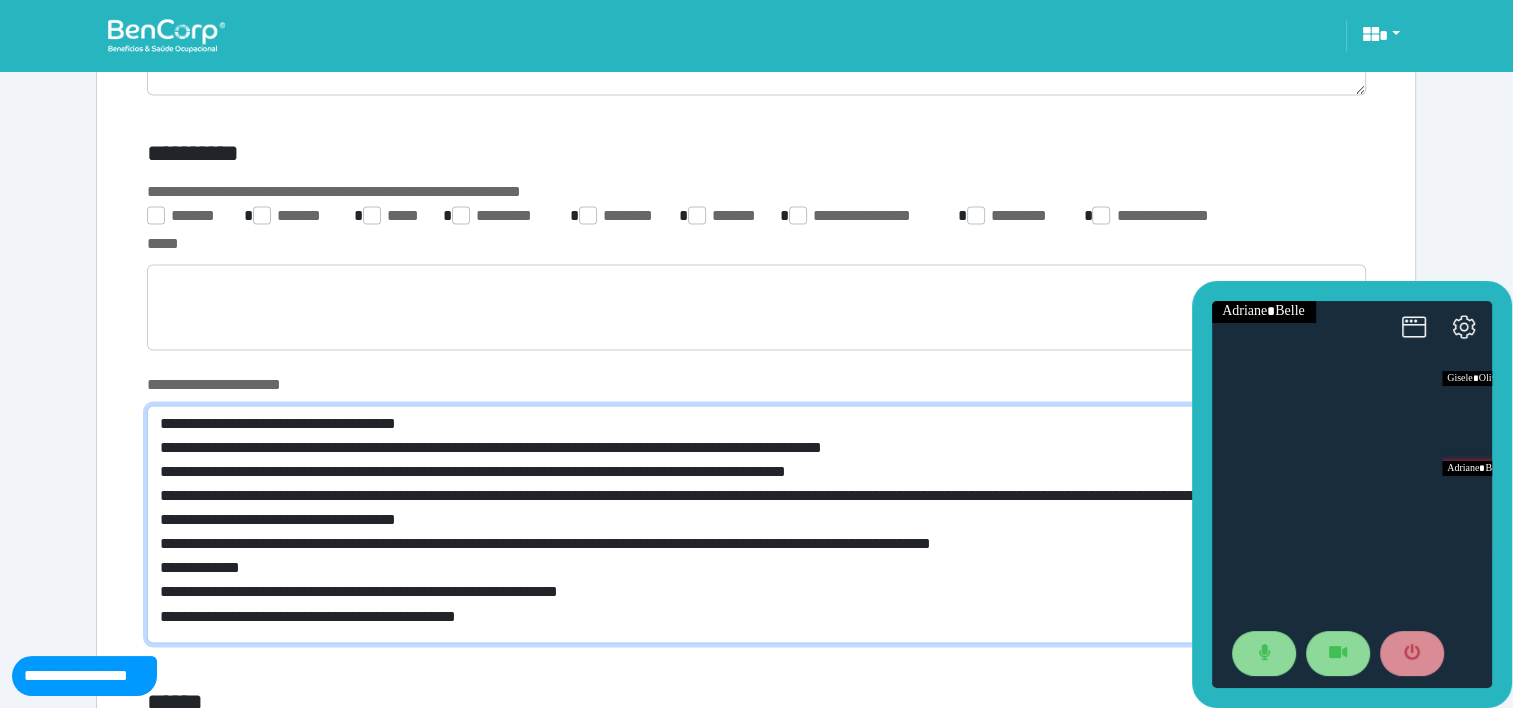 type on "**********" 